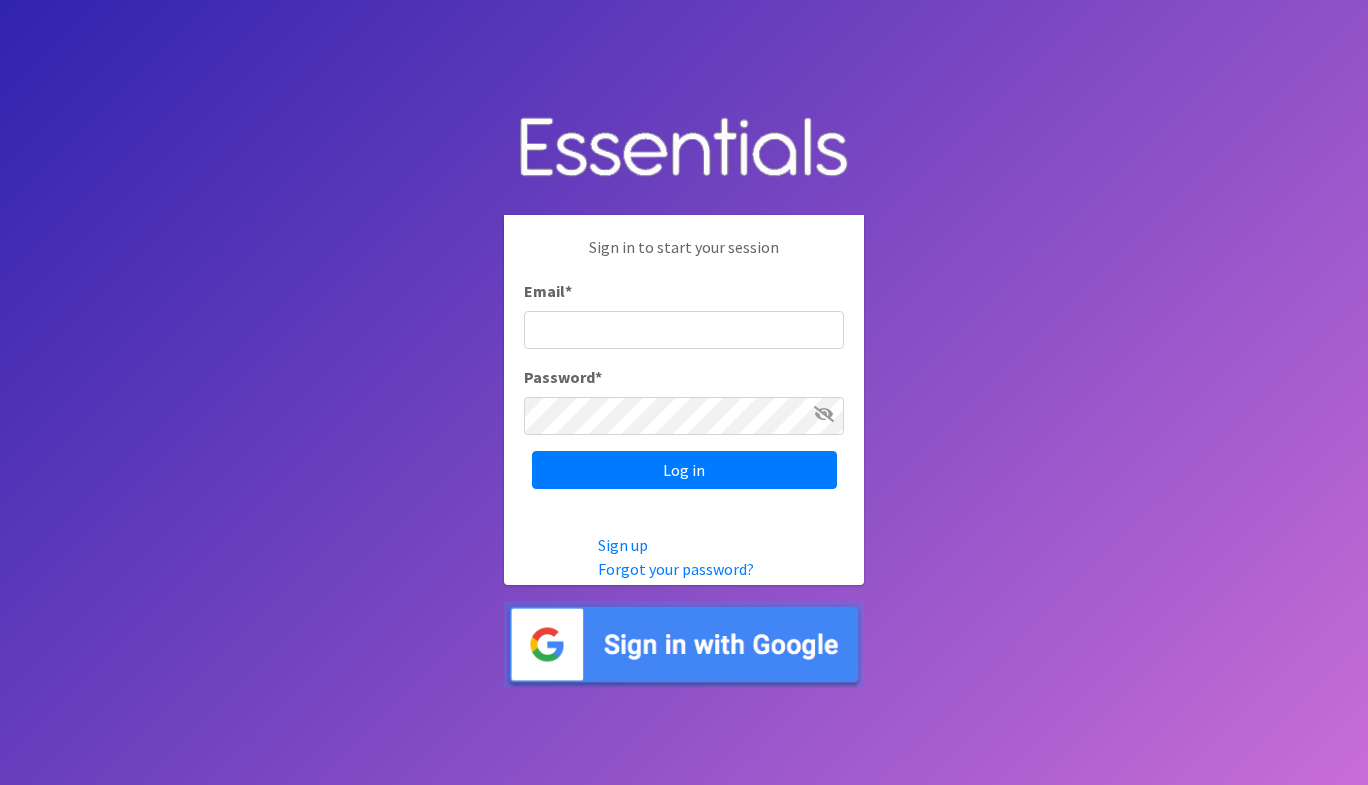 scroll, scrollTop: 0, scrollLeft: 0, axis: both 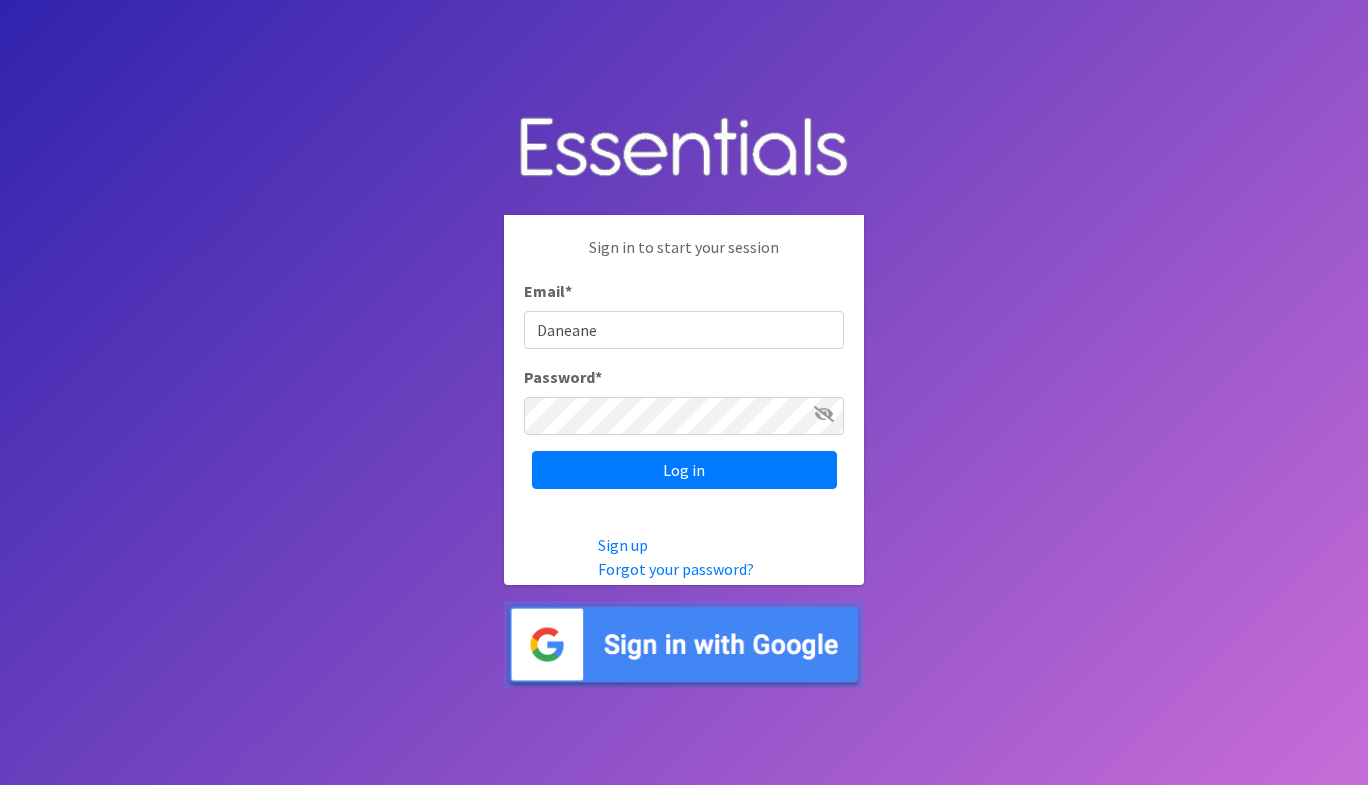 type on "[EMAIL_ADDRESS][PERSON_NAME][DOMAIN_NAME]" 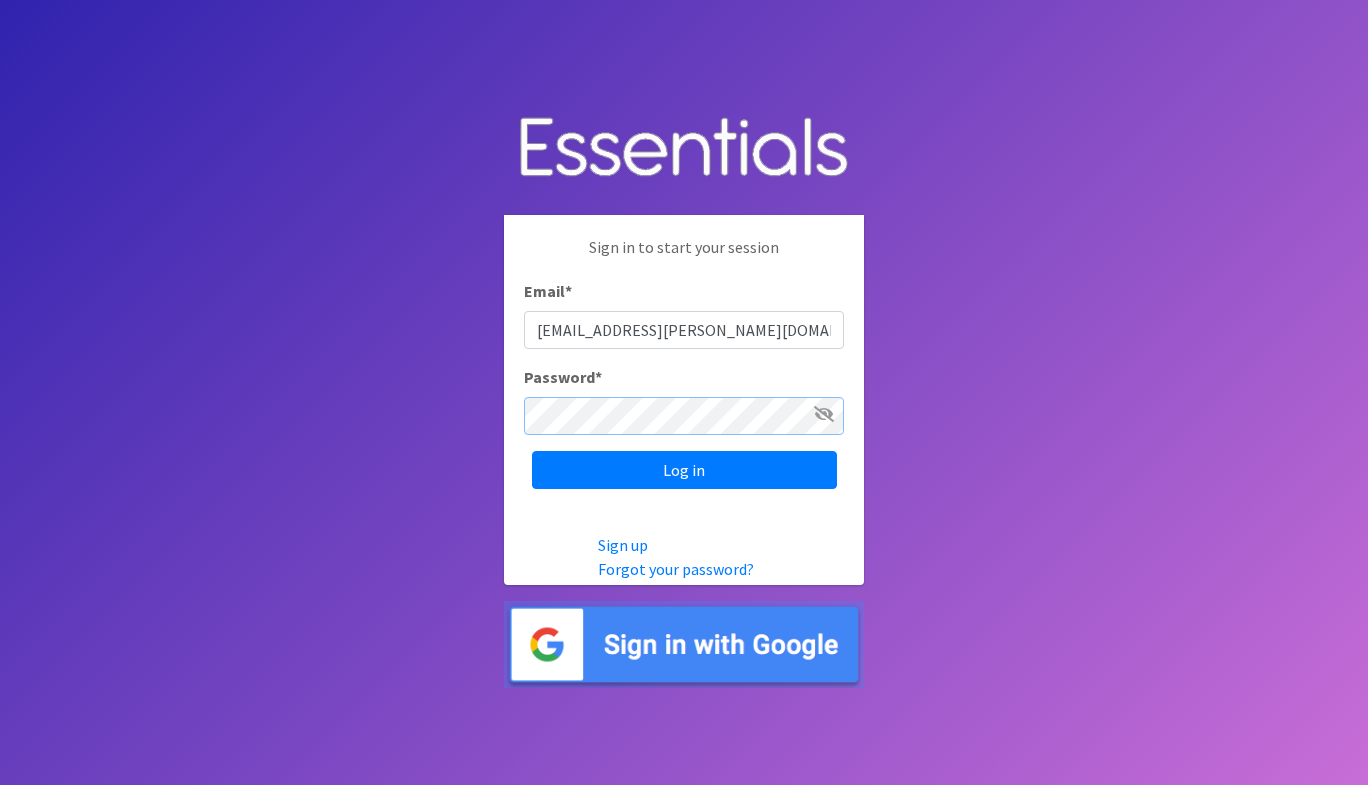 click on "Log in" at bounding box center (684, 470) 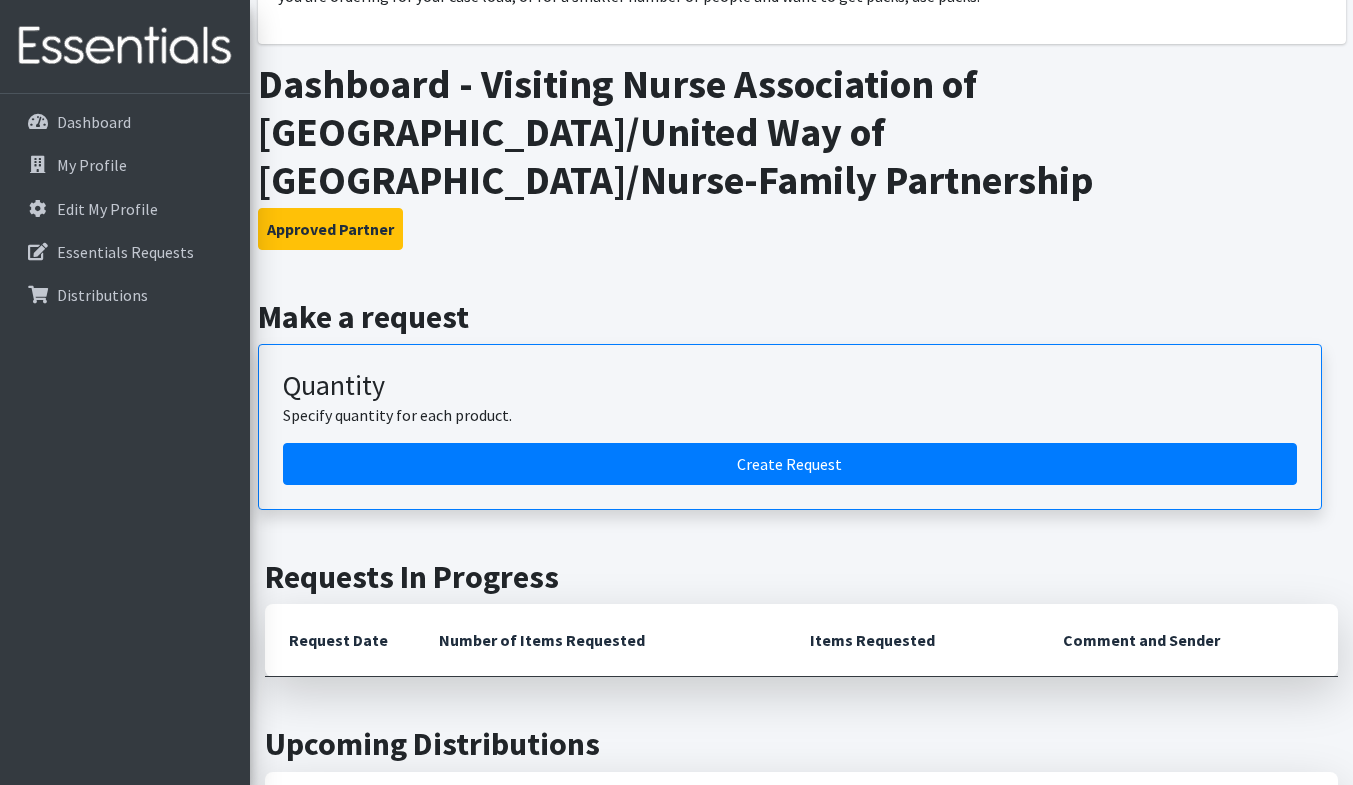 scroll, scrollTop: 276, scrollLeft: 0, axis: vertical 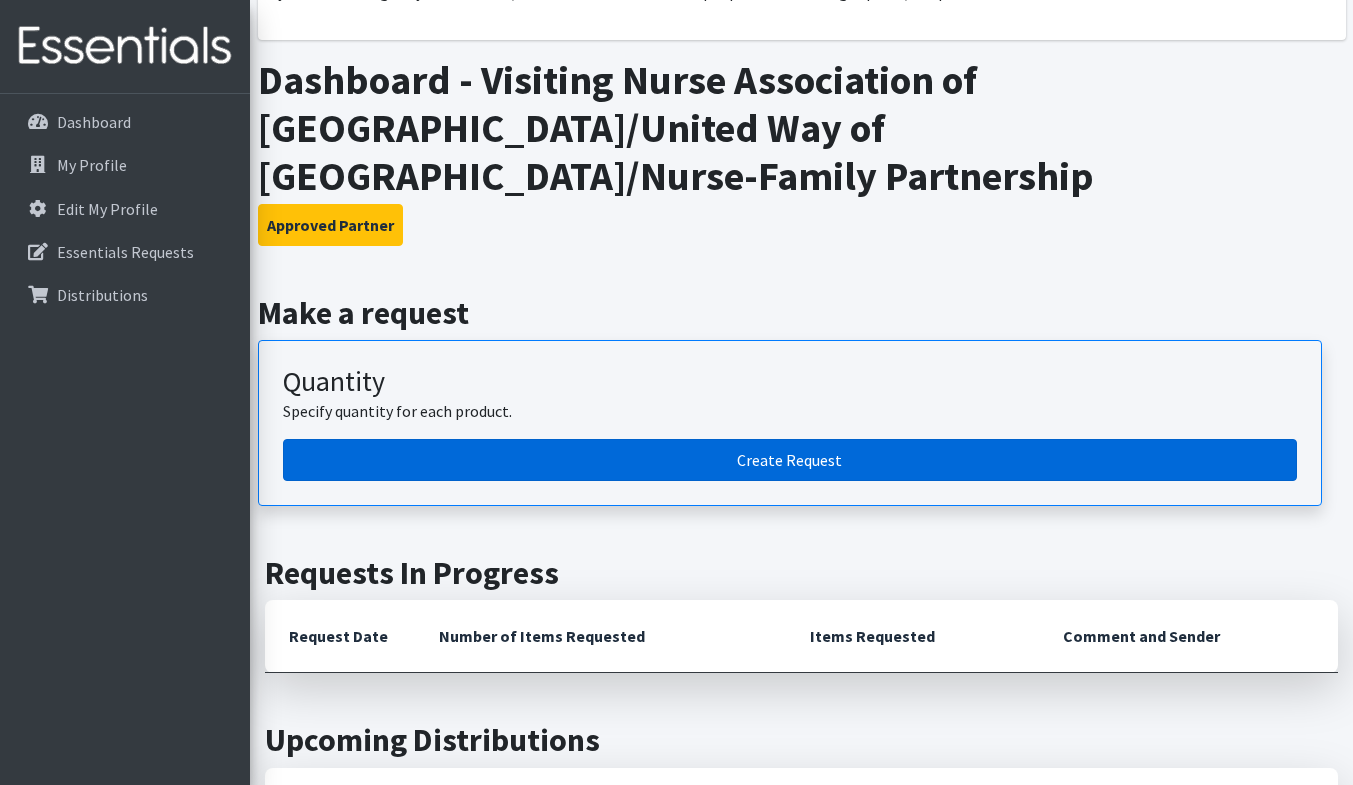 click on "Create Request" at bounding box center (790, 460) 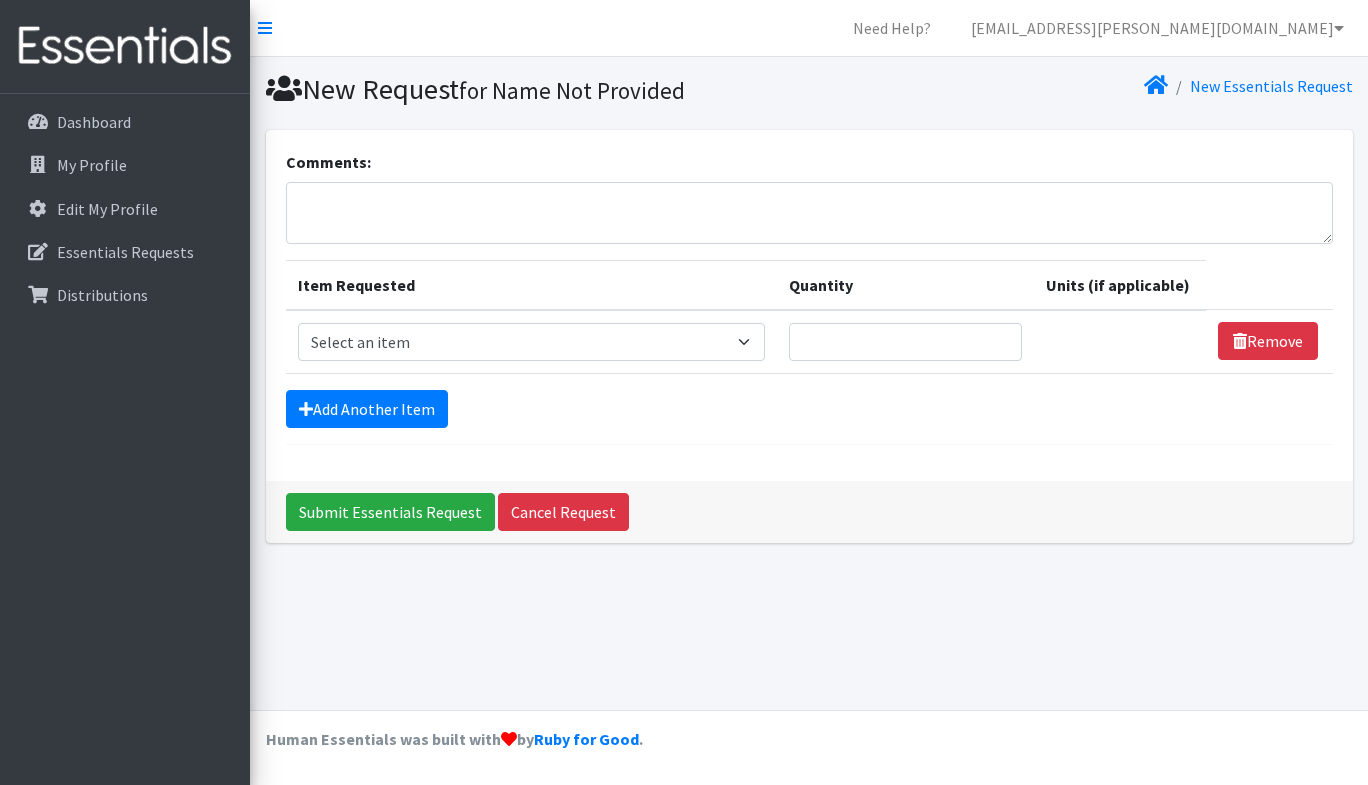 scroll, scrollTop: 0, scrollLeft: 0, axis: both 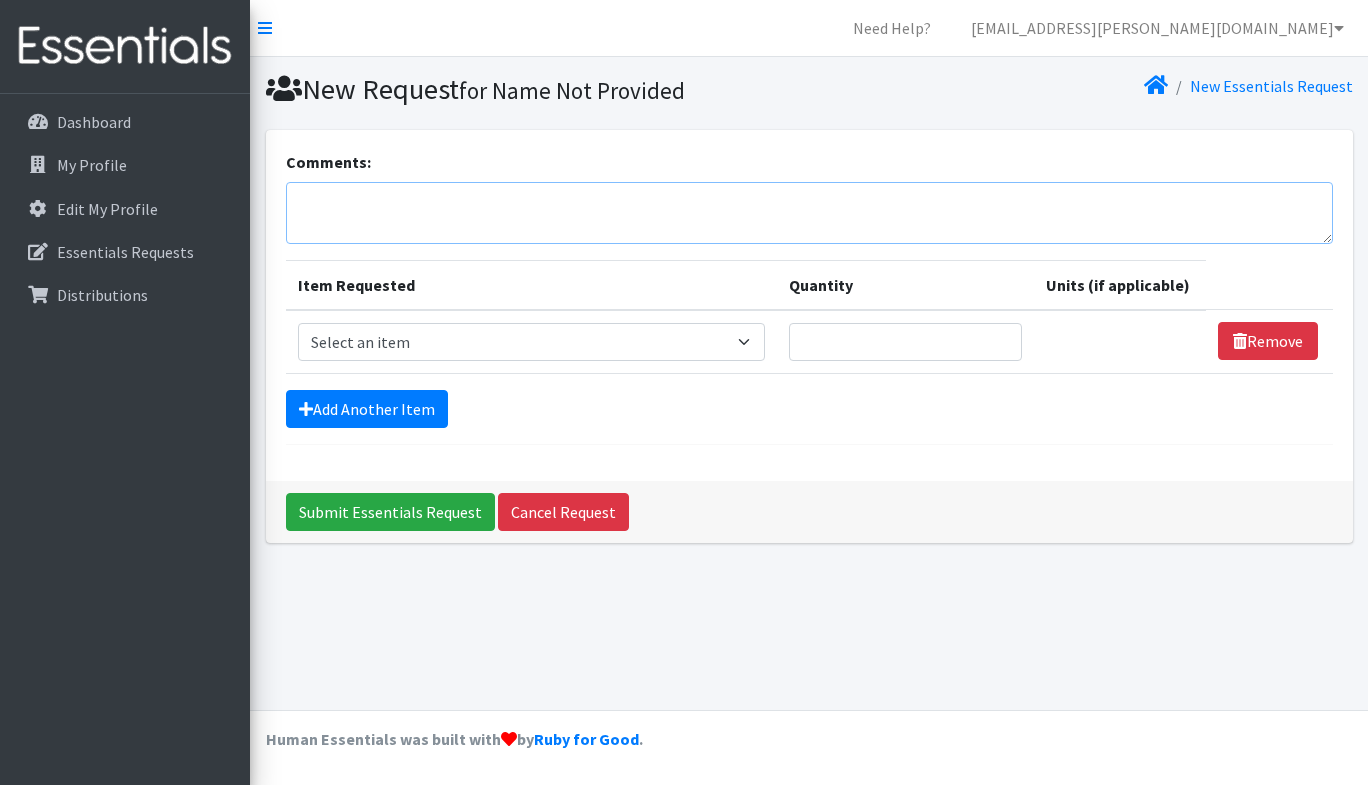 click on "Comments:" at bounding box center [809, 213] 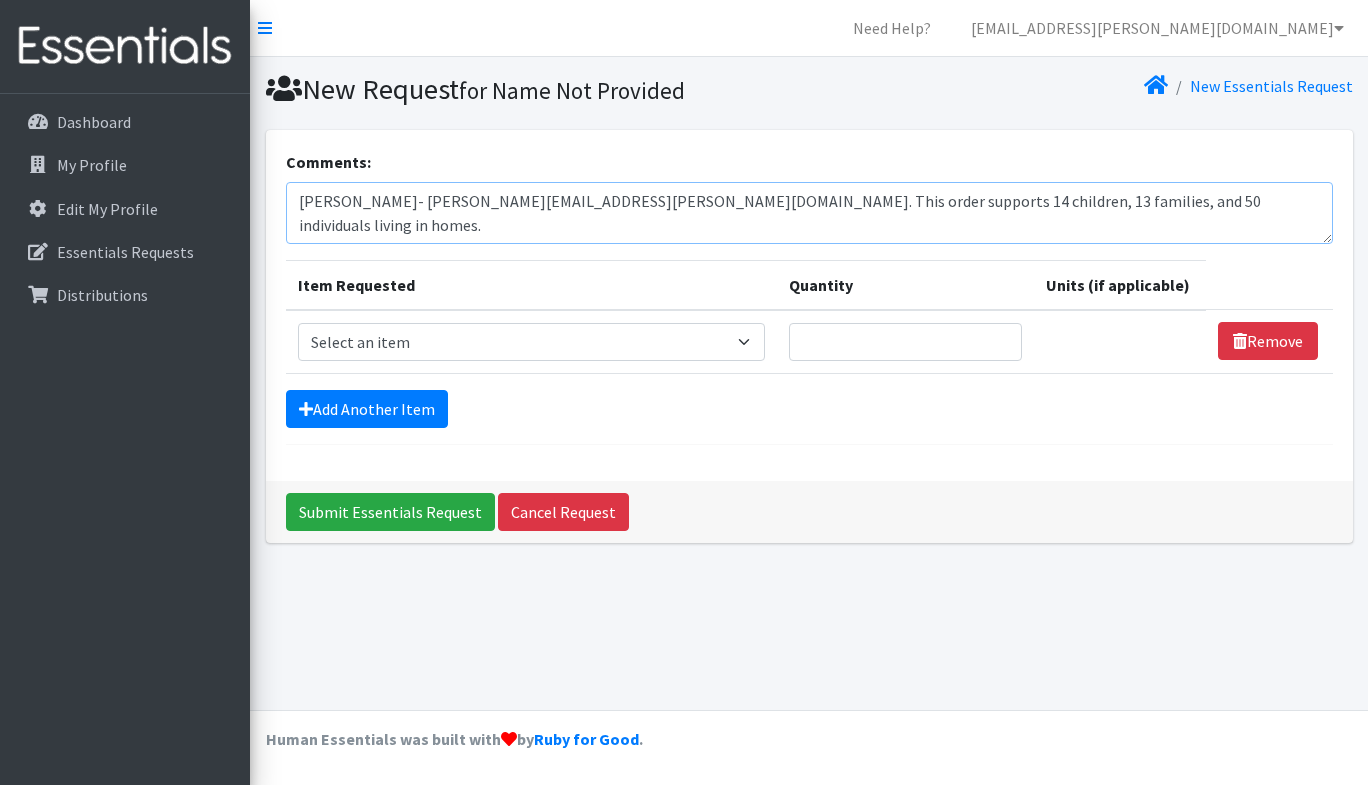 type on "[PERSON_NAME]- [PERSON_NAME][EMAIL_ADDRESS][PERSON_NAME][DOMAIN_NAME]. This order supports 14 children, 13 families, and 50 individuals living in homes." 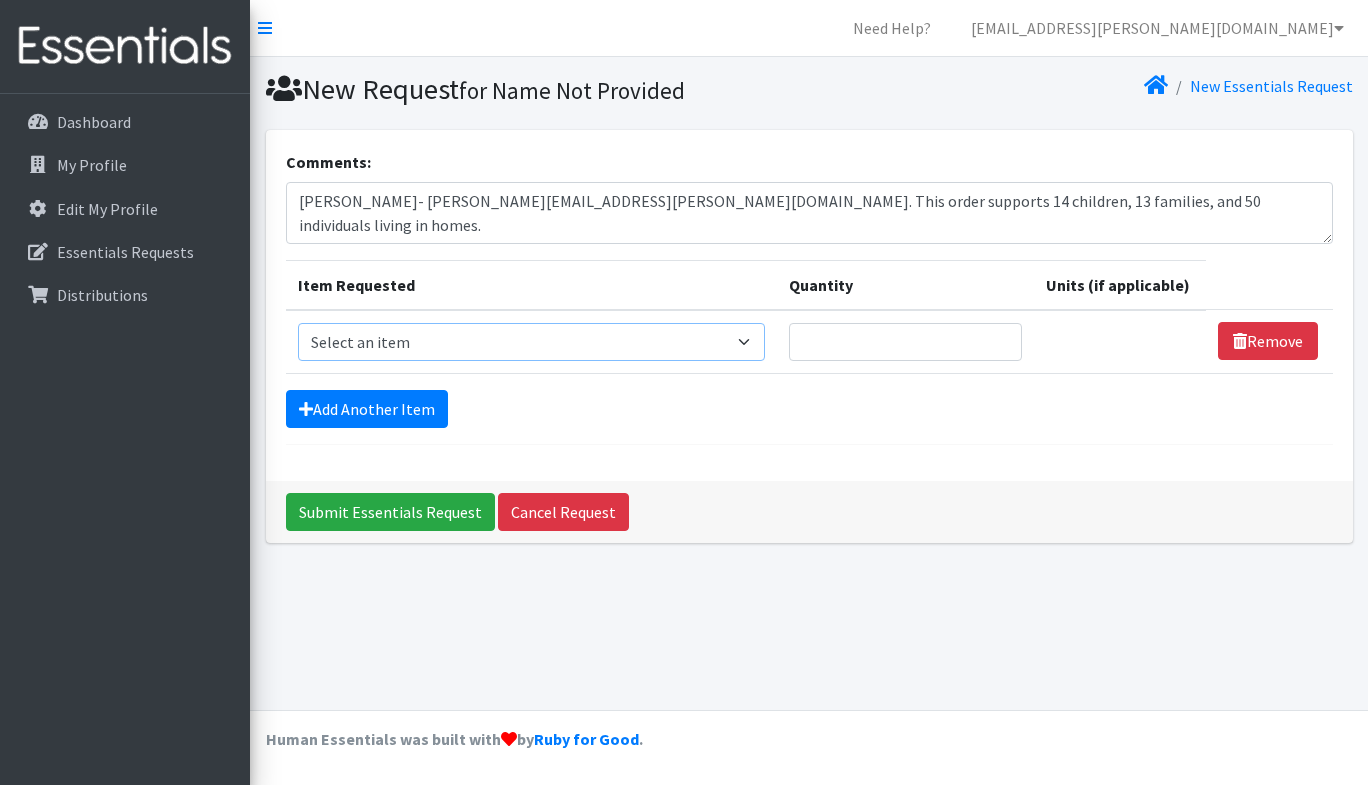 select on "13431" 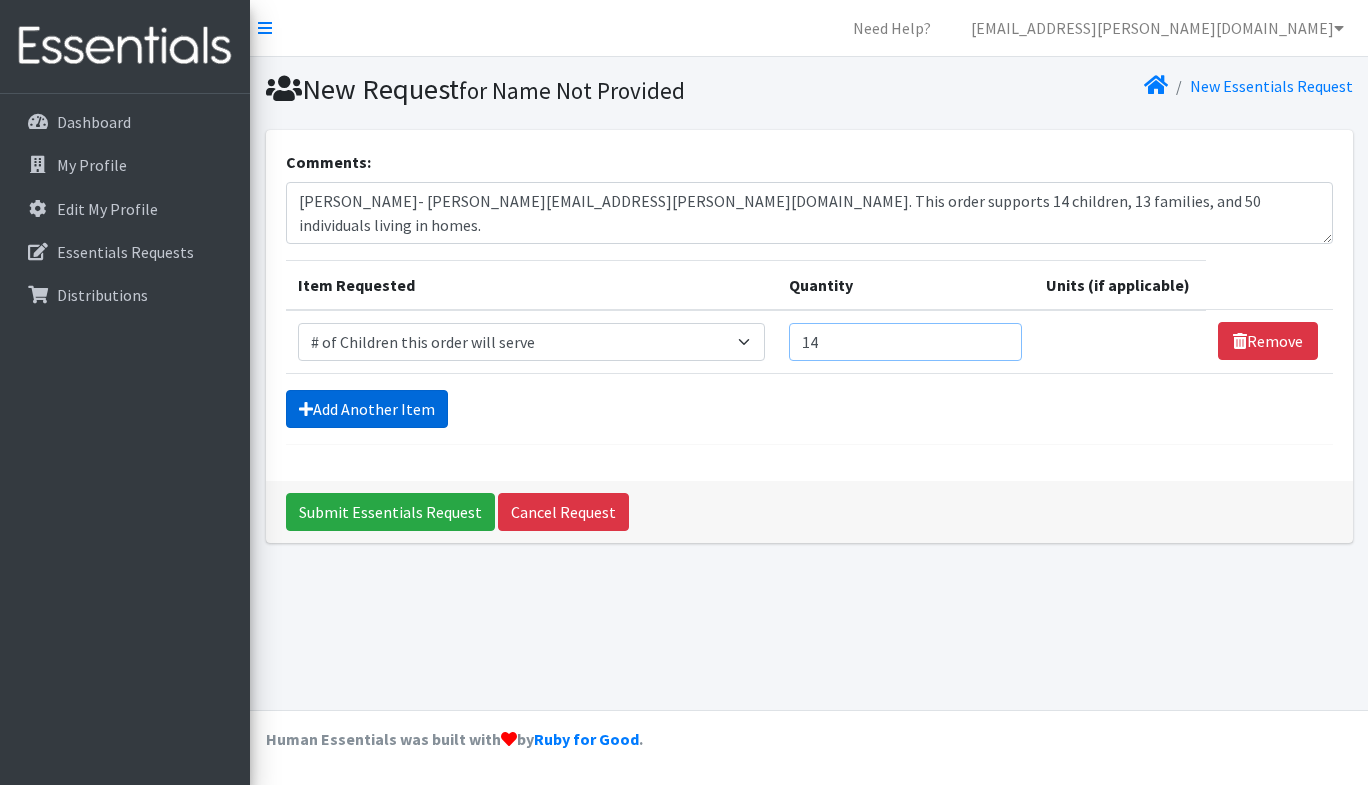type on "14" 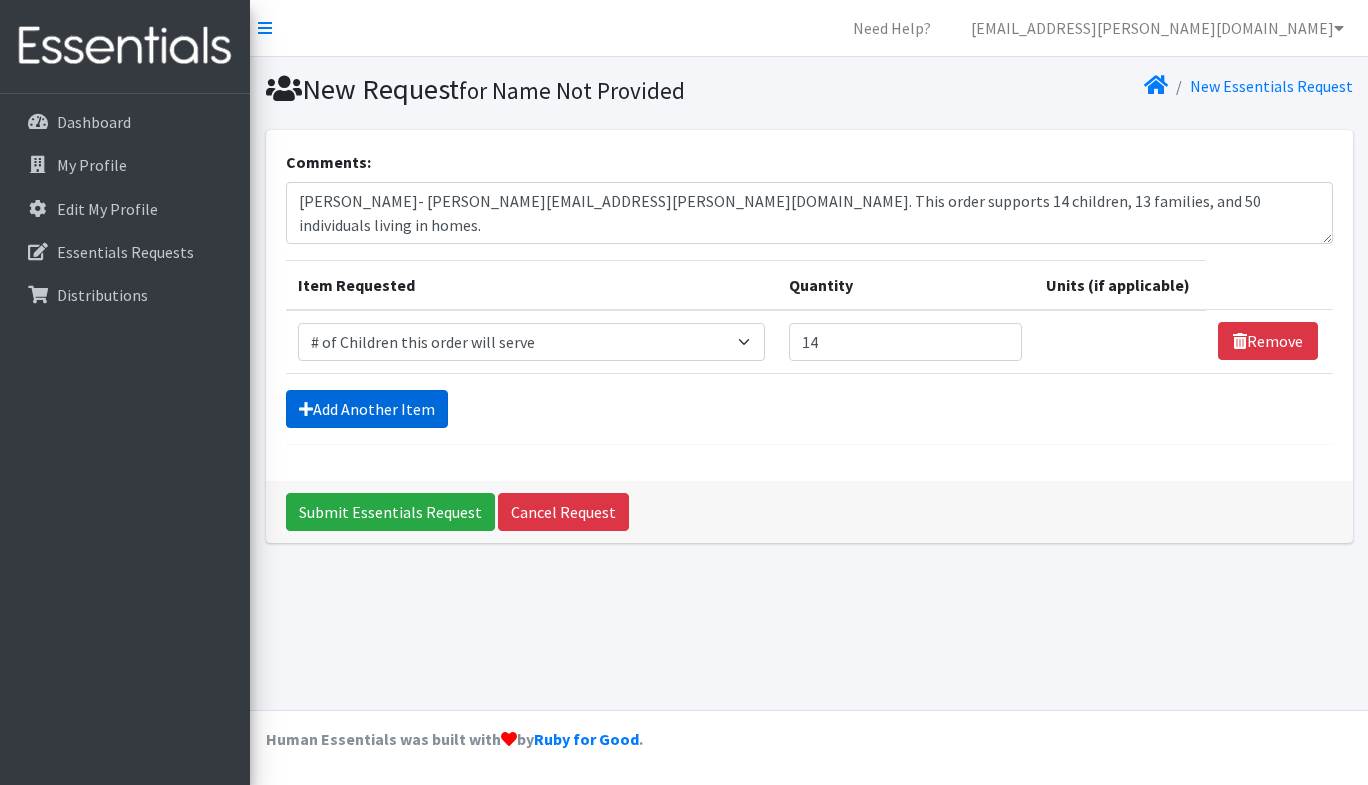 click on "Add Another Item" at bounding box center (367, 409) 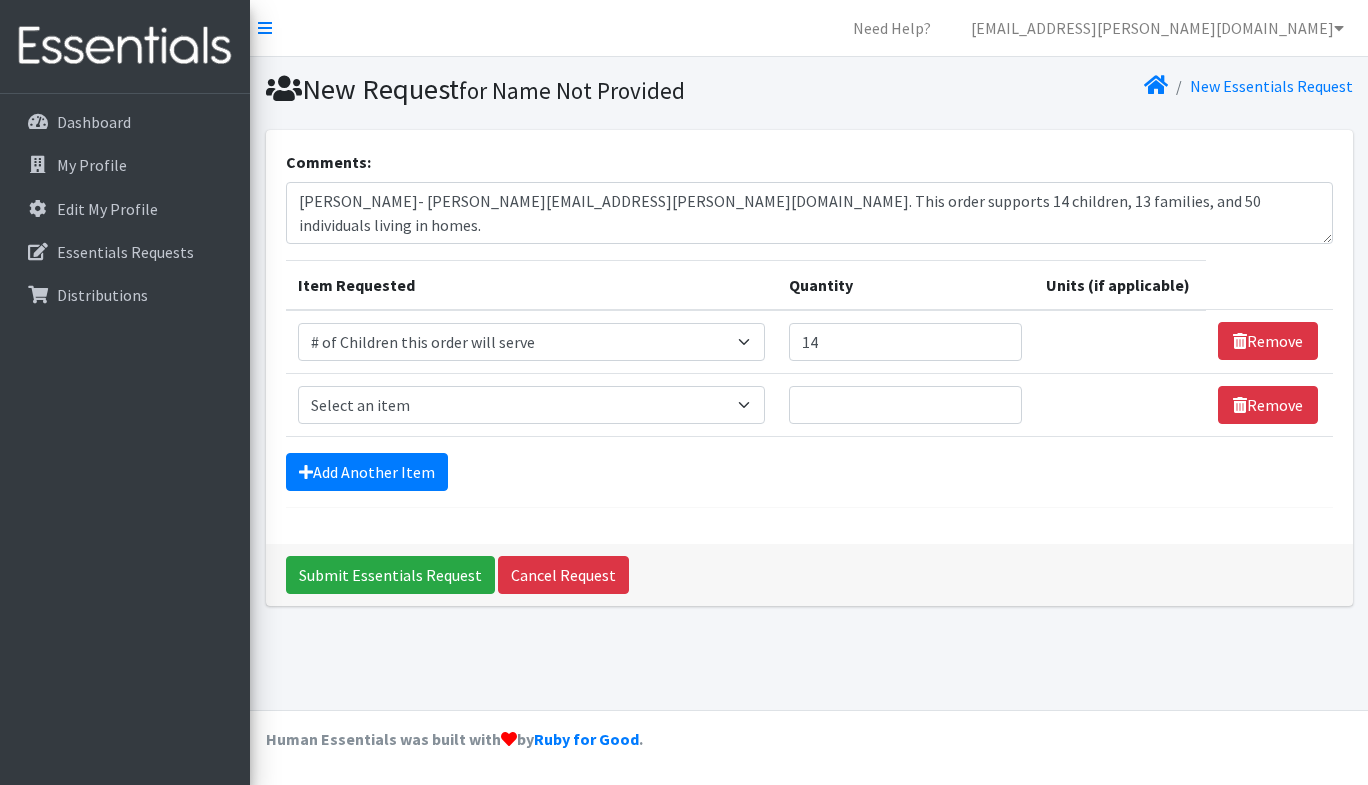 drag, startPoint x: 361, startPoint y: 384, endPoint x: 390, endPoint y: 393, distance: 30.364452 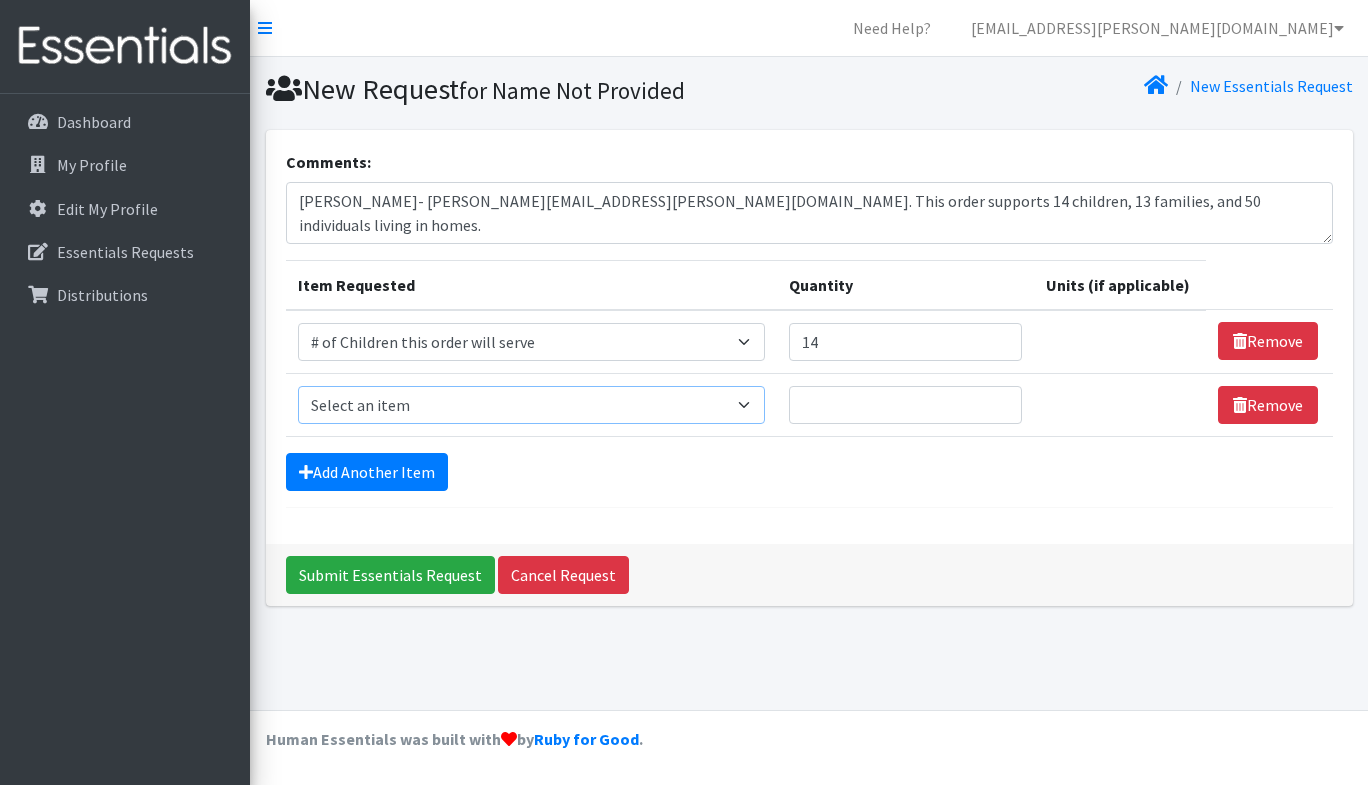 click on "Select an item
# of Children this order will serve
# of Individuals Living in Household
Activity Mat
Baby Carriers
Bath Tubs
Bed Pads
Bibs
Birthday Box - Boy
Birthday Box - Girl
Blankets/Swaddlers/Sleepsacks
Books
Bottles
Breast Pump
Bundle Me's
Car Seat - 3in1 up to 80 lbs.
Car Seat - Infant up to 22lbs. w/ handle
Clothing Boys Spring/Summer 0-6 Months
Clothing Boys Spring/Summer 12-18 Months
Clothing Boys Spring/Summer 18-24 Months
Clothing Boys Spring/Summer 2T
Clothing Boys Spring/Summer 3T
Clothing Boys Spring/Summer 4T
Clothing Boys Spring/Summer 5T
Clothing Boys Spring/Summer 6-12 Months
Clothing Boys Spring/Summer Premie/NB
Clothing Girls Fall/Winter 6-12 Months
Clothing Girls Spring/Summer 0-6 Months
Clothing Girls Spring/Summer 12-18 Months
Clothing Girls Spring/Summer 18-24 Months
Clothing Girls Spring/Summer 2T
Clothing Girls Spring/Summer 3T
Clothing Girls Spring/Summer 4T
Clothing Girls Spring/Summer 5T
Diaper Bags" at bounding box center [531, 405] 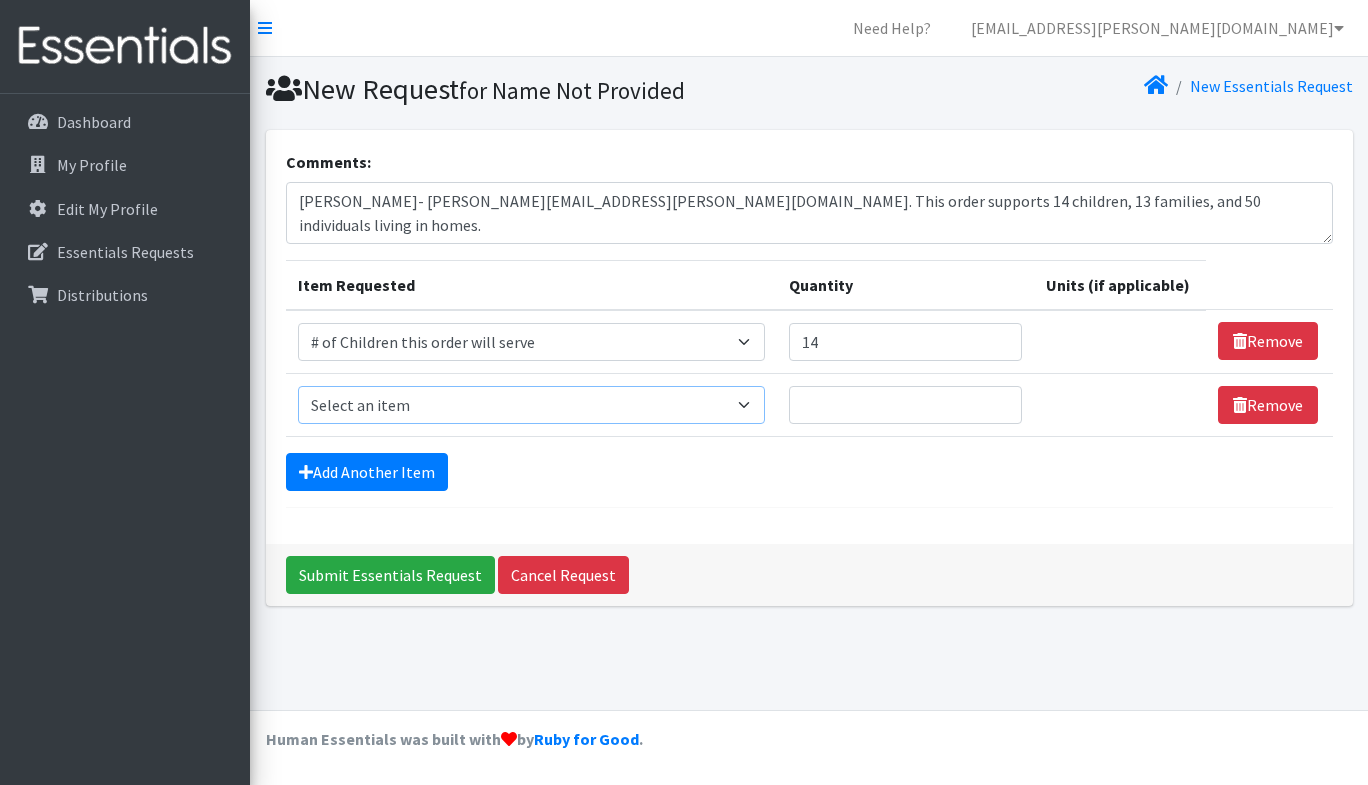 select on "6076" 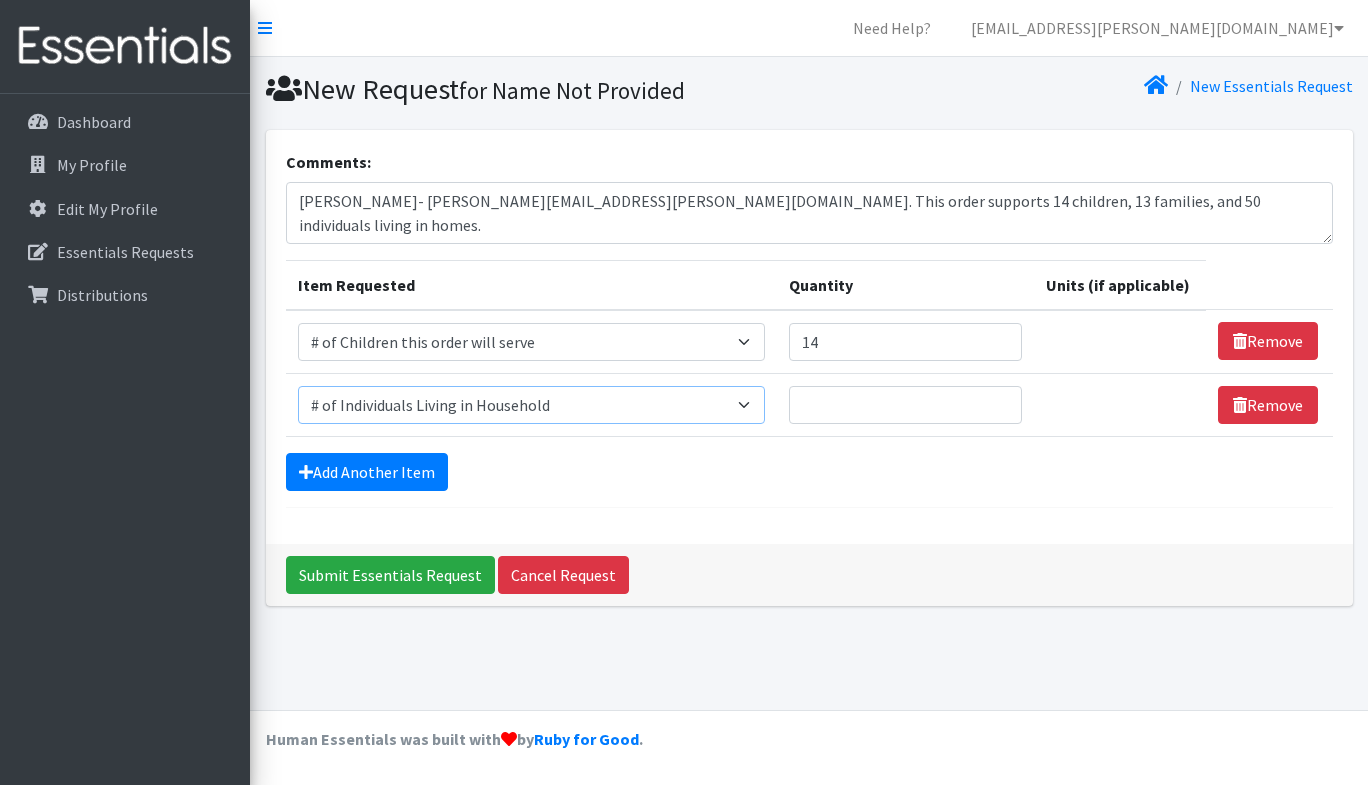 click on "Select an item
# of Children this order will serve
# of Individuals Living in Household
Activity Mat
Baby Carriers
Bath Tubs
Bed Pads
Bibs
Birthday Box - Boy
Birthday Box - Girl
Blankets/Swaddlers/Sleepsacks
Books
Bottles
Breast Pump
Bundle Me's
Car Seat - 3in1 up to 80 lbs.
Car Seat - Infant up to 22lbs. w/ handle
Clothing Boys Spring/Summer 0-6 Months
Clothing Boys Spring/Summer 12-18 Months
Clothing Boys Spring/Summer 18-24 Months
Clothing Boys Spring/Summer 2T
Clothing Boys Spring/Summer 3T
Clothing Boys Spring/Summer 4T
Clothing Boys Spring/Summer 5T
Clothing Boys Spring/Summer 6-12 Months
Clothing Boys Spring/Summer Premie/NB
Clothing Girls Fall/Winter 6-12 Months
Clothing Girls Spring/Summer 0-6 Months
Clothing Girls Spring/Summer 12-18 Months
Clothing Girls Spring/Summer 18-24 Months
Clothing Girls Spring/Summer 2T
Clothing Girls Spring/Summer 3T
Clothing Girls Spring/Summer 4T
Clothing Girls Spring/Summer 5T
Diaper Bags" at bounding box center (531, 405) 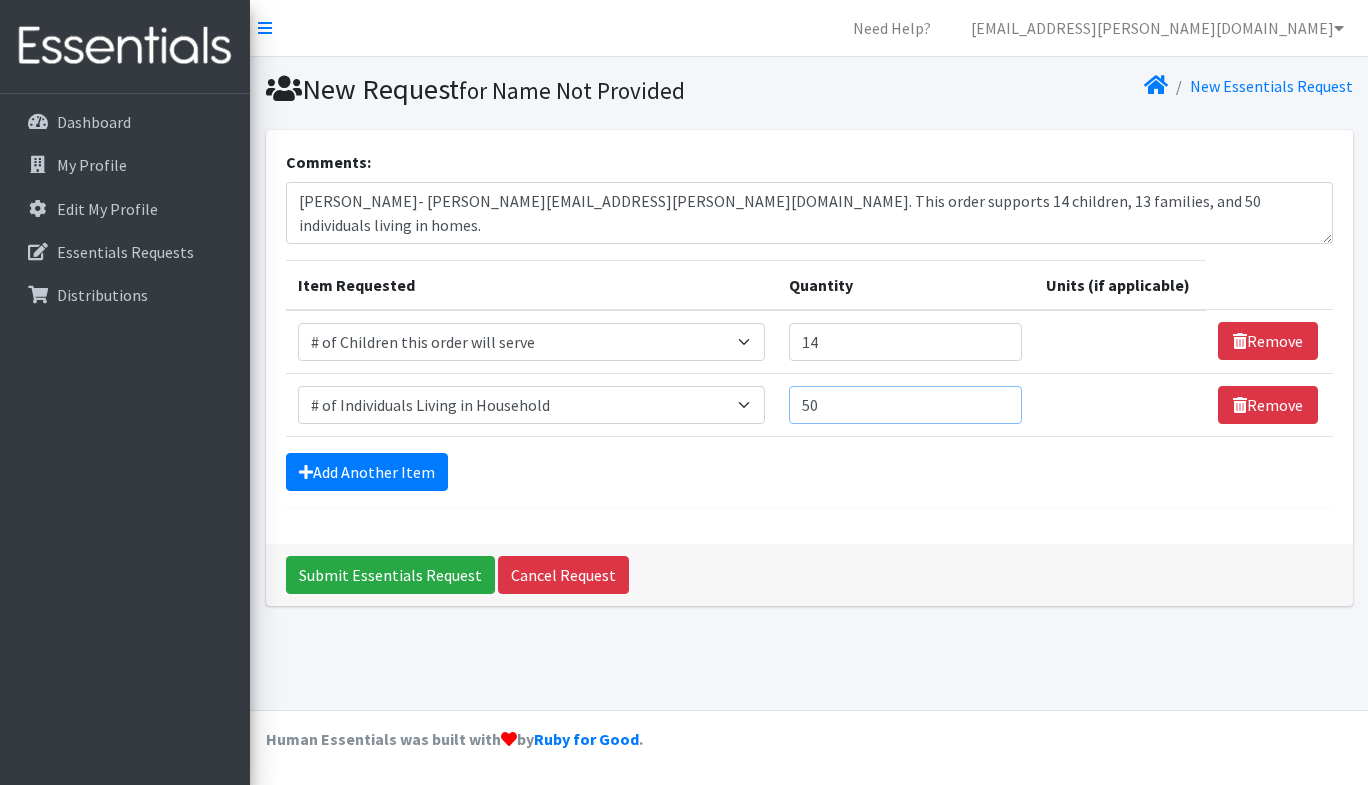 type on "50" 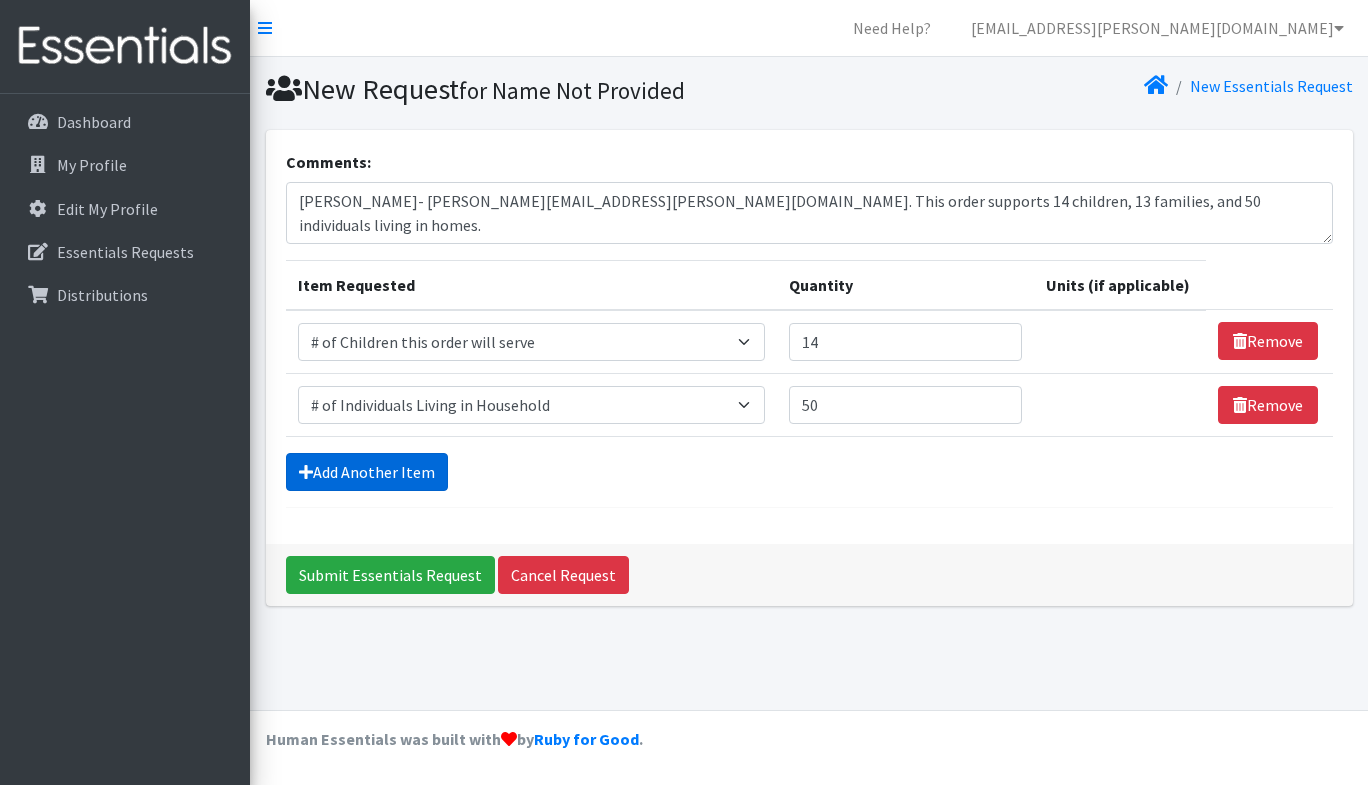 click on "Add Another Item" at bounding box center [367, 472] 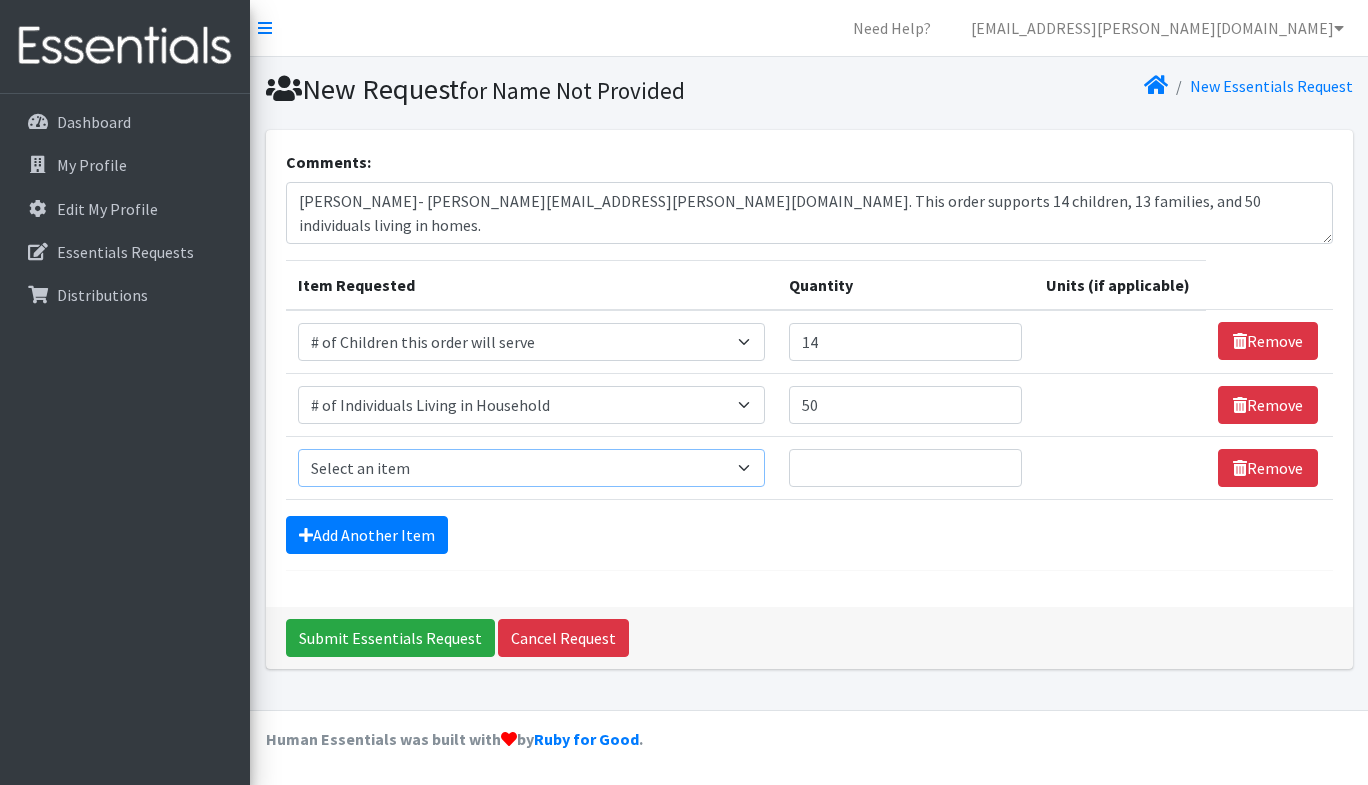 click on "Select an item
# of Children this order will serve
# of Individuals Living in Household
Activity Mat
Baby Carriers
Bath Tubs
Bed Pads
Bibs
Birthday Box - Boy
Birthday Box - Girl
Blankets/Swaddlers/Sleepsacks
Books
Bottles
Breast Pump
Bundle Me's
Car Seat - 3in1 up to 80 lbs.
Car Seat - Infant up to 22lbs. w/ handle
Clothing Boys Spring/Summer 0-6 Months
Clothing Boys Spring/Summer 12-18 Months
Clothing Boys Spring/Summer 18-24 Months
Clothing Boys Spring/Summer 2T
Clothing Boys Spring/Summer 3T
Clothing Boys Spring/Summer 4T
Clothing Boys Spring/Summer 5T
Clothing Boys Spring/Summer 6-12 Months
Clothing Boys Spring/Summer Premie/NB
Clothing Girls Fall/Winter 6-12 Months
Clothing Girls Spring/Summer 0-6 Months
Clothing Girls Spring/Summer 12-18 Months
Clothing Girls Spring/Summer 18-24 Months
Clothing Girls Spring/Summer 2T
Clothing Girls Spring/Summer 3T
Clothing Girls Spring/Summer 4T
Clothing Girls Spring/Summer 5T
Diaper Bags" at bounding box center [531, 468] 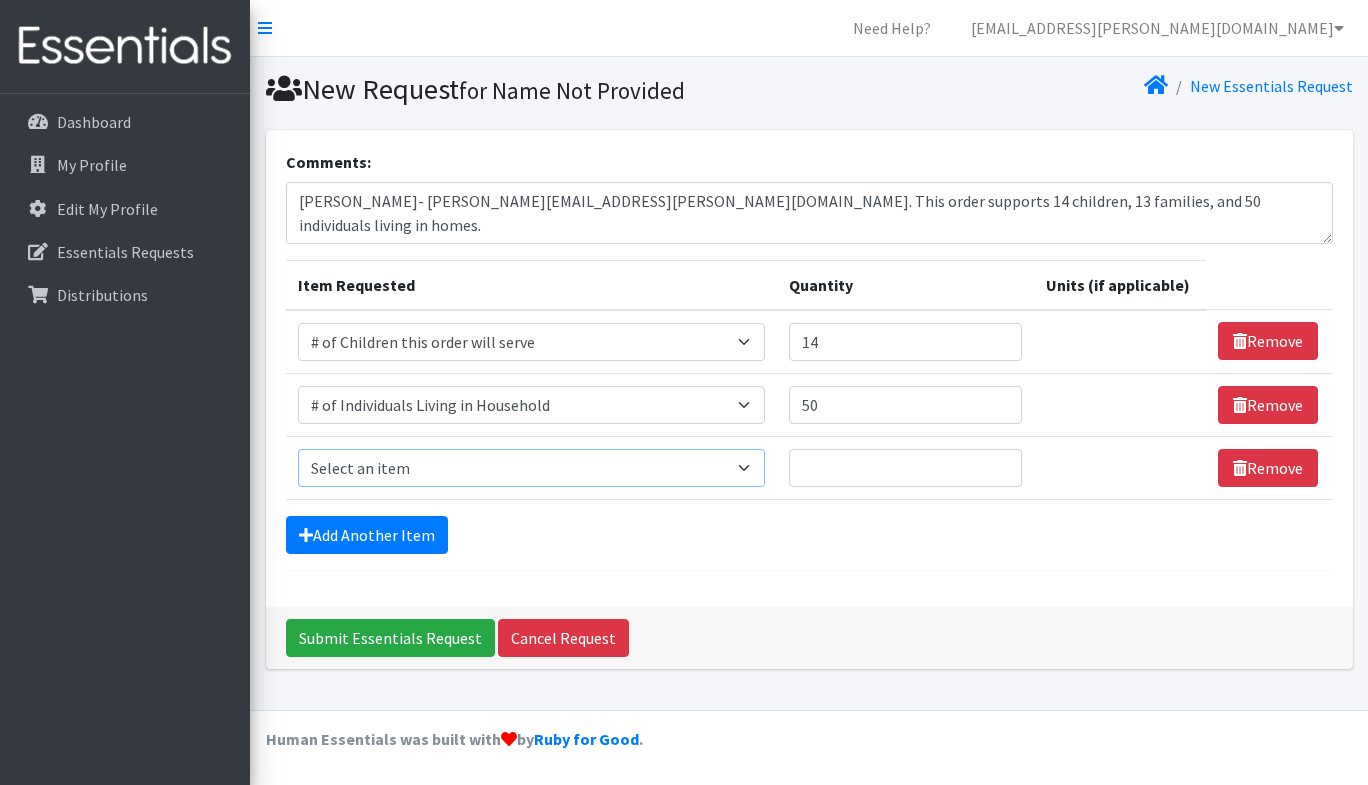 select on "1929" 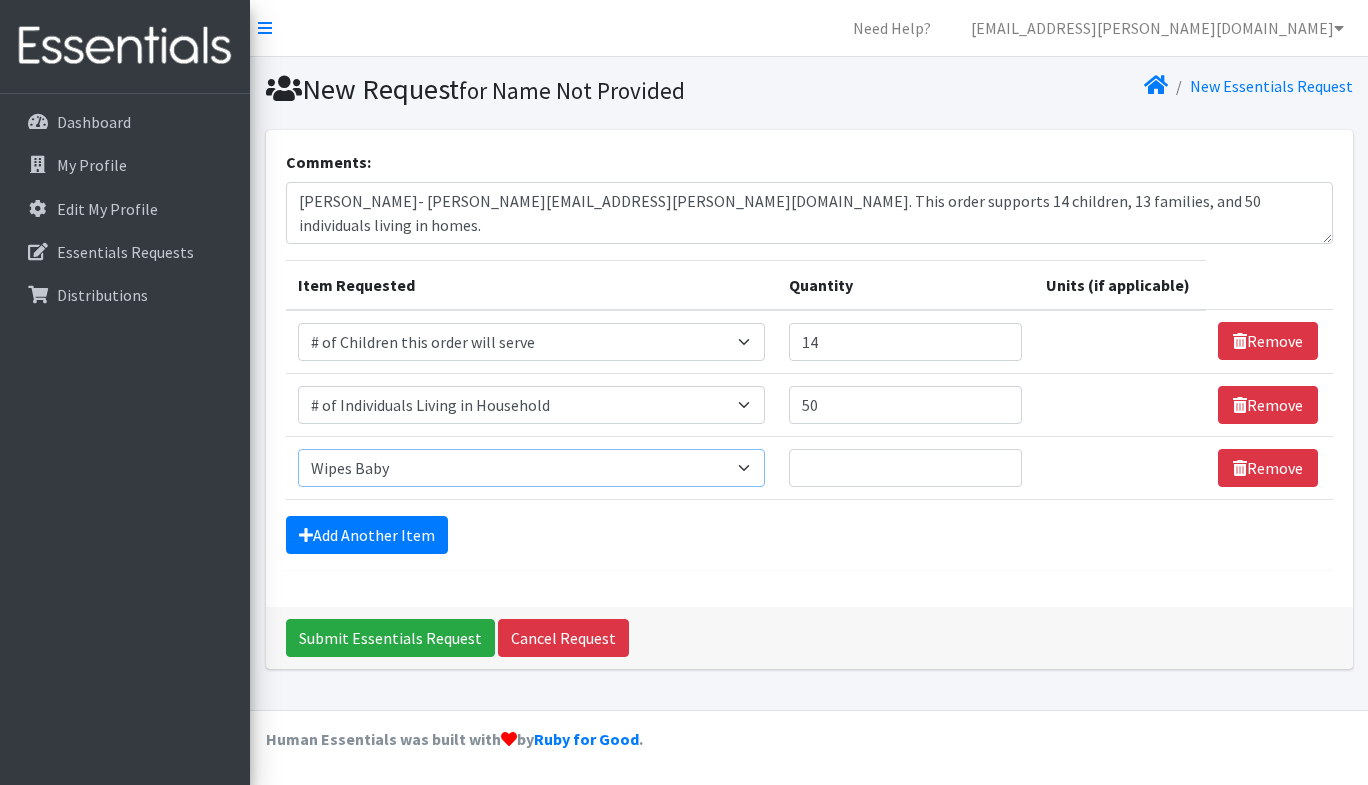 click on "Select an item
# of Children this order will serve
# of Individuals Living in Household
Activity Mat
Baby Carriers
Bath Tubs
Bed Pads
Bibs
Birthday Box - Boy
Birthday Box - Girl
Blankets/Swaddlers/Sleepsacks
Books
Bottles
Breast Pump
Bundle Me's
Car Seat - 3in1 up to 80 lbs.
Car Seat - Infant up to 22lbs. w/ handle
Clothing Boys Spring/Summer 0-6 Months
Clothing Boys Spring/Summer 12-18 Months
Clothing Boys Spring/Summer 18-24 Months
Clothing Boys Spring/Summer 2T
Clothing Boys Spring/Summer 3T
Clothing Boys Spring/Summer 4T
Clothing Boys Spring/Summer 5T
Clothing Boys Spring/Summer 6-12 Months
Clothing Boys Spring/Summer Premie/NB
Clothing Girls Fall/Winter 6-12 Months
Clothing Girls Spring/Summer 0-6 Months
Clothing Girls Spring/Summer 12-18 Months
Clothing Girls Spring/Summer 18-24 Months
Clothing Girls Spring/Summer 2T
Clothing Girls Spring/Summer 3T
Clothing Girls Spring/Summer 4T
Clothing Girls Spring/Summer 5T
Diaper Bags" at bounding box center (531, 468) 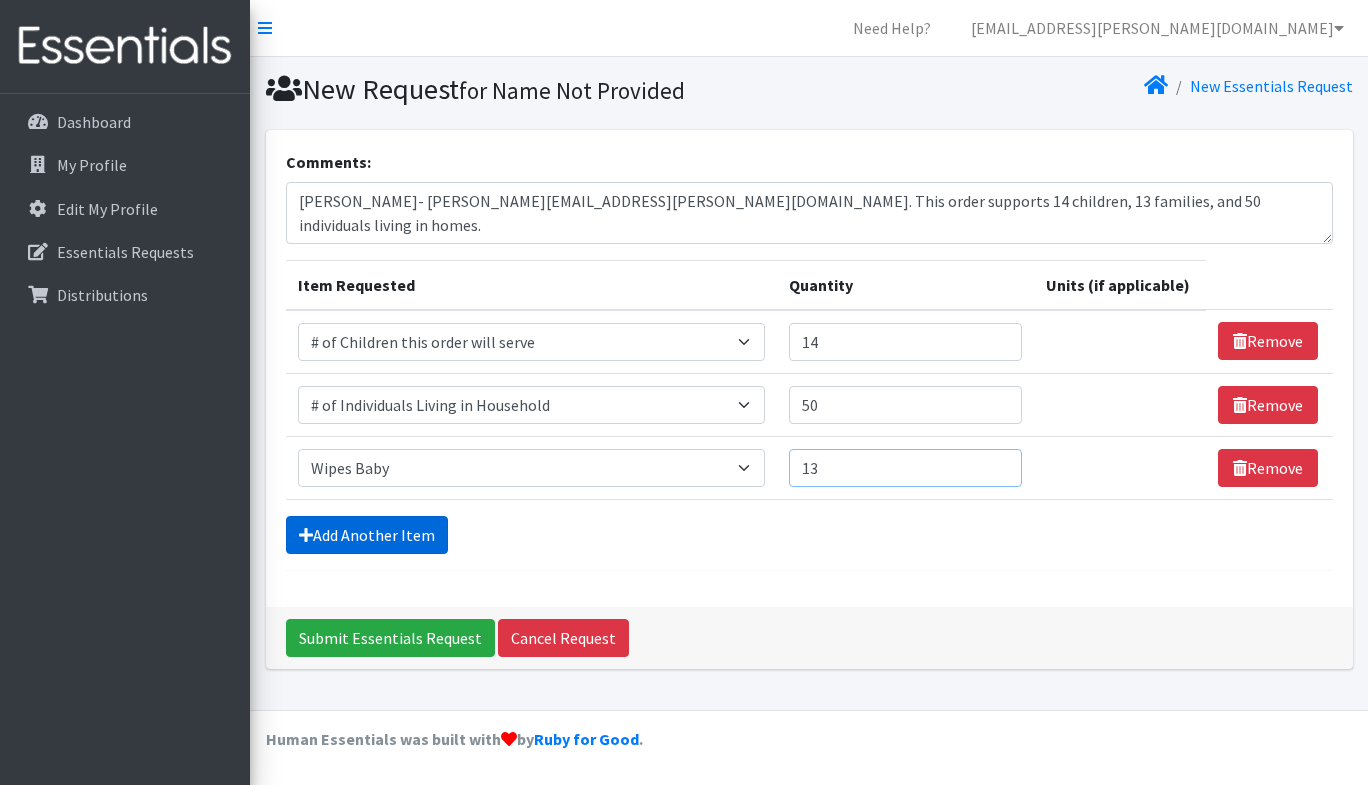 type on "13" 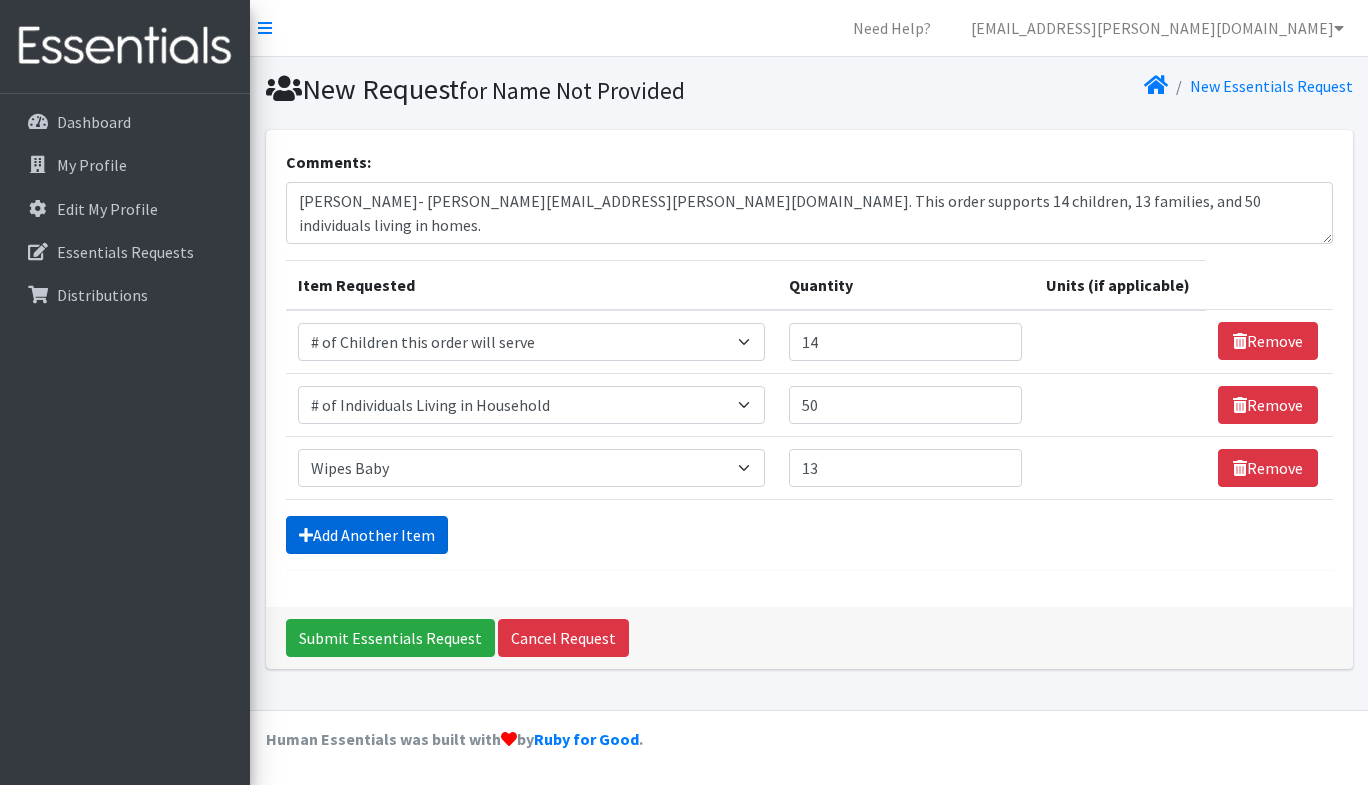 click on "Add Another Item" at bounding box center (367, 535) 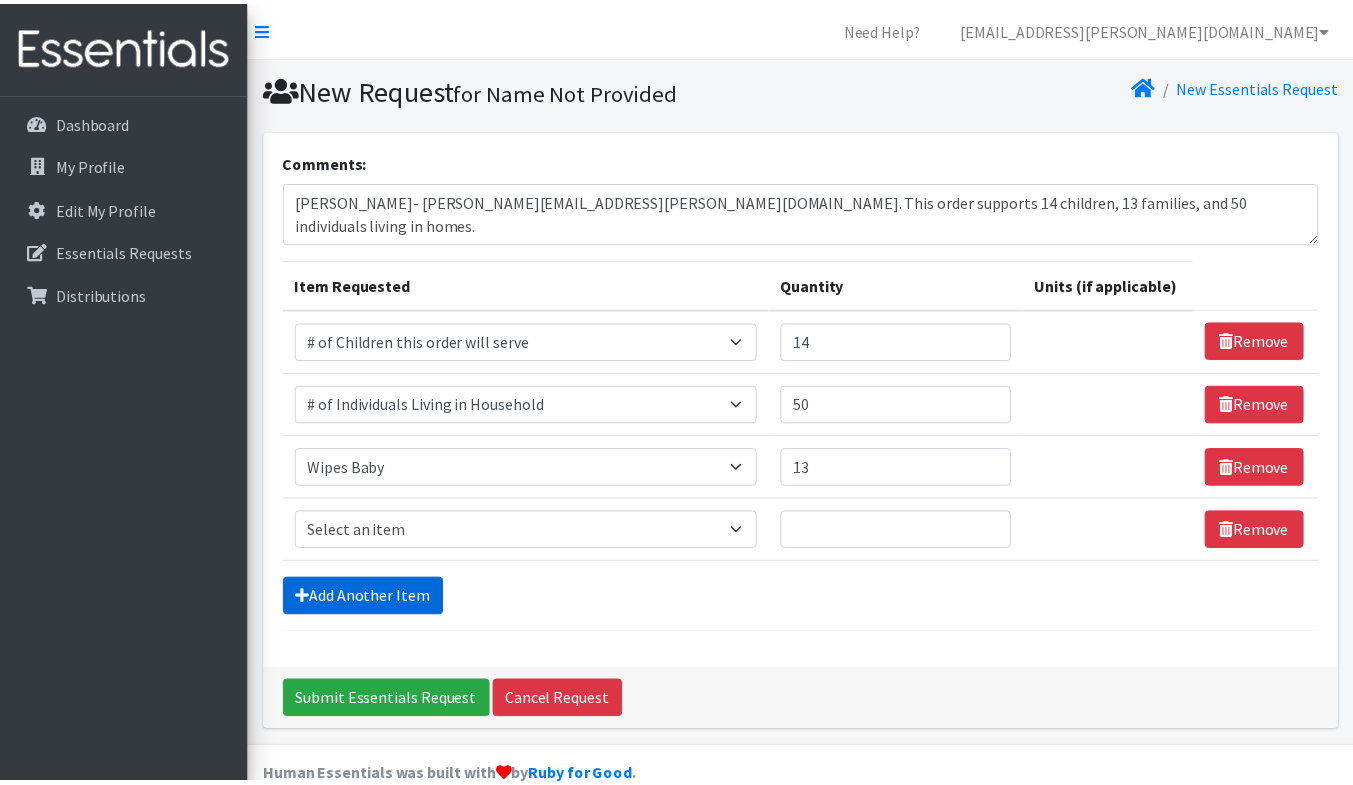 scroll, scrollTop: 37, scrollLeft: 0, axis: vertical 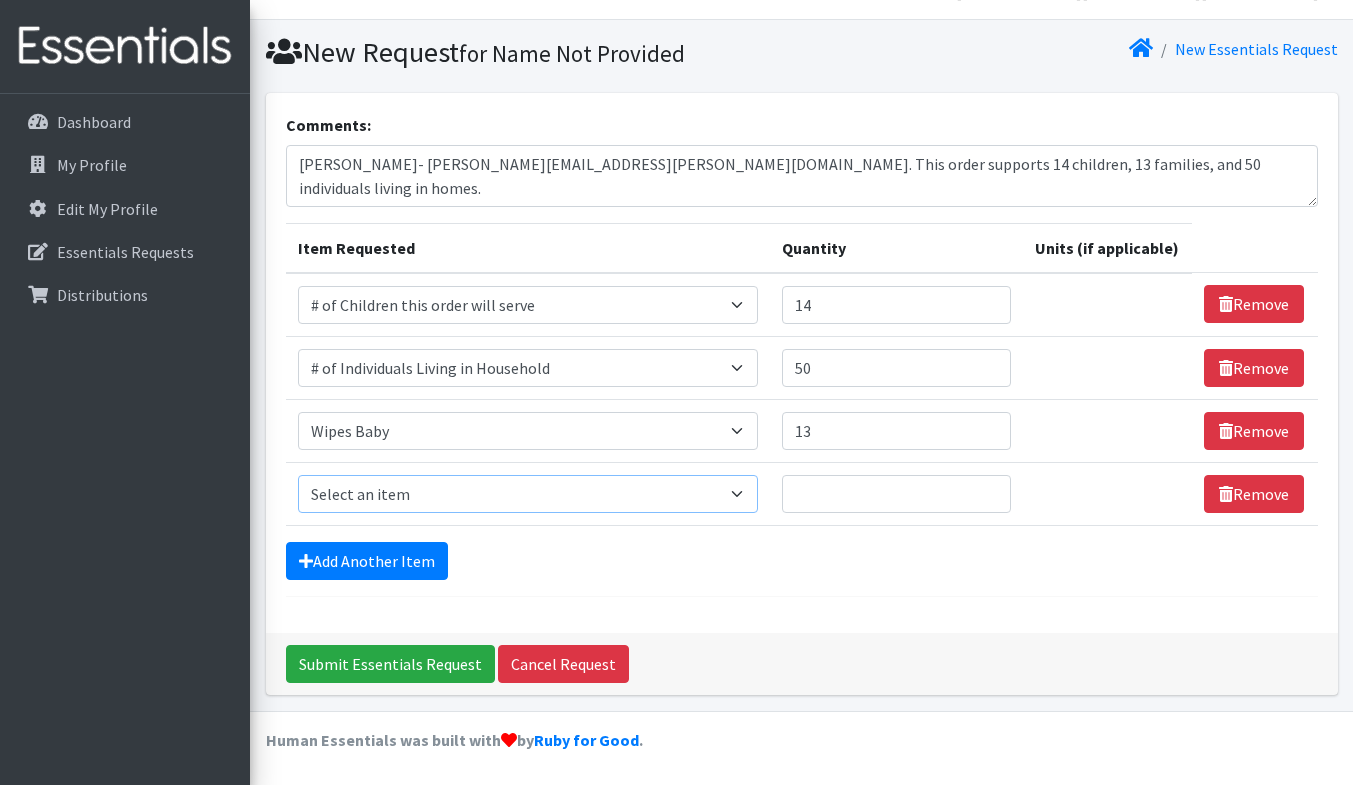 click on "Select an item
# of Children this order will serve
# of Individuals Living in Household
Activity Mat
Baby Carriers
Bath Tubs
Bed Pads
Bibs
Birthday Box - Boy
Birthday Box - Girl
Blankets/Swaddlers/Sleepsacks
Books
Bottles
Breast Pump
Bundle Me's
Car Seat - 3in1 up to 80 lbs.
Car Seat - Infant up to 22lbs. w/ handle
Clothing Boys Spring/Summer 0-6 Months
Clothing Boys Spring/Summer 12-18 Months
Clothing Boys Spring/Summer 18-24 Months
Clothing Boys Spring/Summer 2T
Clothing Boys Spring/Summer 3T
Clothing Boys Spring/Summer 4T
Clothing Boys Spring/Summer 5T
Clothing Boys Spring/Summer 6-12 Months
Clothing Boys Spring/Summer Premie/NB
Clothing Girls Fall/Winter 6-12 Months
Clothing Girls Spring/Summer 0-6 Months
Clothing Girls Spring/Summer 12-18 Months
Clothing Girls Spring/Summer 18-24 Months
Clothing Girls Spring/Summer 2T
Clothing Girls Spring/Summer 3T
Clothing Girls Spring/Summer 4T
Clothing Girls Spring/Summer 5T
Diaper Bags" at bounding box center [528, 494] 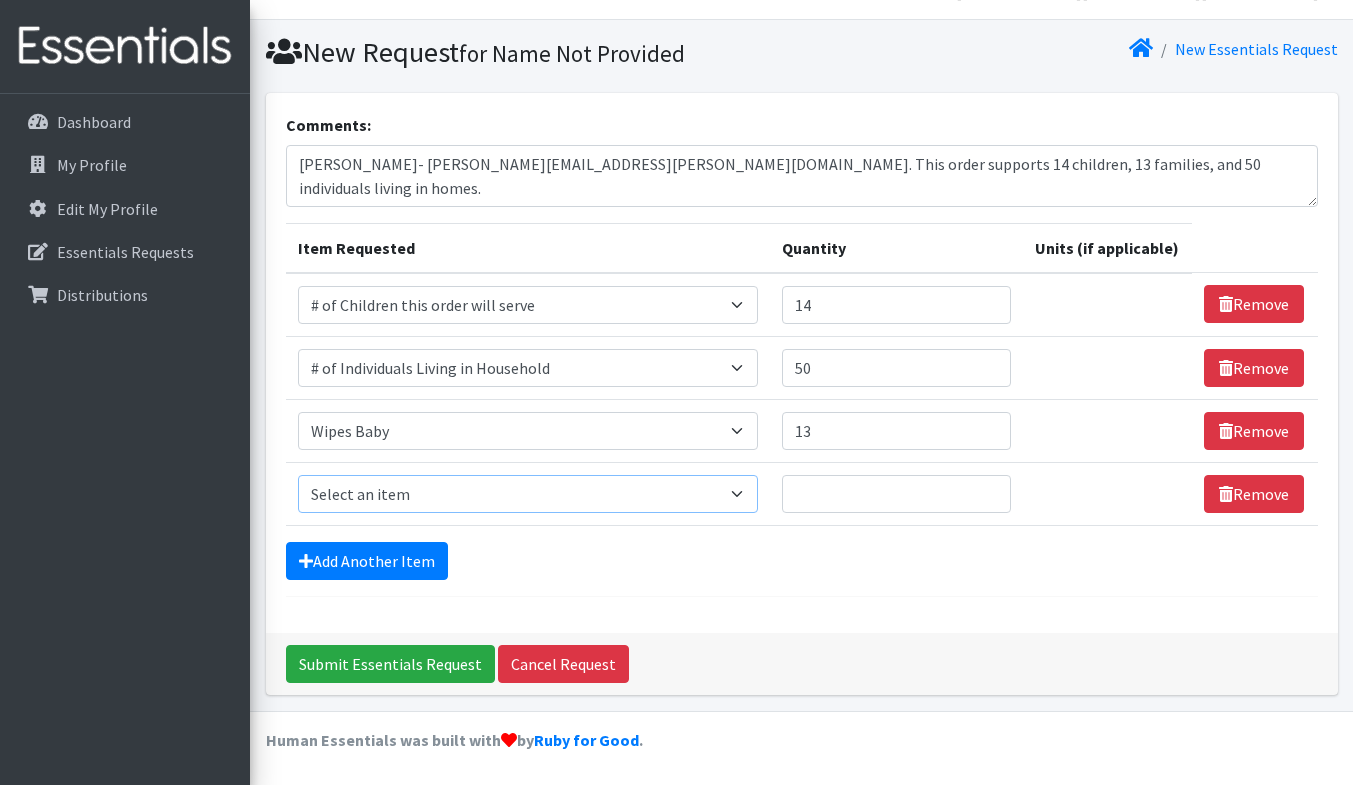 select on "1982" 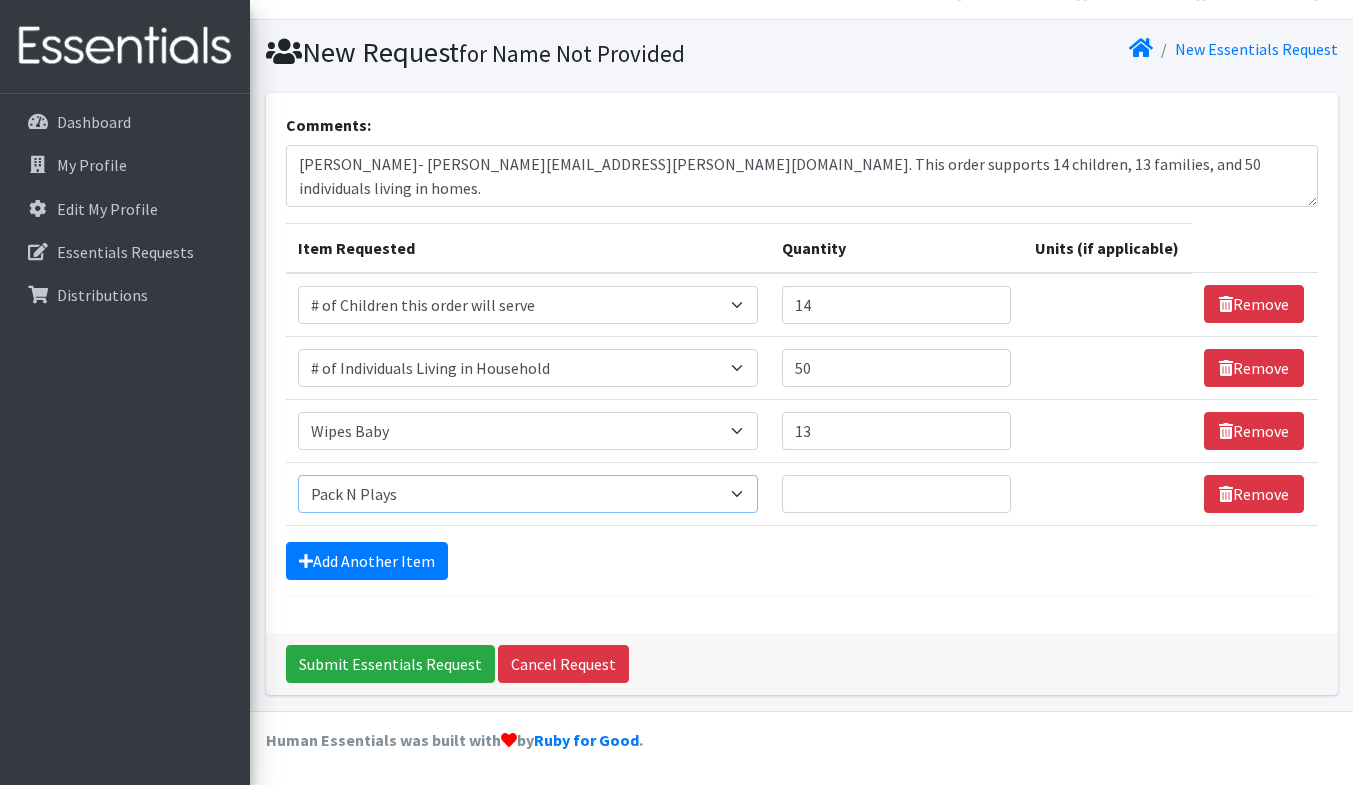 click on "Select an item
# of Children this order will serve
# of Individuals Living in Household
Activity Mat
Baby Carriers
Bath Tubs
Bed Pads
Bibs
Birthday Box - Boy
Birthday Box - Girl
Blankets/Swaddlers/Sleepsacks
Books
Bottles
Breast Pump
Bundle Me's
Car Seat - 3in1 up to 80 lbs.
Car Seat - Infant up to 22lbs. w/ handle
Clothing Boys Spring/Summer 0-6 Months
Clothing Boys Spring/Summer 12-18 Months
Clothing Boys Spring/Summer 18-24 Months
Clothing Boys Spring/Summer 2T
Clothing Boys Spring/Summer 3T
Clothing Boys Spring/Summer 4T
Clothing Boys Spring/Summer 5T
Clothing Boys Spring/Summer 6-12 Months
Clothing Boys Spring/Summer Premie/NB
Clothing Girls Fall/Winter 6-12 Months
Clothing Girls Spring/Summer 0-6 Months
Clothing Girls Spring/Summer 12-18 Months
Clothing Girls Spring/Summer 18-24 Months
Clothing Girls Spring/Summer 2T
Clothing Girls Spring/Summer 3T
Clothing Girls Spring/Summer 4T
Clothing Girls Spring/Summer 5T
Diaper Bags" at bounding box center [528, 494] 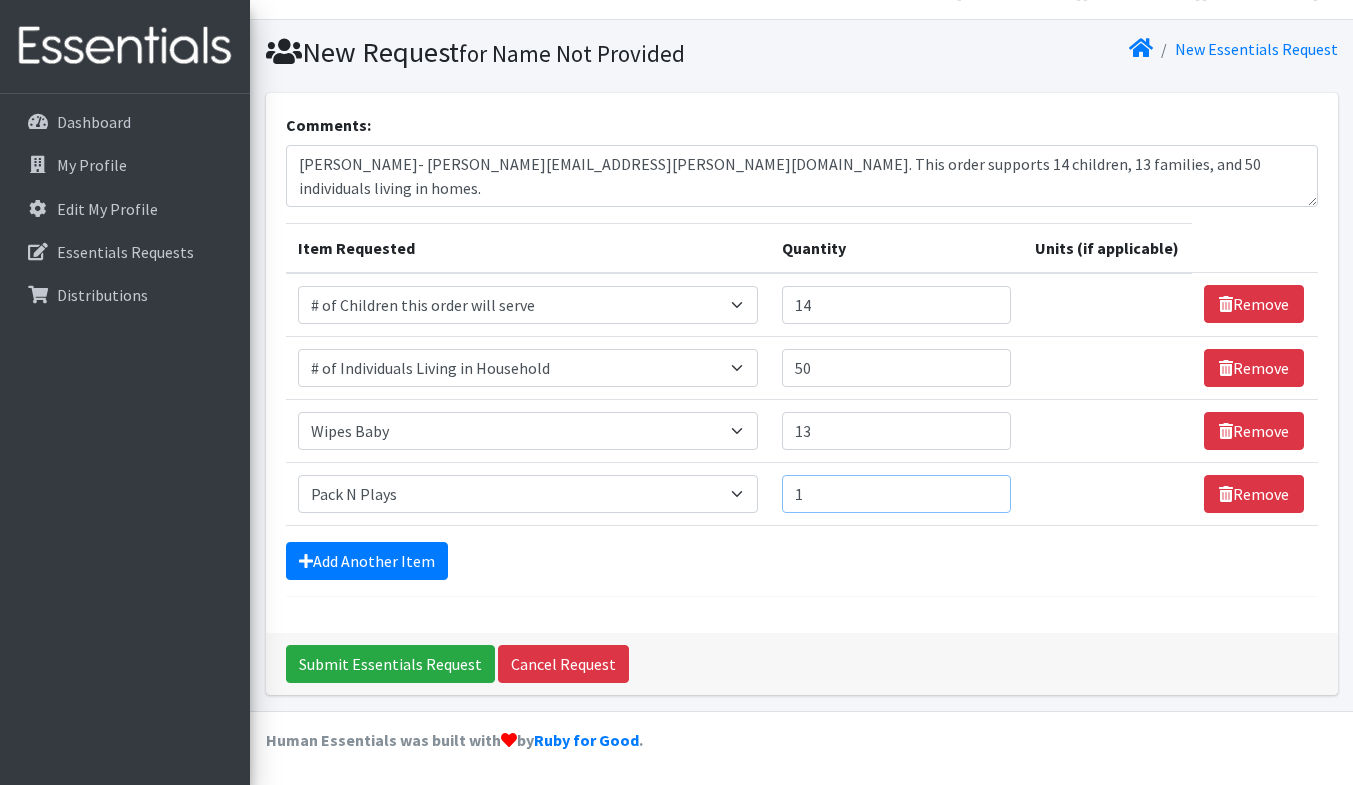 type on "1" 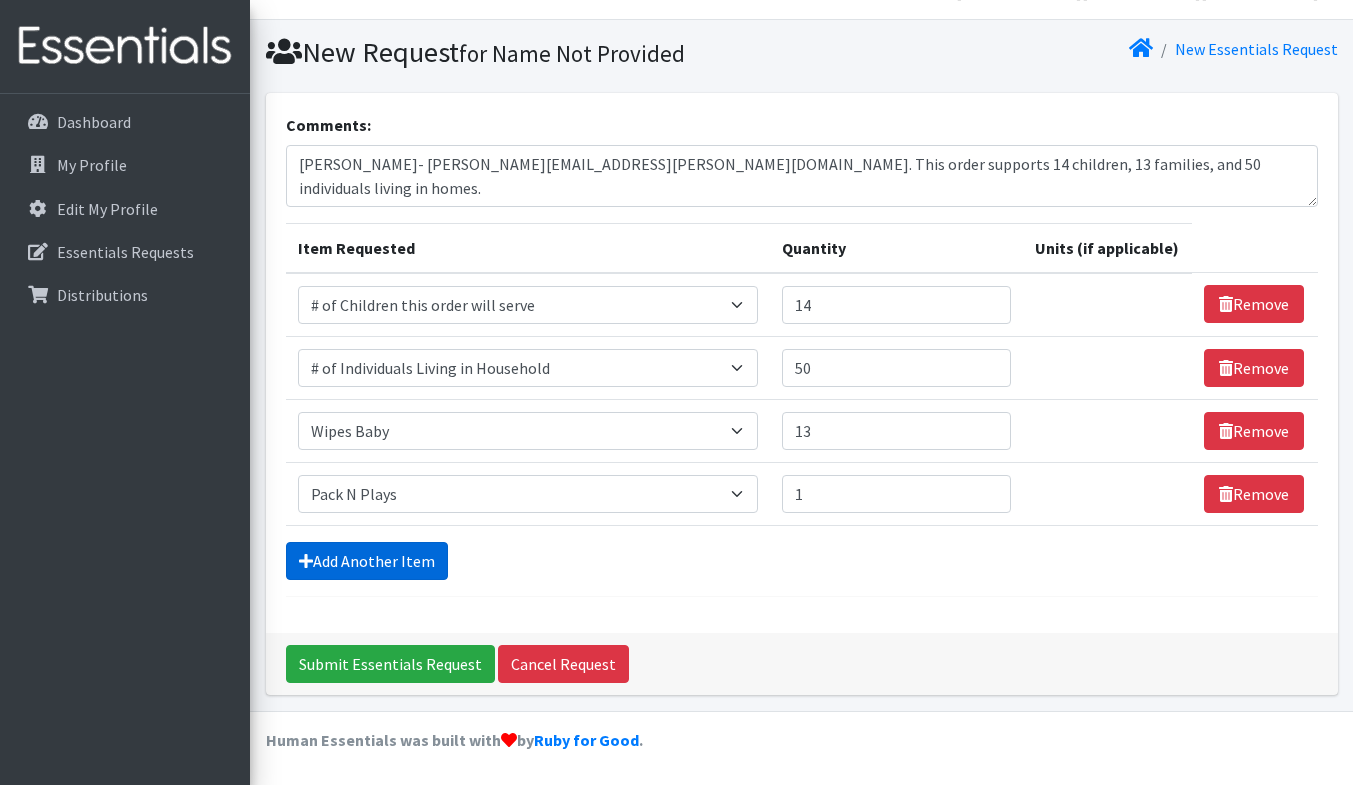 click on "Add Another Item" at bounding box center (367, 561) 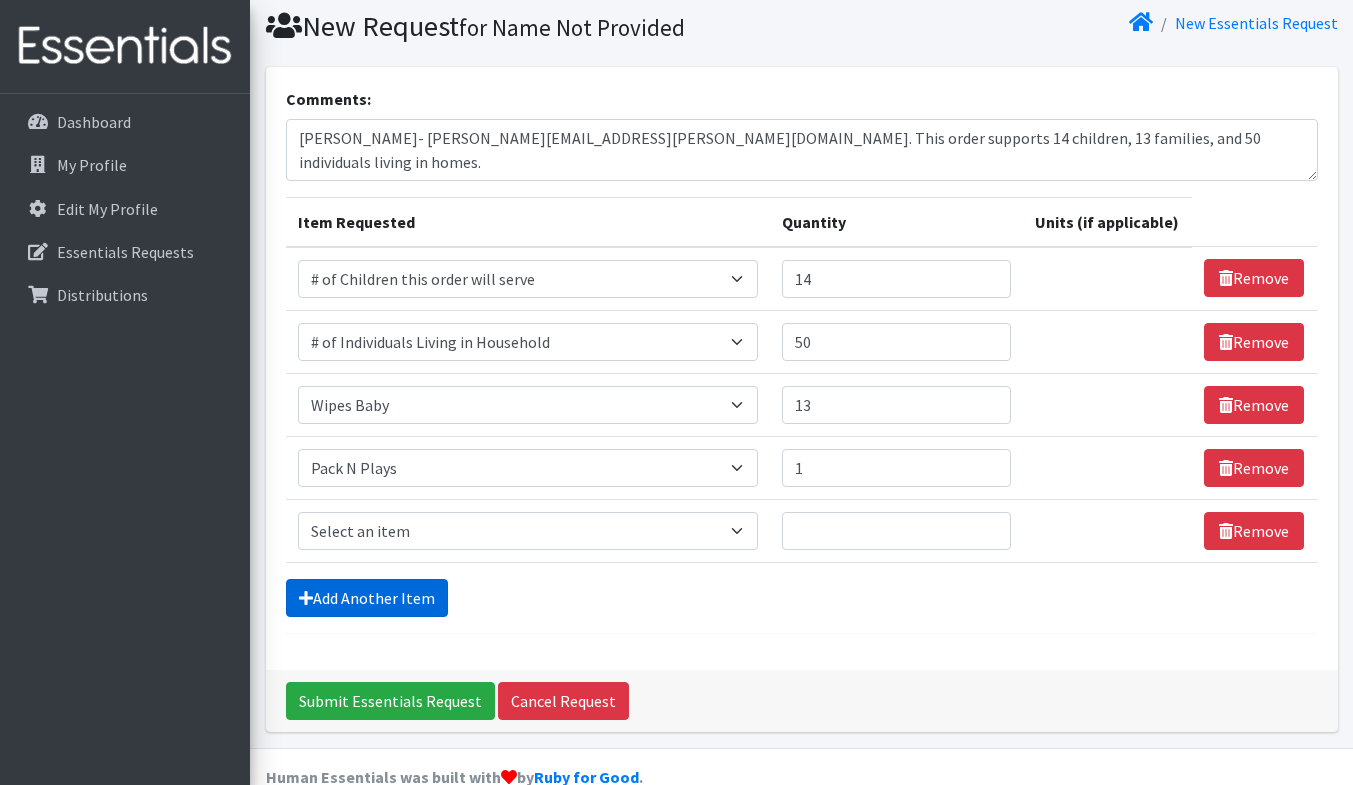 scroll, scrollTop: 100, scrollLeft: 0, axis: vertical 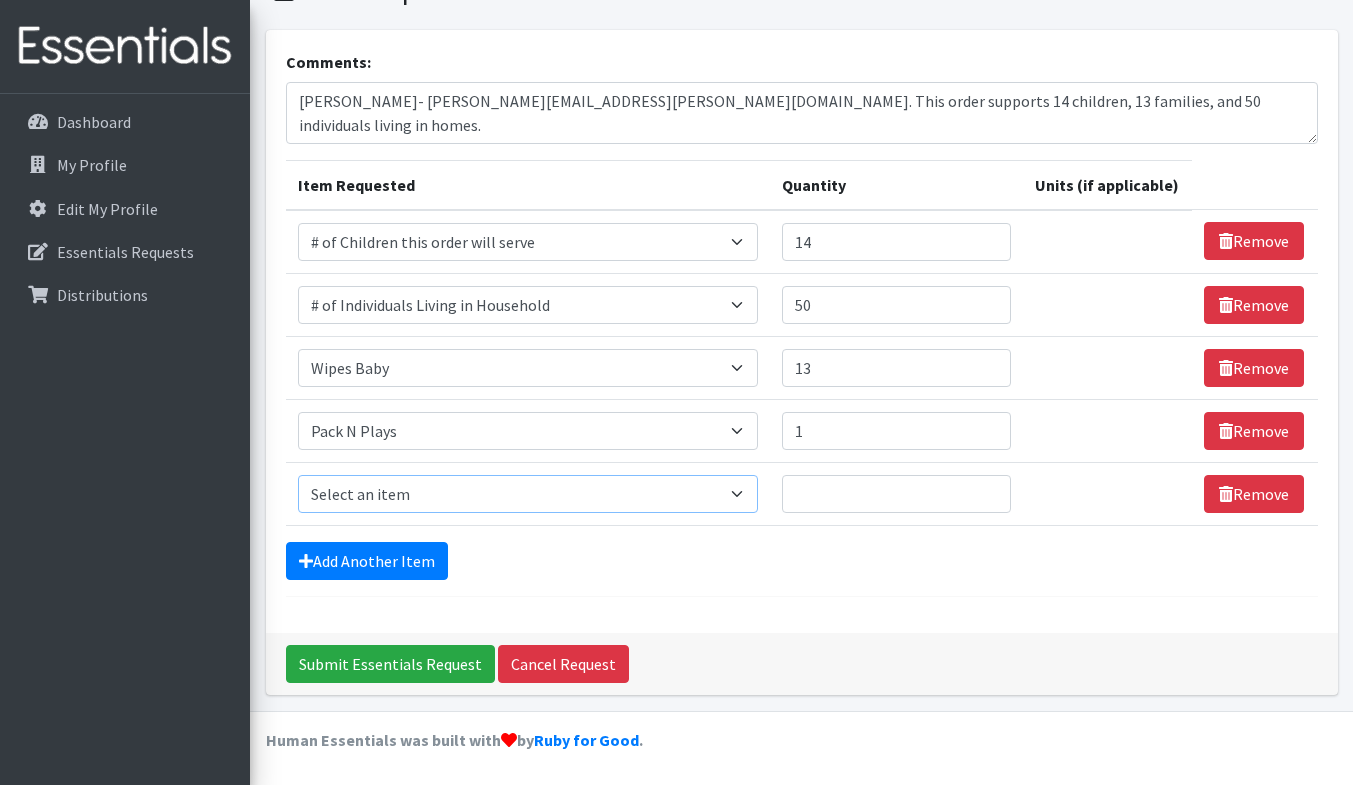 click on "Select an item
# of Children this order will serve
# of Individuals Living in Household
Activity Mat
Baby Carriers
Bath Tubs
Bed Pads
Bibs
Birthday Box - Boy
Birthday Box - Girl
Blankets/Swaddlers/Sleepsacks
Books
Bottles
Breast Pump
Bundle Me's
Car Seat - 3in1 up to 80 lbs.
Car Seat - Infant up to 22lbs. w/ handle
Clothing Boys Spring/Summer 0-6 Months
Clothing Boys Spring/Summer 12-18 Months
Clothing Boys Spring/Summer 18-24 Months
Clothing Boys Spring/Summer 2T
Clothing Boys Spring/Summer 3T
Clothing Boys Spring/Summer 4T
Clothing Boys Spring/Summer 5T
Clothing Boys Spring/Summer 6-12 Months
Clothing Boys Spring/Summer Premie/NB
Clothing Girls Fall/Winter 6-12 Months
Clothing Girls Spring/Summer 0-6 Months
Clothing Girls Spring/Summer 12-18 Months
Clothing Girls Spring/Summer 18-24 Months
Clothing Girls Spring/Summer 2T
Clothing Girls Spring/Summer 3T
Clothing Girls Spring/Summer 4T
Clothing Girls Spring/Summer 5T
Diaper Bags" at bounding box center [528, 494] 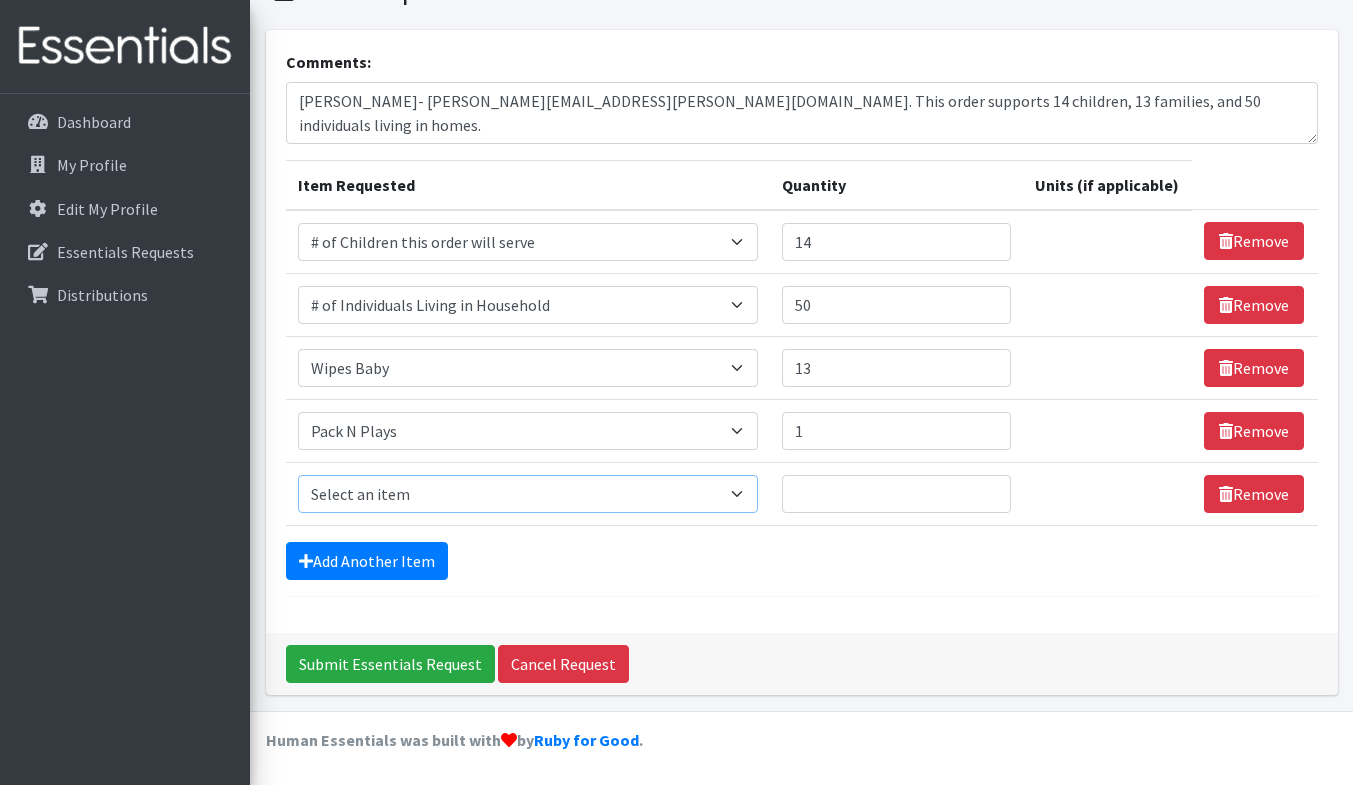 select on "1947" 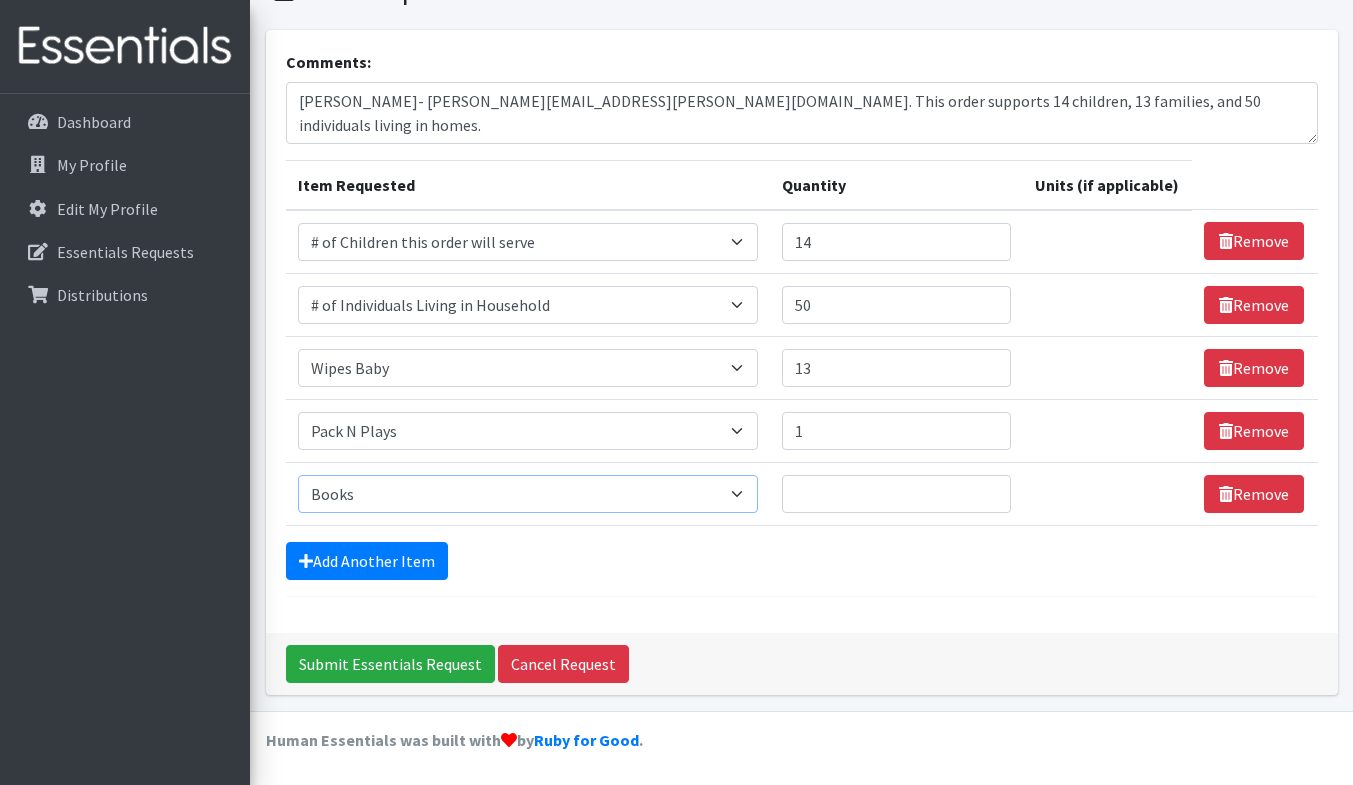click on "Select an item
# of Children this order will serve
# of Individuals Living in Household
Activity Mat
Baby Carriers
Bath Tubs
Bed Pads
Bibs
Birthday Box - Boy
Birthday Box - Girl
Blankets/Swaddlers/Sleepsacks
Books
Bottles
Breast Pump
Bundle Me's
Car Seat - 3in1 up to 80 lbs.
Car Seat - Infant up to 22lbs. w/ handle
Clothing Boys Spring/Summer 0-6 Months
Clothing Boys Spring/Summer 12-18 Months
Clothing Boys Spring/Summer 18-24 Months
Clothing Boys Spring/Summer 2T
Clothing Boys Spring/Summer 3T
Clothing Boys Spring/Summer 4T
Clothing Boys Spring/Summer 5T
Clothing Boys Spring/Summer 6-12 Months
Clothing Boys Spring/Summer Premie/NB
Clothing Girls Fall/Winter 6-12 Months
Clothing Girls Spring/Summer 0-6 Months
Clothing Girls Spring/Summer 12-18 Months
Clothing Girls Spring/Summer 18-24 Months
Clothing Girls Spring/Summer 2T
Clothing Girls Spring/Summer 3T
Clothing Girls Spring/Summer 4T
Clothing Girls Spring/Summer 5T
Diaper Bags" at bounding box center [528, 494] 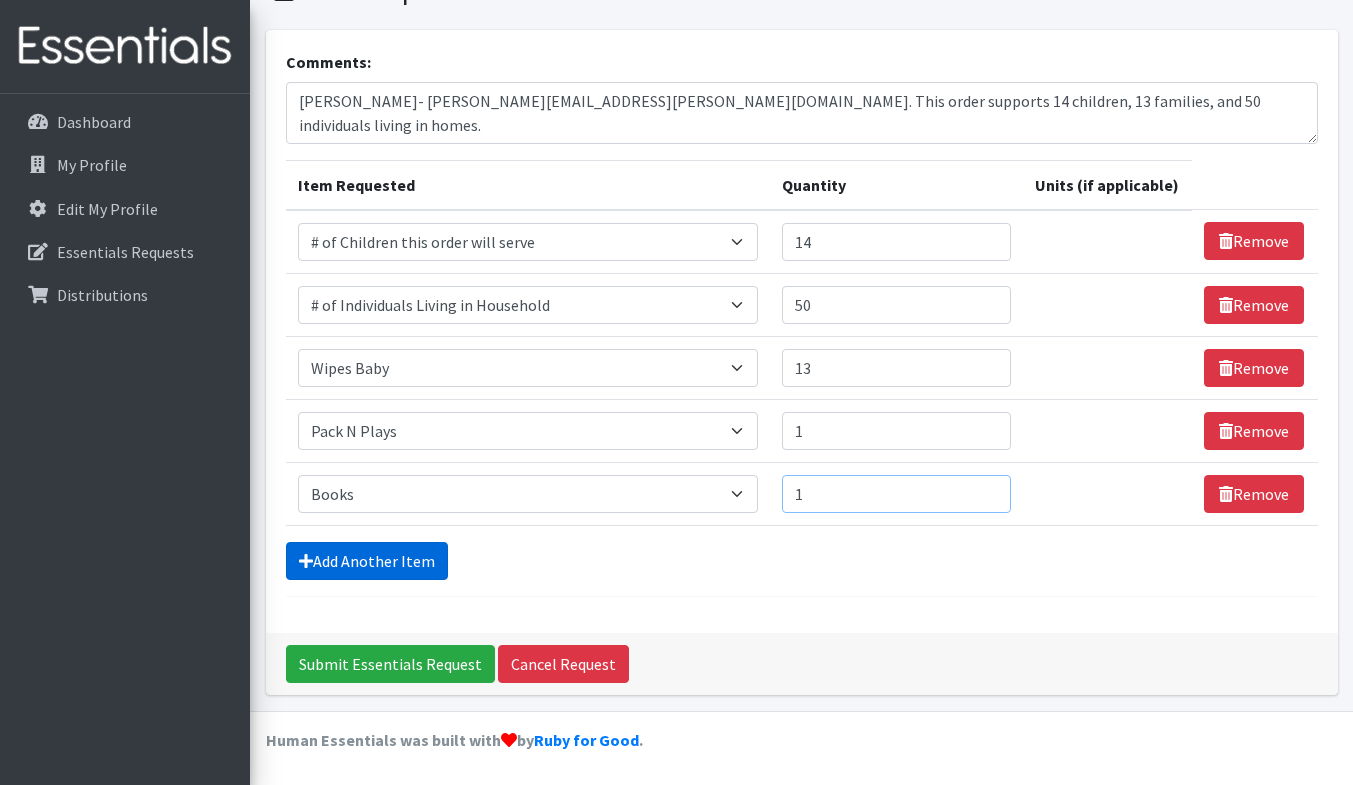 type on "1" 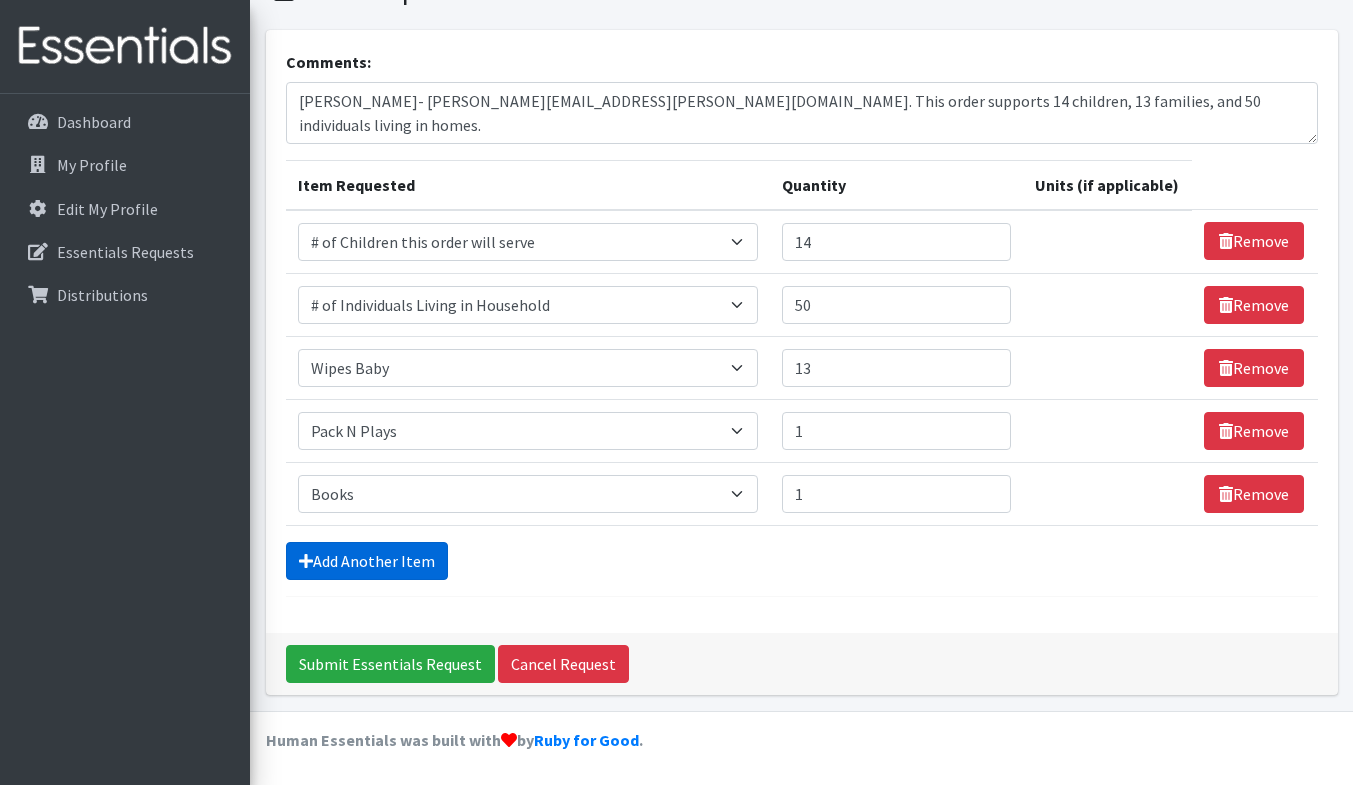 click on "Add Another Item" at bounding box center (367, 561) 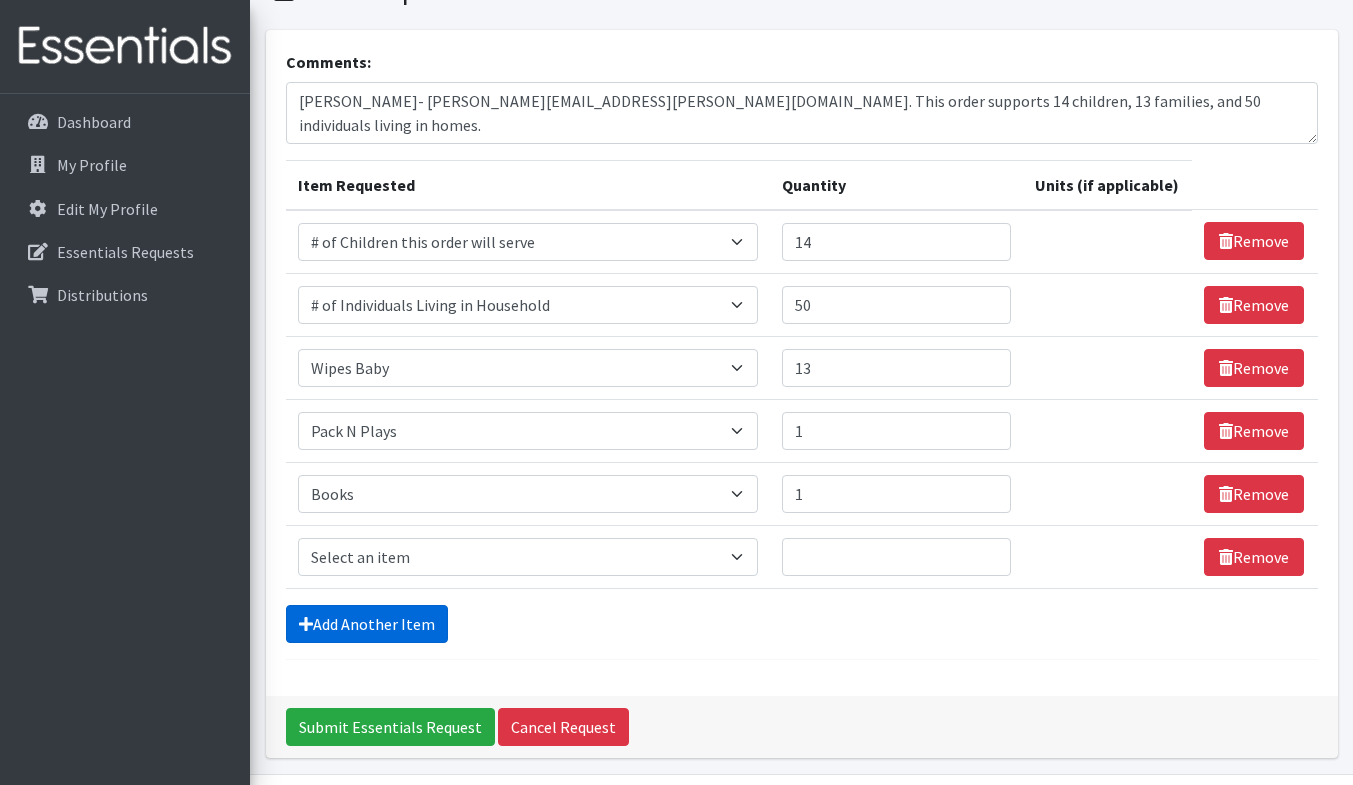 scroll, scrollTop: 163, scrollLeft: 0, axis: vertical 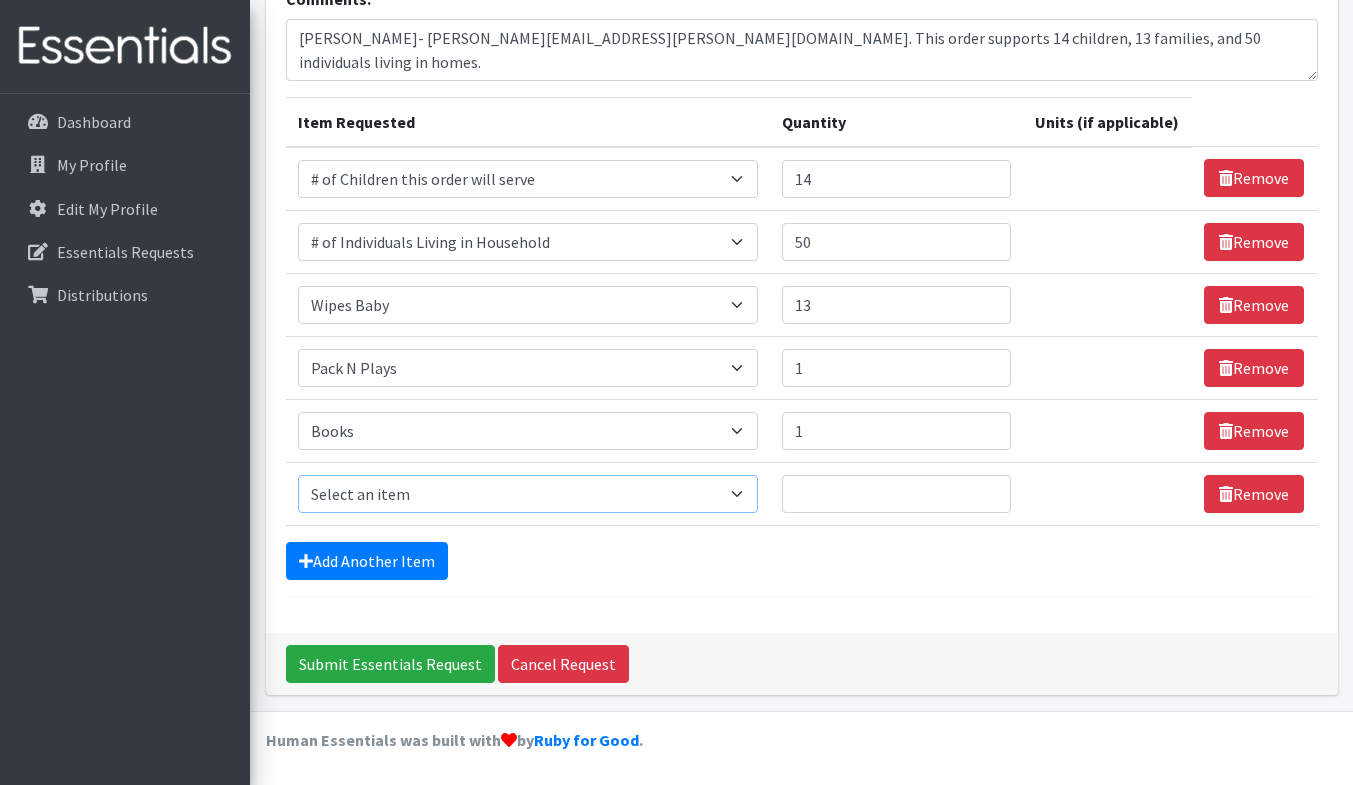 click on "Select an item
# of Children this order will serve
# of Individuals Living in Household
Activity Mat
Baby Carriers
Bath Tubs
Bed Pads
Bibs
Birthday Box - Boy
Birthday Box - Girl
Blankets/Swaddlers/Sleepsacks
Books
Bottles
Breast Pump
Bundle Me's
Car Seat - 3in1 up to 80 lbs.
Car Seat - Infant up to 22lbs. w/ handle
Clothing Boys Spring/Summer 0-6 Months
Clothing Boys Spring/Summer 12-18 Months
Clothing Boys Spring/Summer 18-24 Months
Clothing Boys Spring/Summer 2T
Clothing Boys Spring/Summer 3T
Clothing Boys Spring/Summer 4T
Clothing Boys Spring/Summer 5T
Clothing Boys Spring/Summer 6-12 Months
Clothing Boys Spring/Summer Premie/NB
Clothing Girls Fall/Winter 6-12 Months
Clothing Girls Spring/Summer 0-6 Months
Clothing Girls Spring/Summer 12-18 Months
Clothing Girls Spring/Summer 18-24 Months
Clothing Girls Spring/Summer 2T
Clothing Girls Spring/Summer 3T
Clothing Girls Spring/Summer 4T
Clothing Girls Spring/Summer 5T
Diaper Bags" at bounding box center [528, 494] 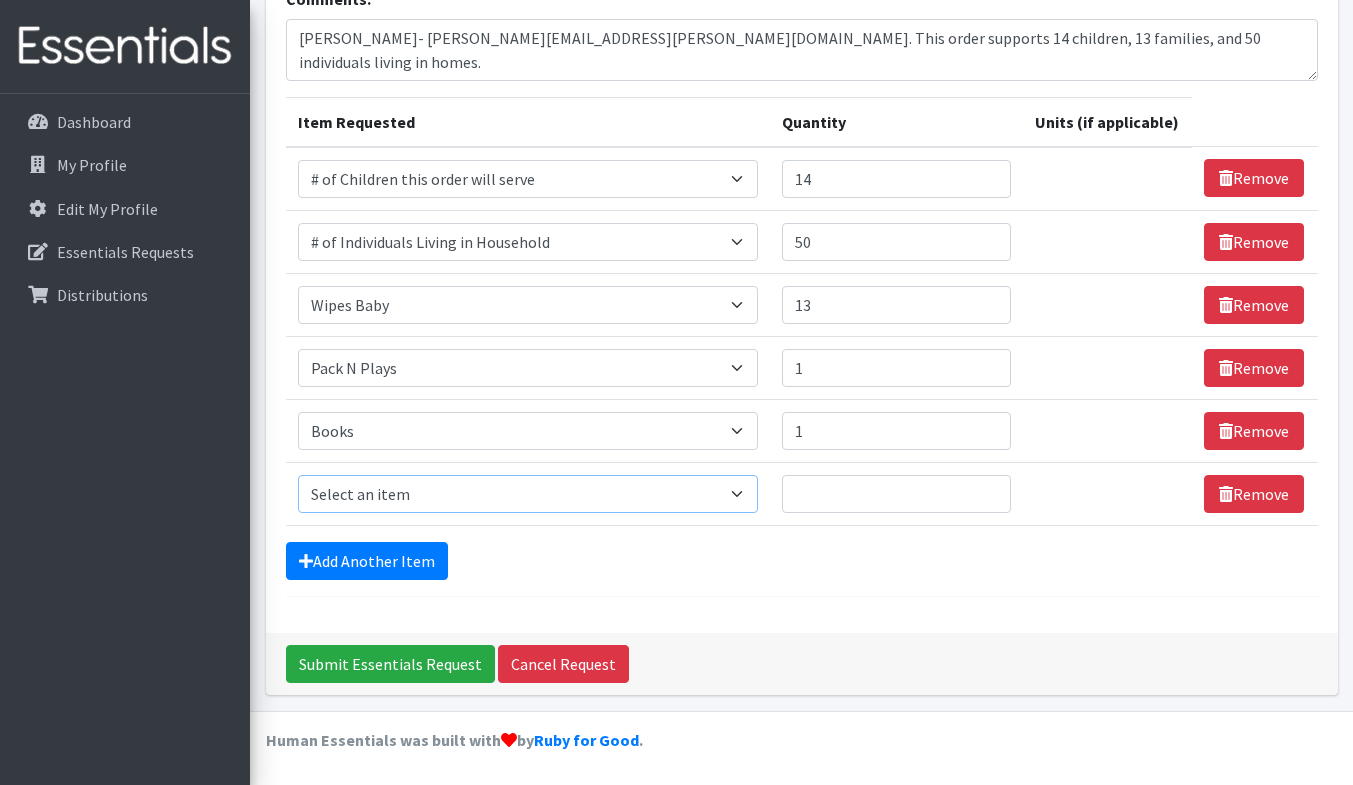 select on "1969" 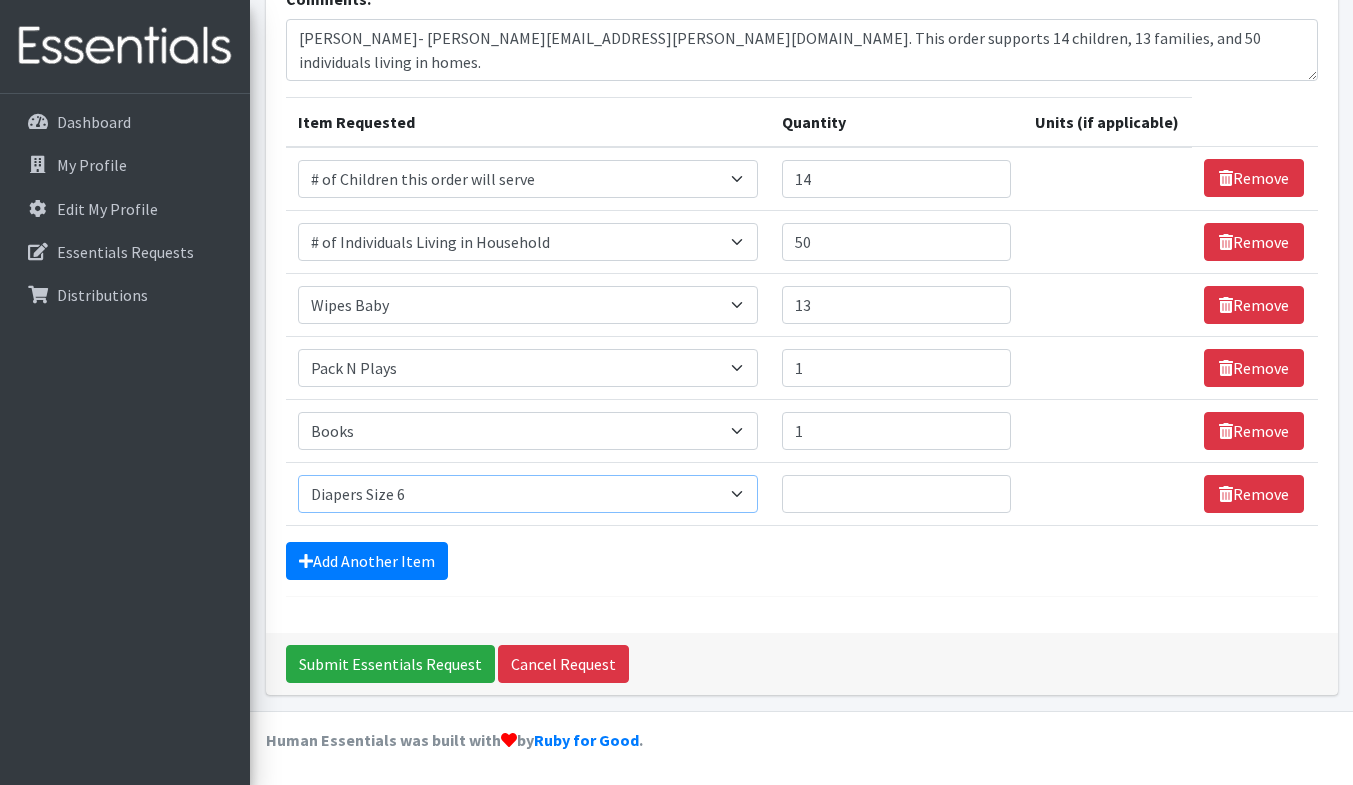 click on "Select an item
# of Children this order will serve
# of Individuals Living in Household
Activity Mat
Baby Carriers
Bath Tubs
Bed Pads
Bibs
Birthday Box - Boy
Birthday Box - Girl
Blankets/Swaddlers/Sleepsacks
Books
Bottles
Breast Pump
Bundle Me's
Car Seat - 3in1 up to 80 lbs.
Car Seat - Infant up to 22lbs. w/ handle
Clothing Boys Spring/Summer 0-6 Months
Clothing Boys Spring/Summer 12-18 Months
Clothing Boys Spring/Summer 18-24 Months
Clothing Boys Spring/Summer 2T
Clothing Boys Spring/Summer 3T
Clothing Boys Spring/Summer 4T
Clothing Boys Spring/Summer 5T
Clothing Boys Spring/Summer 6-12 Months
Clothing Boys Spring/Summer Premie/NB
Clothing Girls Fall/Winter 6-12 Months
Clothing Girls Spring/Summer 0-6 Months
Clothing Girls Spring/Summer 12-18 Months
Clothing Girls Spring/Summer 18-24 Months
Clothing Girls Spring/Summer 2T
Clothing Girls Spring/Summer 3T
Clothing Girls Spring/Summer 4T
Clothing Girls Spring/Summer 5T
Diaper Bags" at bounding box center [528, 494] 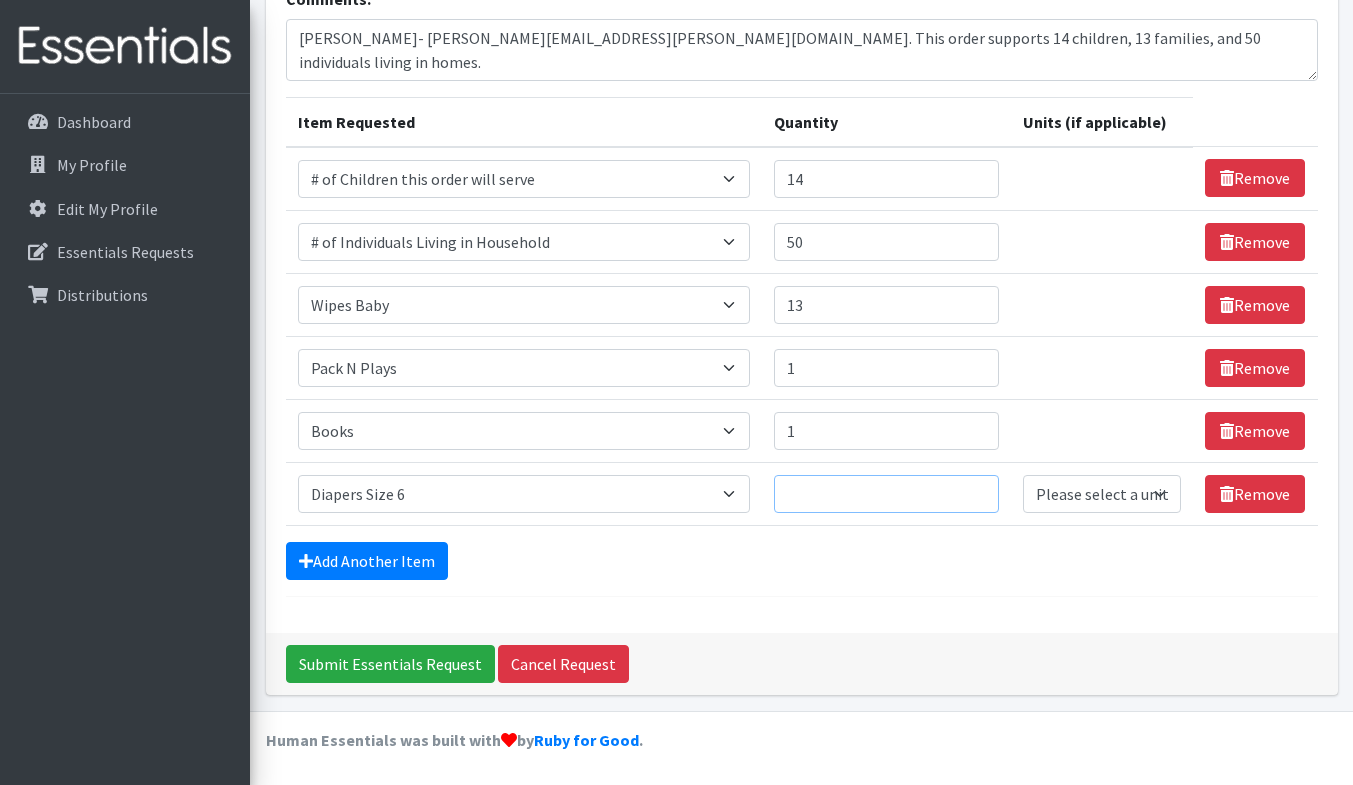 click on "Quantity" at bounding box center [886, 494] 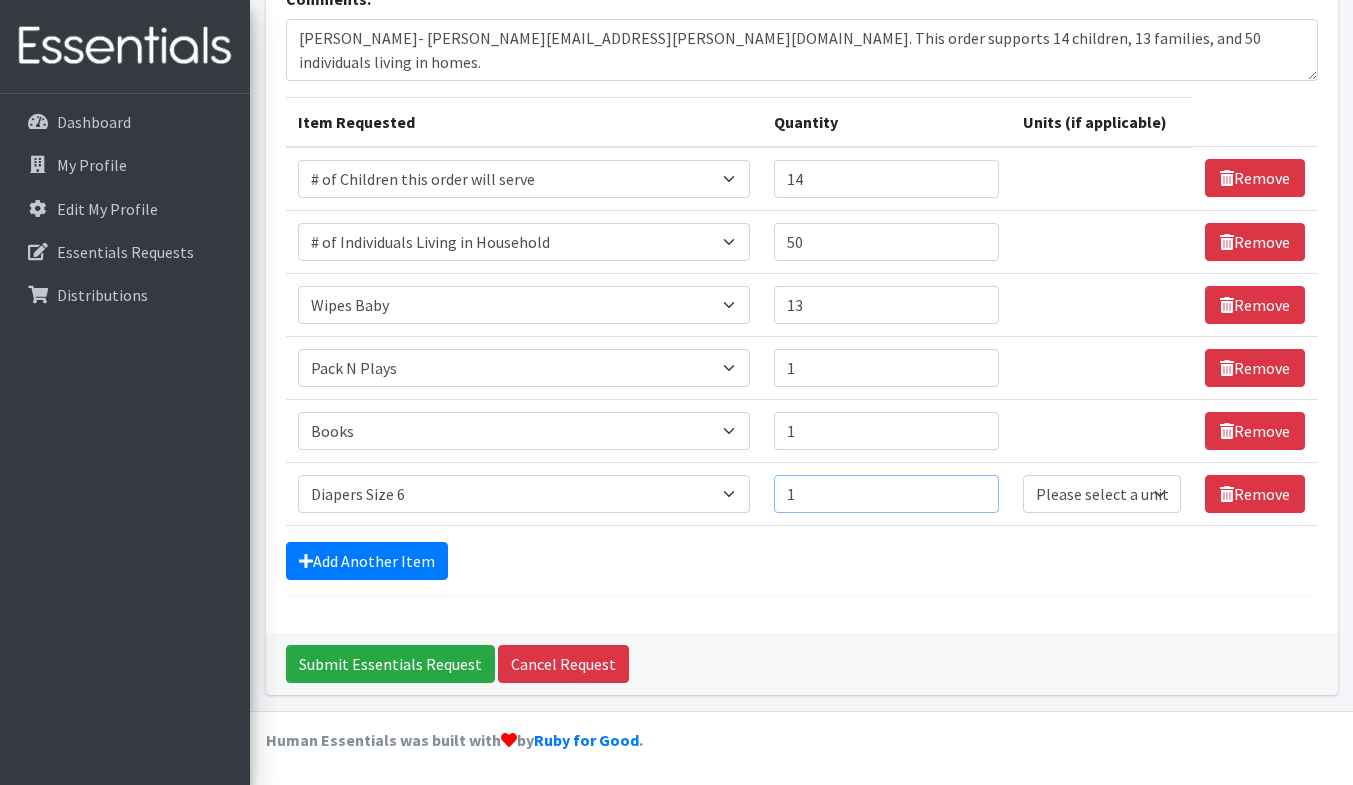 type on "1" 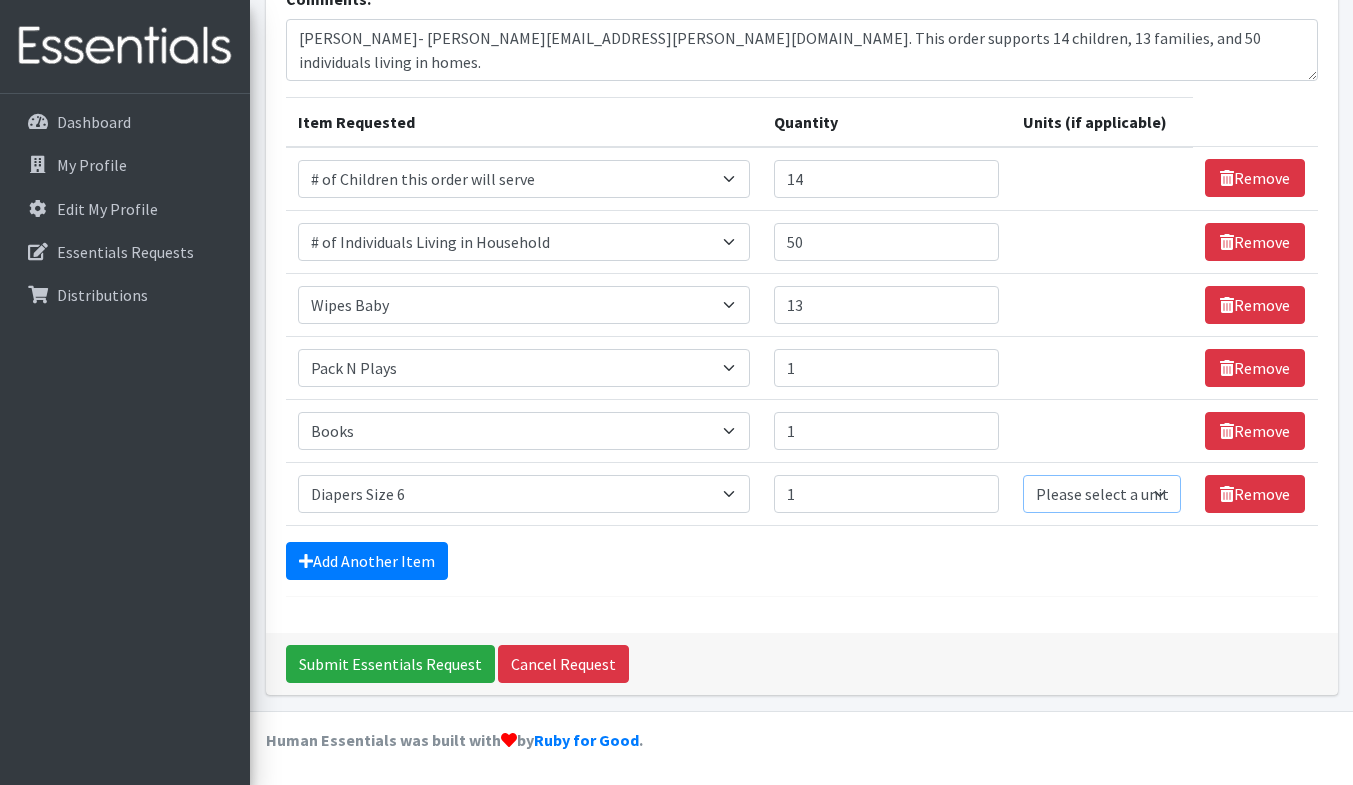 select on "-1" 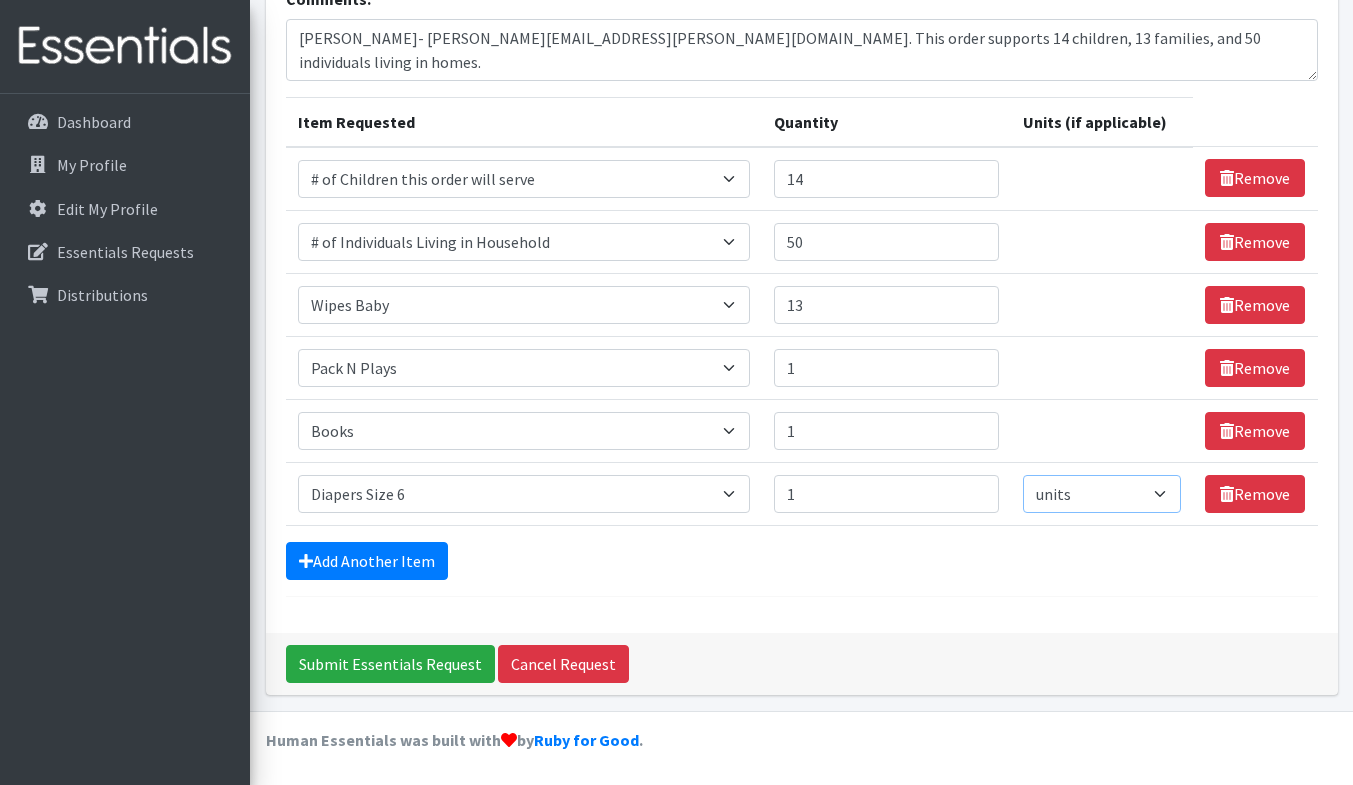 select on "Pack" 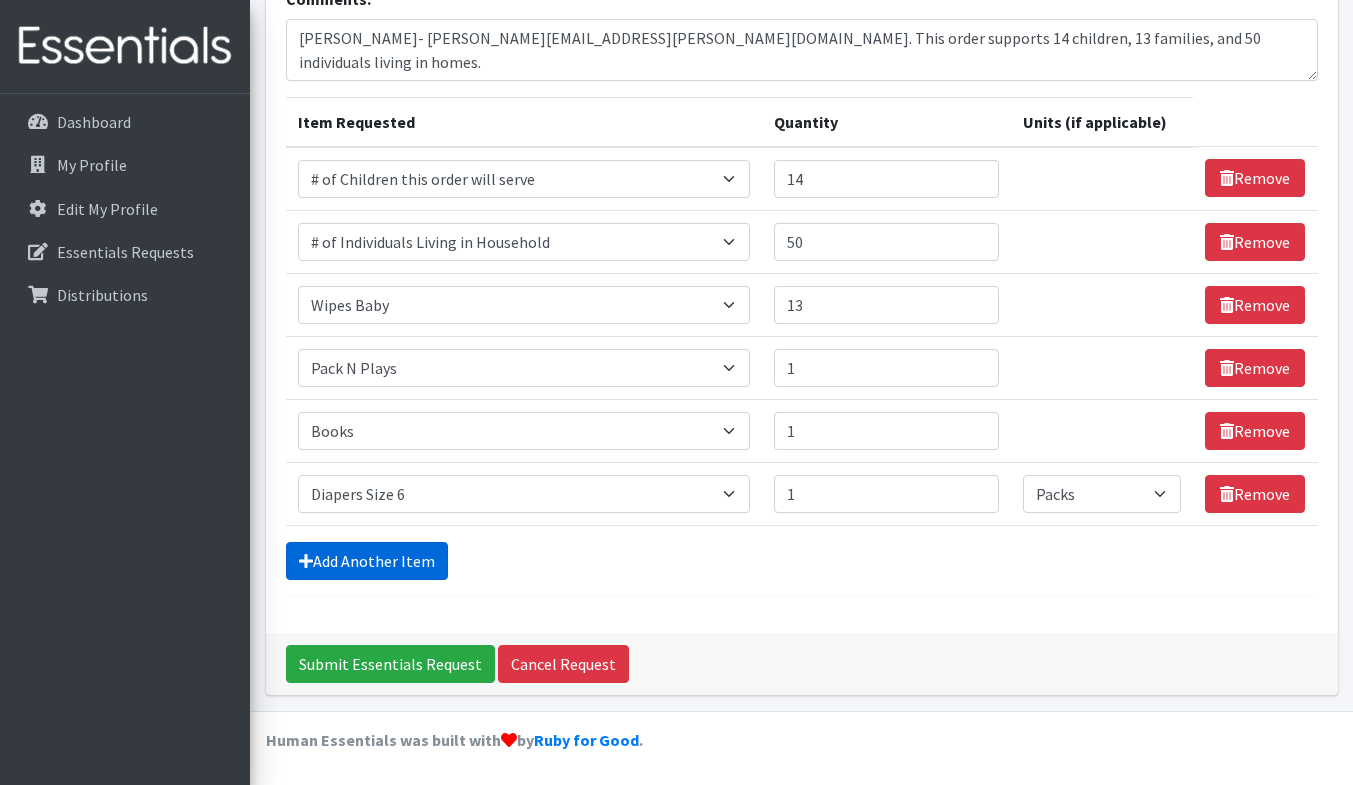 click on "Add Another Item" at bounding box center [367, 561] 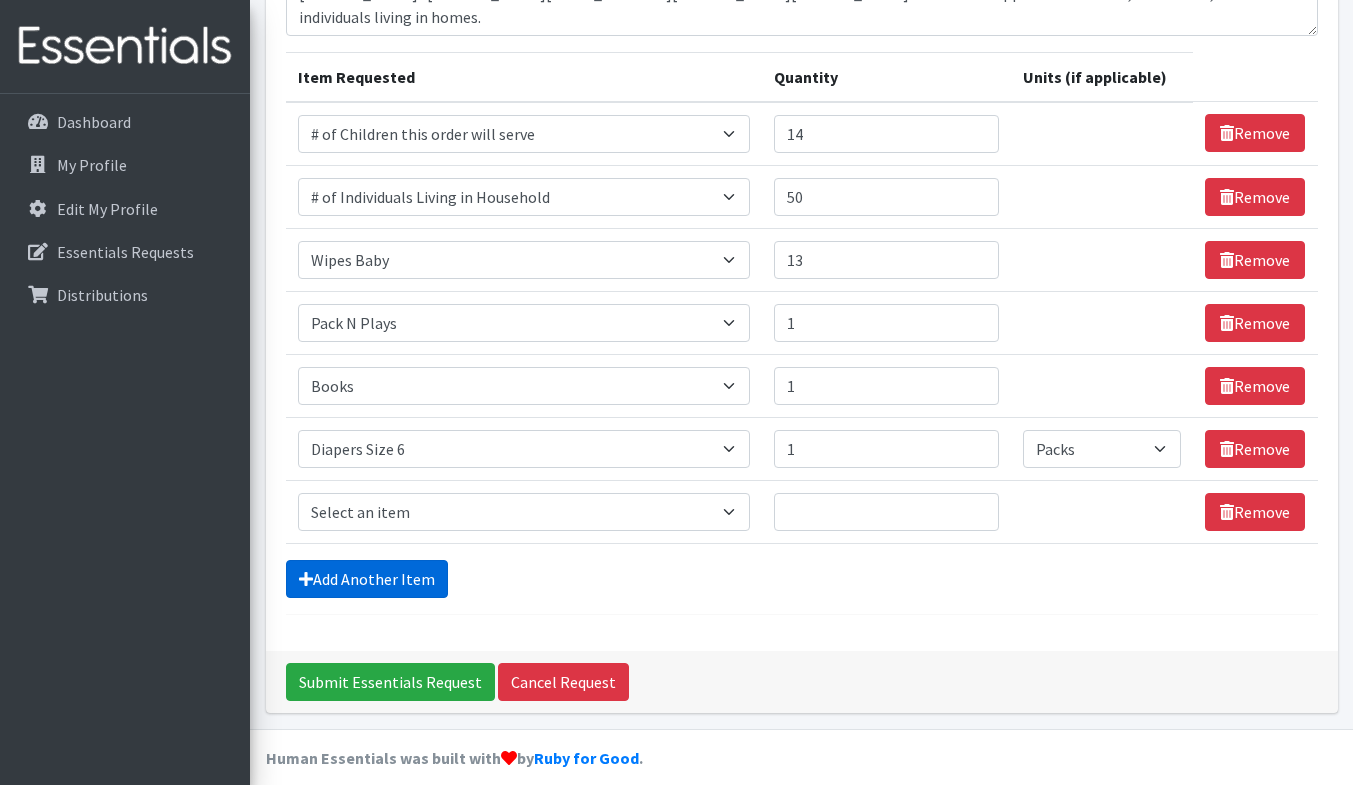 scroll, scrollTop: 226, scrollLeft: 0, axis: vertical 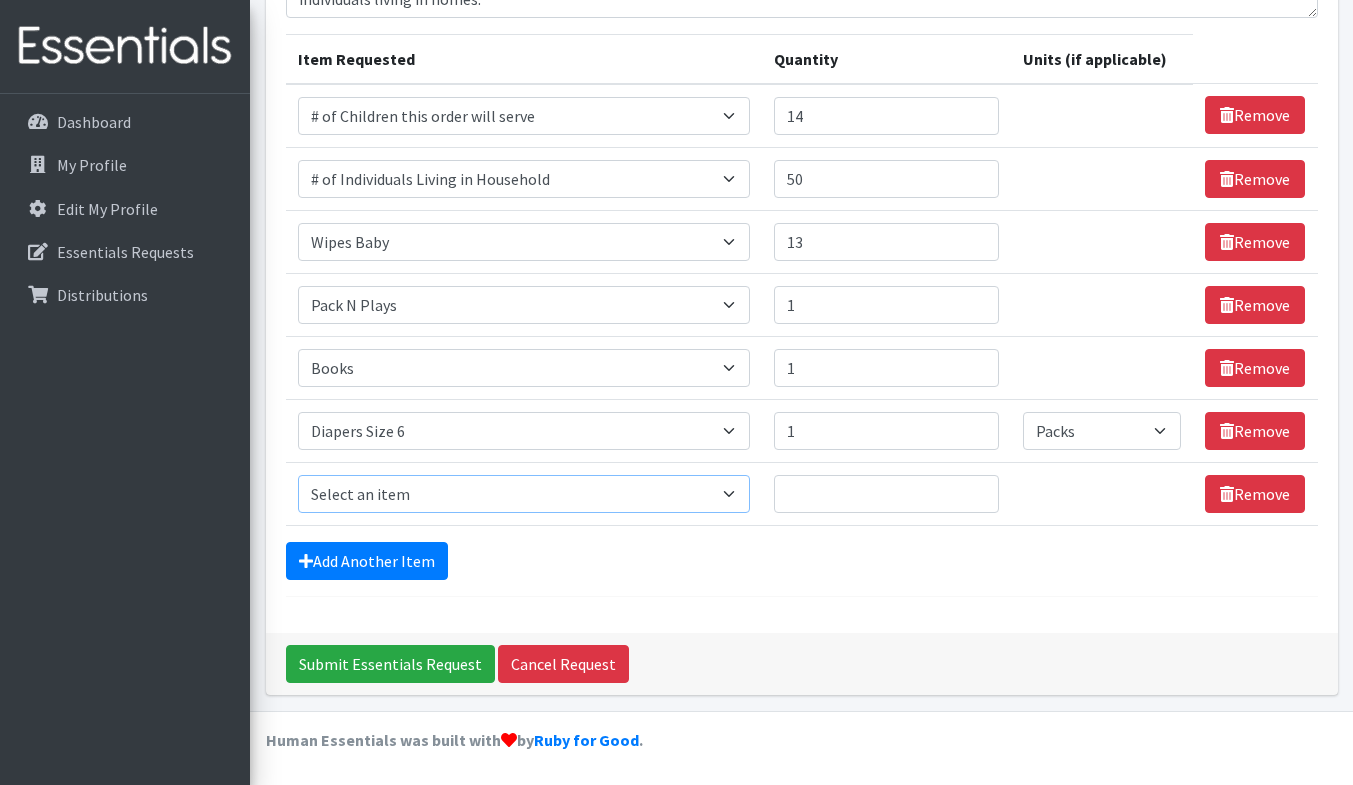 click on "Select an item
# of Children this order will serve
# of Individuals Living in Household
Activity Mat
Baby Carriers
Bath Tubs
Bed Pads
Bibs
Birthday Box - Boy
Birthday Box - Girl
Blankets/Swaddlers/Sleepsacks
Books
Bottles
Breast Pump
Bundle Me's
Car Seat - 3in1 up to 80 lbs.
Car Seat - Infant up to 22lbs. w/ handle
Clothing Boys Spring/Summer 0-6 Months
Clothing Boys Spring/Summer 12-18 Months
Clothing Boys Spring/Summer 18-24 Months
Clothing Boys Spring/Summer 2T
Clothing Boys Spring/Summer 3T
Clothing Boys Spring/Summer 4T
Clothing Boys Spring/Summer 5T
Clothing Boys Spring/Summer 6-12 Months
Clothing Boys Spring/Summer Premie/NB
Clothing Girls Fall/Winter 6-12 Months
Clothing Girls Spring/Summer 0-6 Months
Clothing Girls Spring/Summer 12-18 Months
Clothing Girls Spring/Summer 18-24 Months
Clothing Girls Spring/Summer 2T
Clothing Girls Spring/Summer 3T
Clothing Girls Spring/Summer 4T
Clothing Girls Spring/Summer 5T
Diaper Bags" at bounding box center (524, 494) 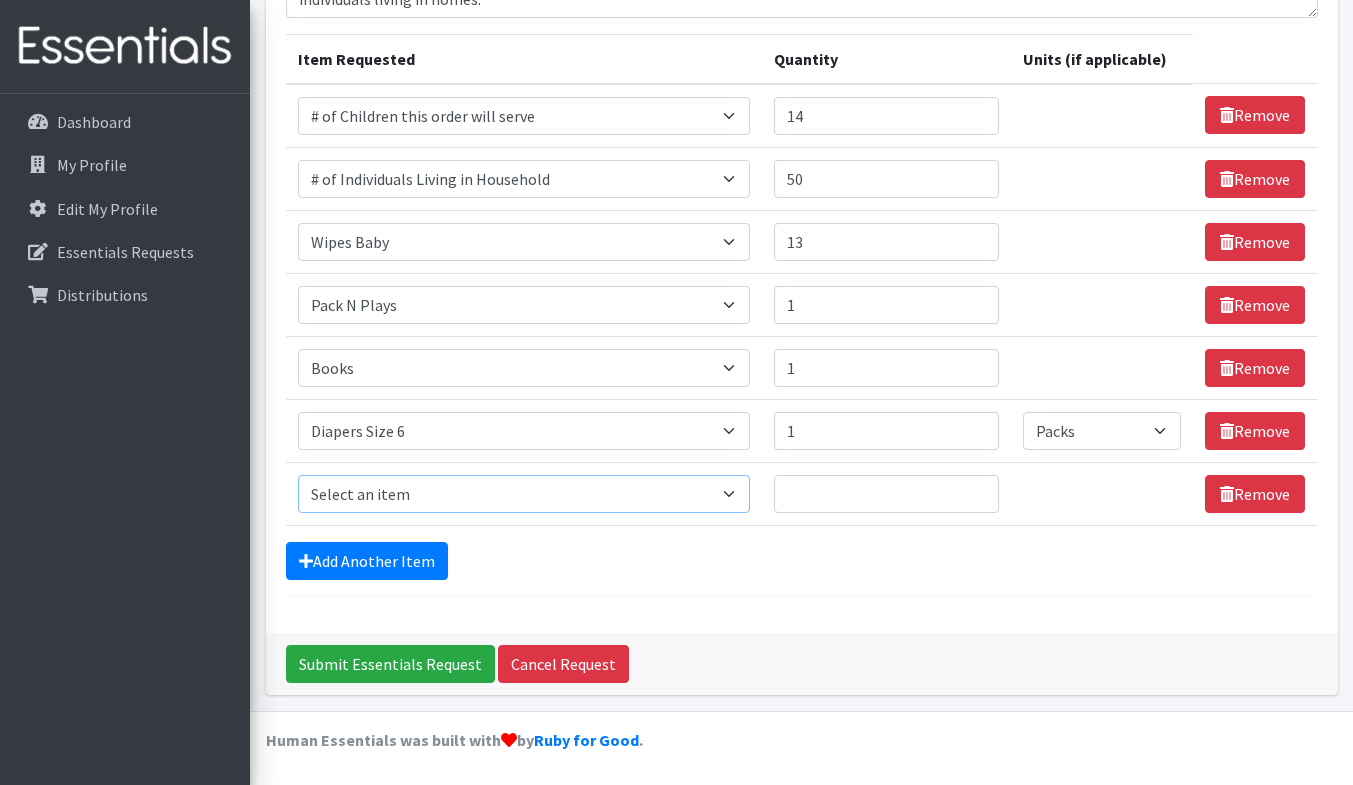 select on "1966" 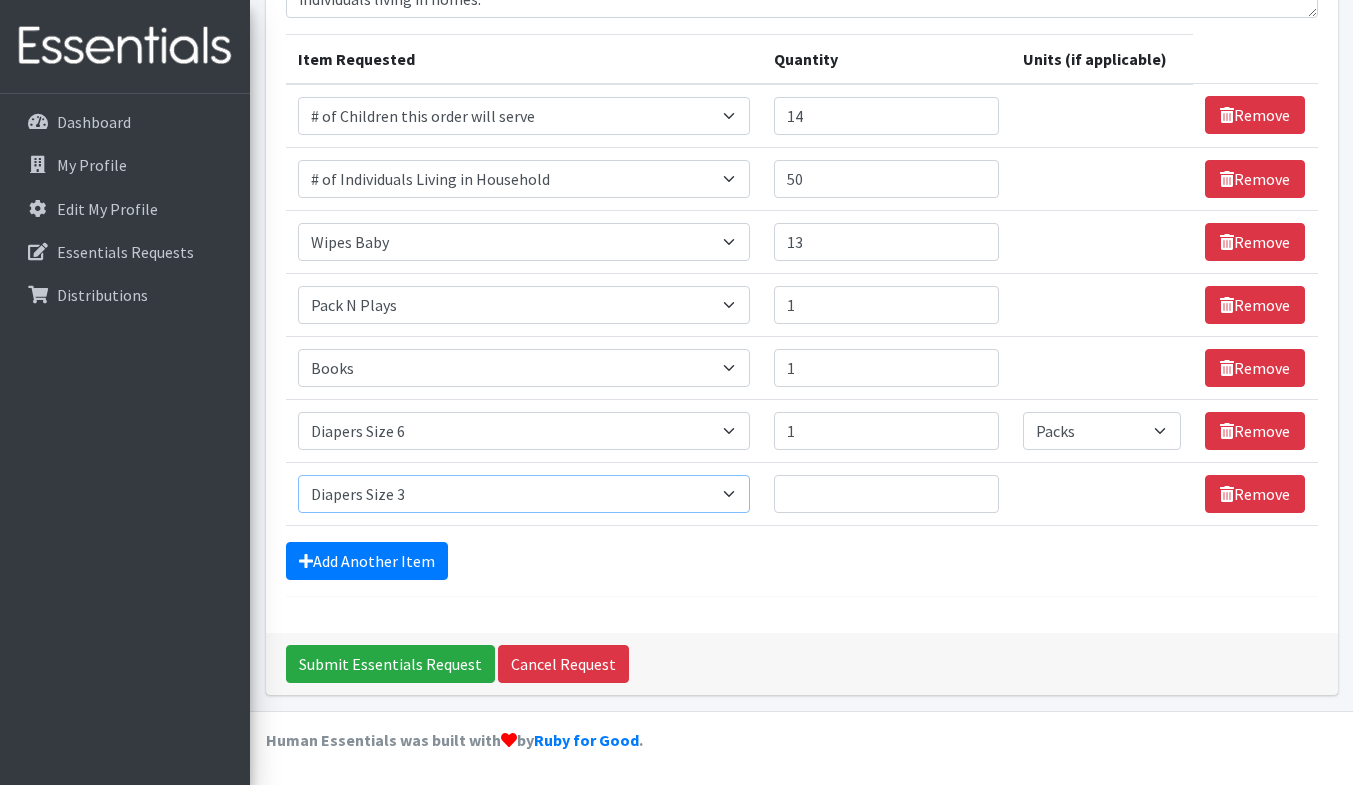 click on "Select an item
# of Children this order will serve
# of Individuals Living in Household
Activity Mat
Baby Carriers
Bath Tubs
Bed Pads
Bibs
Birthday Box - Boy
Birthday Box - Girl
Blankets/Swaddlers/Sleepsacks
Books
Bottles
Breast Pump
Bundle Me's
Car Seat - 3in1 up to 80 lbs.
Car Seat - Infant up to 22lbs. w/ handle
Clothing Boys Spring/Summer 0-6 Months
Clothing Boys Spring/Summer 12-18 Months
Clothing Boys Spring/Summer 18-24 Months
Clothing Boys Spring/Summer 2T
Clothing Boys Spring/Summer 3T
Clothing Boys Spring/Summer 4T
Clothing Boys Spring/Summer 5T
Clothing Boys Spring/Summer 6-12 Months
Clothing Boys Spring/Summer Premie/NB
Clothing Girls Fall/Winter 6-12 Months
Clothing Girls Spring/Summer 0-6 Months
Clothing Girls Spring/Summer 12-18 Months
Clothing Girls Spring/Summer 18-24 Months
Clothing Girls Spring/Summer 2T
Clothing Girls Spring/Summer 3T
Clothing Girls Spring/Summer 4T
Clothing Girls Spring/Summer 5T
Diaper Bags" at bounding box center (524, 494) 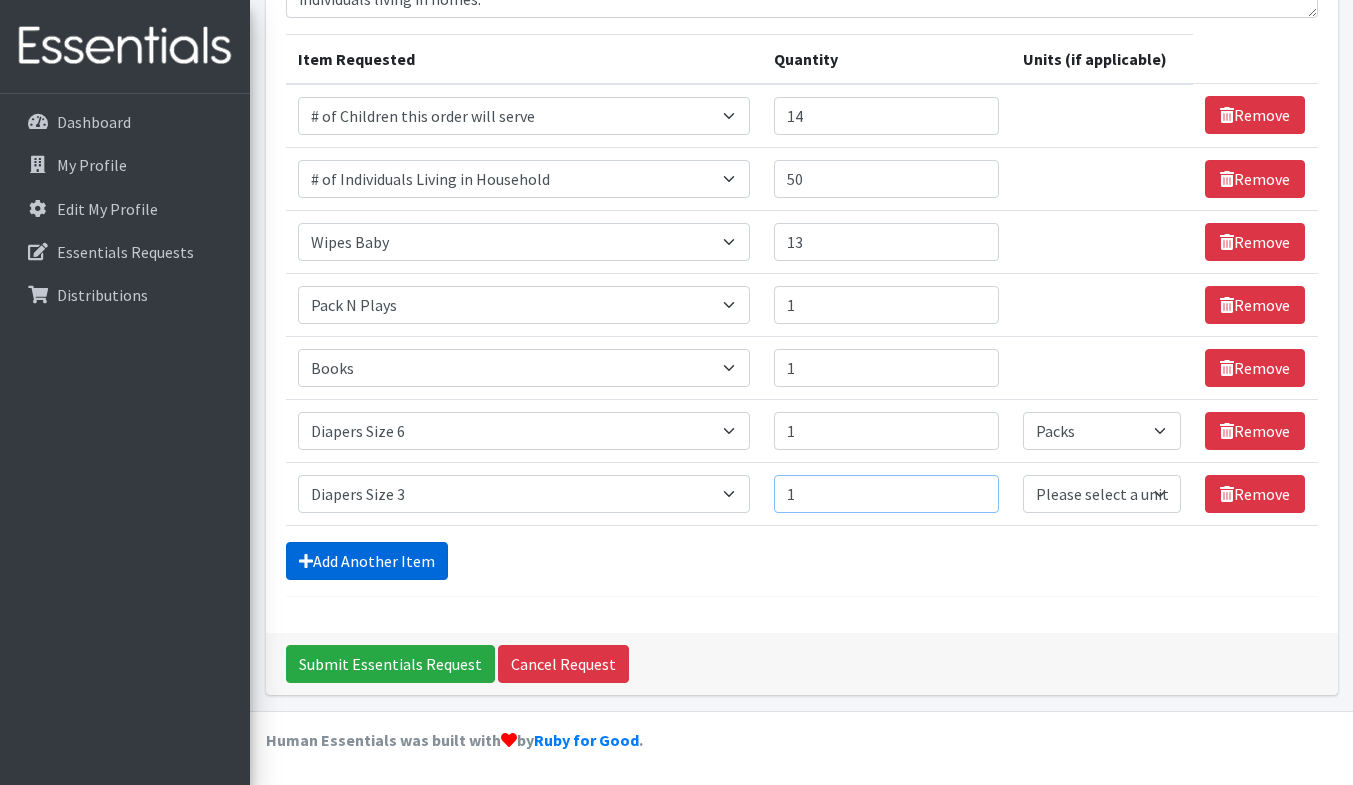 type on "1" 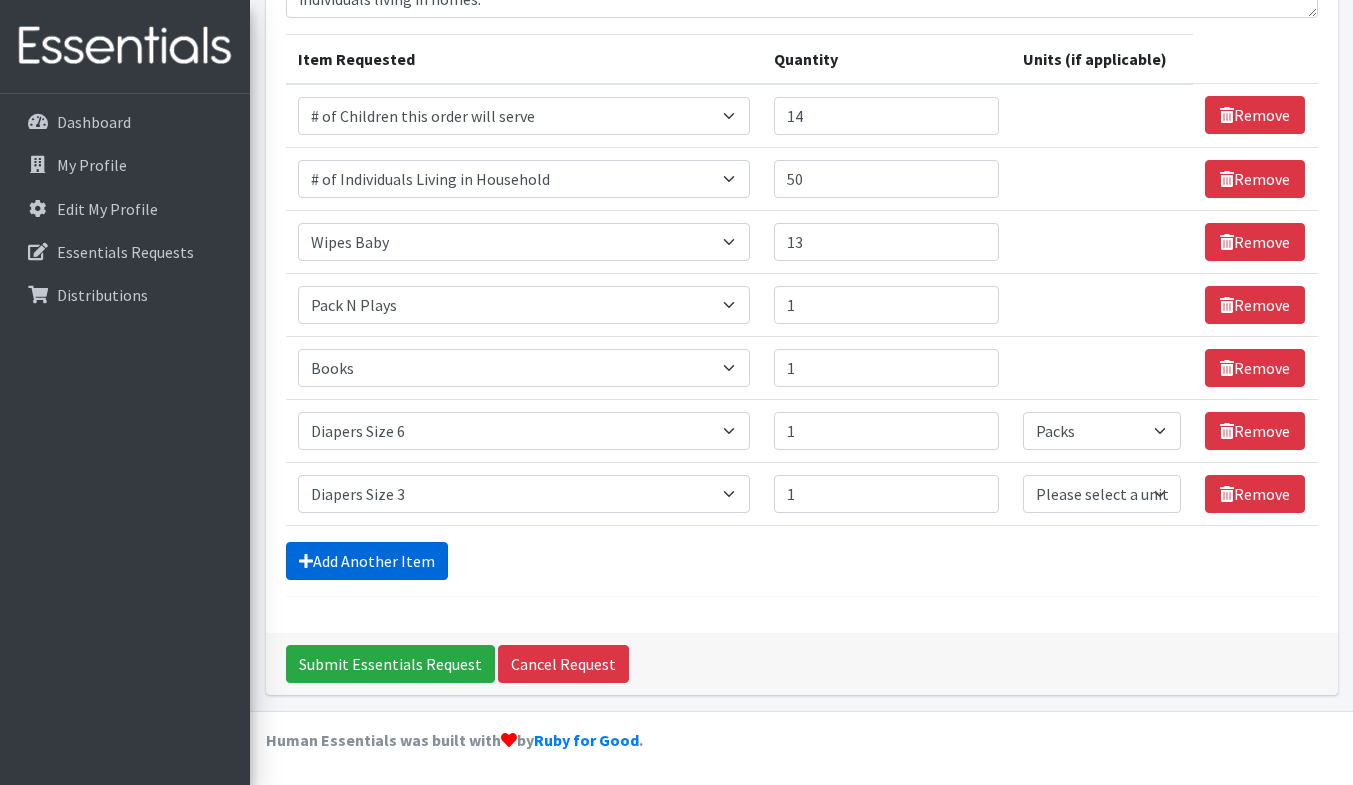 click on "Add Another Item" at bounding box center (367, 561) 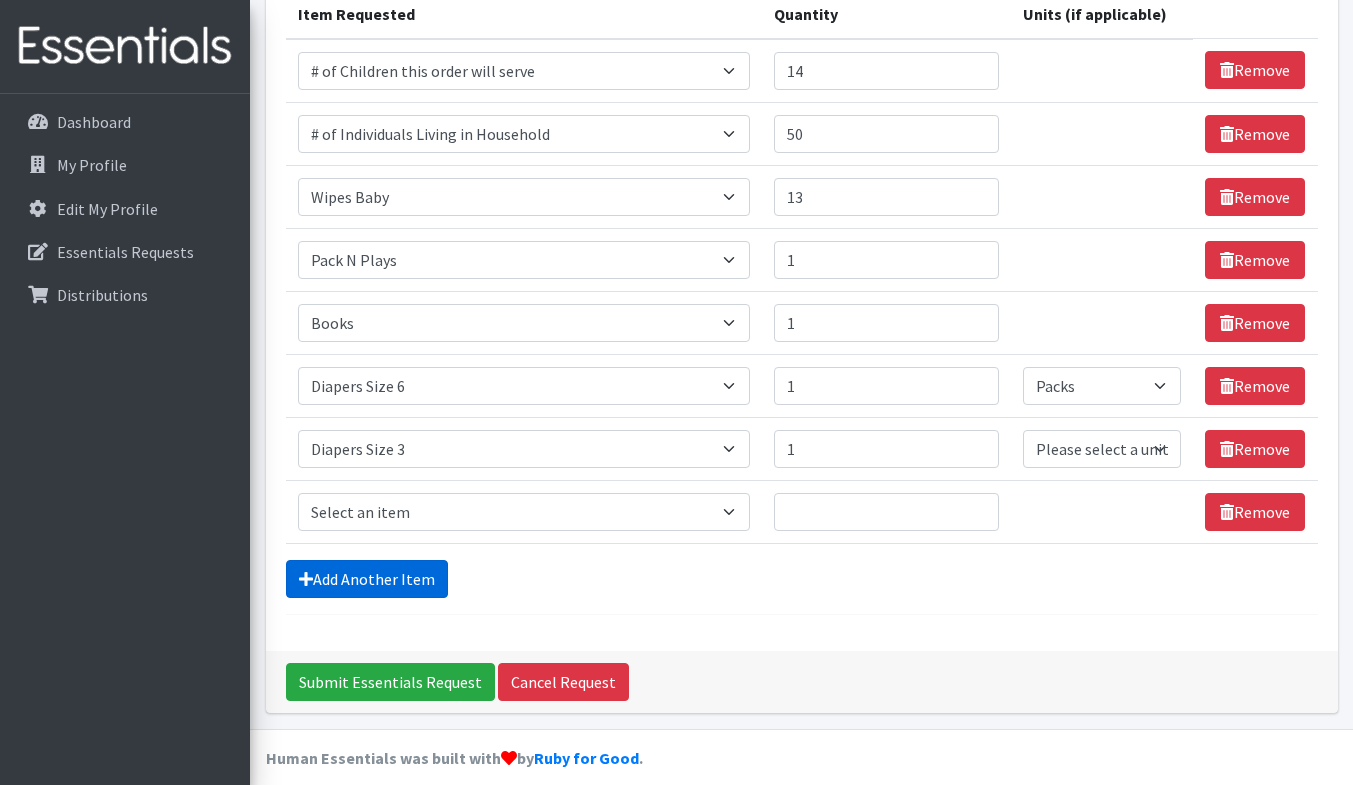 scroll, scrollTop: 289, scrollLeft: 0, axis: vertical 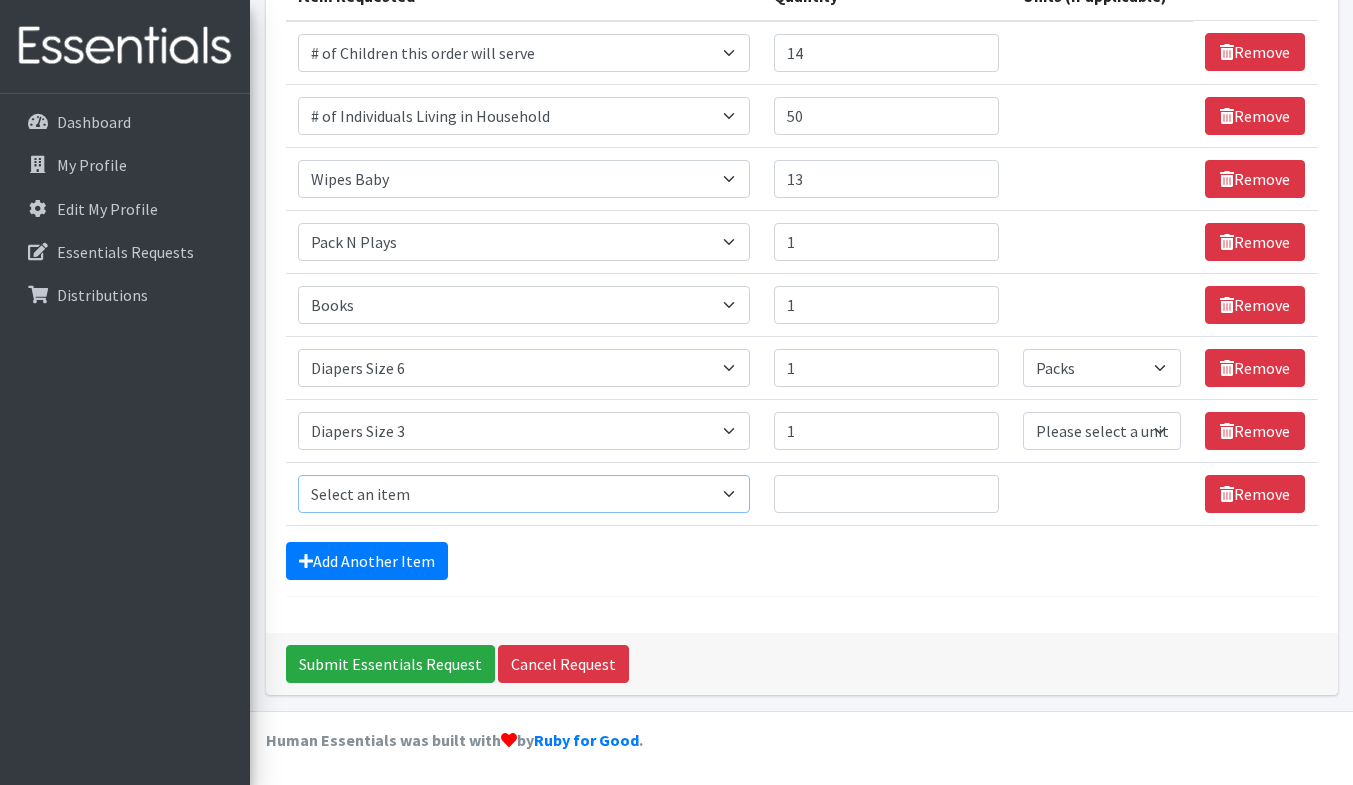 click on "Select an item
# of Children this order will serve
# of Individuals Living in Household
Activity Mat
Baby Carriers
Bath Tubs
Bed Pads
Bibs
Birthday Box - Boy
Birthday Box - Girl
Blankets/Swaddlers/Sleepsacks
Books
Bottles
Breast Pump
Bundle Me's
Car Seat - 3in1 up to 80 lbs.
Car Seat - Infant up to 22lbs. w/ handle
Clothing Boys Spring/Summer 0-6 Months
Clothing Boys Spring/Summer 12-18 Months
Clothing Boys Spring/Summer 18-24 Months
Clothing Boys Spring/Summer 2T
Clothing Boys Spring/Summer 3T
Clothing Boys Spring/Summer 4T
Clothing Boys Spring/Summer 5T
Clothing Boys Spring/Summer 6-12 Months
Clothing Boys Spring/Summer Premie/NB
Clothing Girls Fall/Winter 6-12 Months
Clothing Girls Spring/Summer 0-6 Months
Clothing Girls Spring/Summer 12-18 Months
Clothing Girls Spring/Summer 18-24 Months
Clothing Girls Spring/Summer 2T
Clothing Girls Spring/Summer 3T
Clothing Girls Spring/Summer 4T
Clothing Girls Spring/Summer 5T
Diaper Bags" at bounding box center (524, 494) 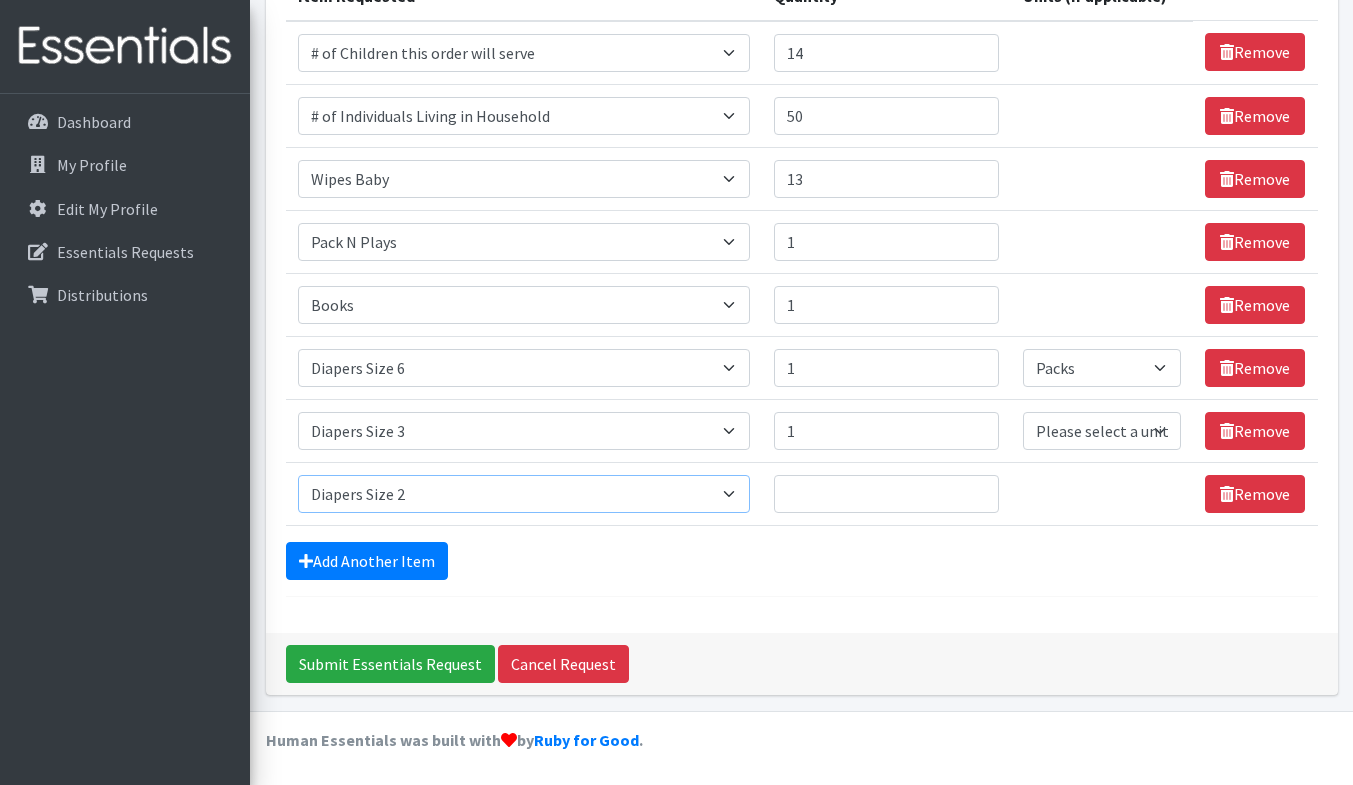 click on "Select an item
# of Children this order will serve
# of Individuals Living in Household
Activity Mat
Baby Carriers
Bath Tubs
Bed Pads
Bibs
Birthday Box - Boy
Birthday Box - Girl
Blankets/Swaddlers/Sleepsacks
Books
Bottles
Breast Pump
Bundle Me's
Car Seat - 3in1 up to 80 lbs.
Car Seat - Infant up to 22lbs. w/ handle
Clothing Boys Spring/Summer 0-6 Months
Clothing Boys Spring/Summer 12-18 Months
Clothing Boys Spring/Summer 18-24 Months
Clothing Boys Spring/Summer 2T
Clothing Boys Spring/Summer 3T
Clothing Boys Spring/Summer 4T
Clothing Boys Spring/Summer 5T
Clothing Boys Spring/Summer 6-12 Months
Clothing Boys Spring/Summer Premie/NB
Clothing Girls Fall/Winter 6-12 Months
Clothing Girls Spring/Summer 0-6 Months
Clothing Girls Spring/Summer 12-18 Months
Clothing Girls Spring/Summer 18-24 Months
Clothing Girls Spring/Summer 2T
Clothing Girls Spring/Summer 3T
Clothing Girls Spring/Summer 4T
Clothing Girls Spring/Summer 5T
Diaper Bags" at bounding box center (524, 494) 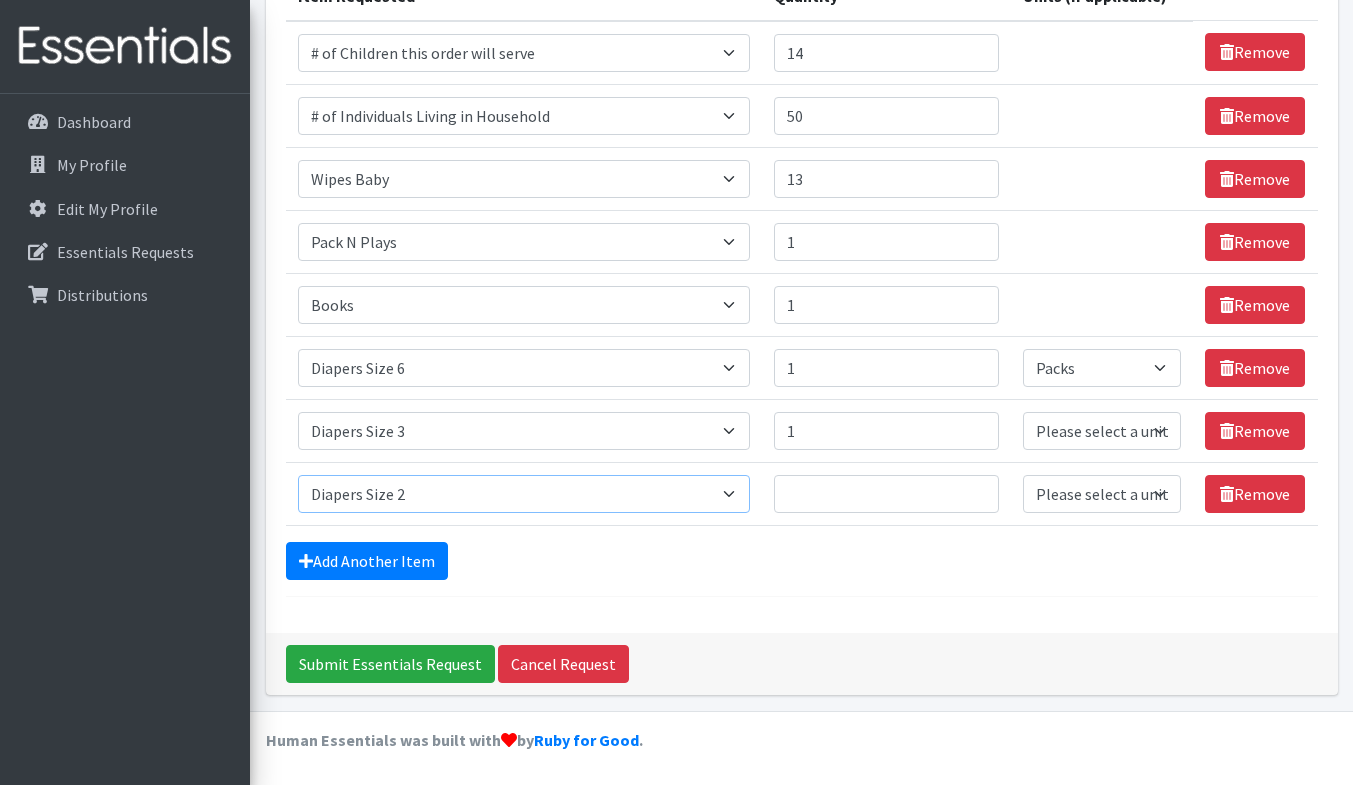 click on "Select an item
# of Children this order will serve
# of Individuals Living in Household
Activity Mat
Baby Carriers
Bath Tubs
Bed Pads
Bibs
Birthday Box - Boy
Birthday Box - Girl
Blankets/Swaddlers/Sleepsacks
Books
Bottles
Breast Pump
Bundle Me's
Car Seat - 3in1 up to 80 lbs.
Car Seat - Infant up to 22lbs. w/ handle
Clothing Boys Spring/Summer 0-6 Months
Clothing Boys Spring/Summer 12-18 Months
Clothing Boys Spring/Summer 18-24 Months
Clothing Boys Spring/Summer 2T
Clothing Boys Spring/Summer 3T
Clothing Boys Spring/Summer 4T
Clothing Boys Spring/Summer 5T
Clothing Boys Spring/Summer 6-12 Months
Clothing Boys Spring/Summer Premie/NB
Clothing Girls Fall/Winter 6-12 Months
Clothing Girls Spring/Summer 0-6 Months
Clothing Girls Spring/Summer 12-18 Months
Clothing Girls Spring/Summer 18-24 Months
Clothing Girls Spring/Summer 2T
Clothing Girls Spring/Summer 3T
Clothing Girls Spring/Summer 4T
Clothing Girls Spring/Summer 5T
Diaper Bags" at bounding box center [524, 494] 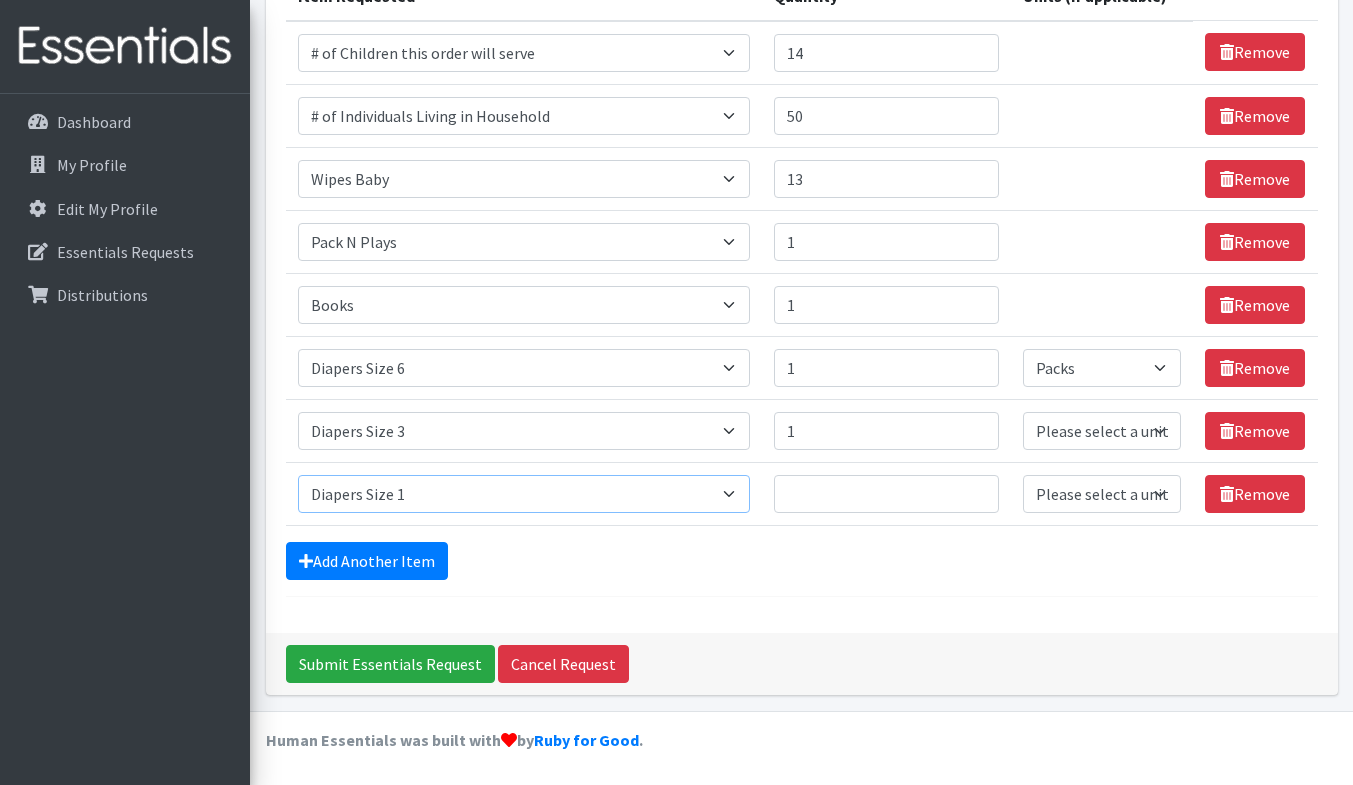 click on "Select an item
# of Children this order will serve
# of Individuals Living in Household
Activity Mat
Baby Carriers
Bath Tubs
Bed Pads
Bibs
Birthday Box - Boy
Birthday Box - Girl
Blankets/Swaddlers/Sleepsacks
Books
Bottles
Breast Pump
Bundle Me's
Car Seat - 3in1 up to 80 lbs.
Car Seat - Infant up to 22lbs. w/ handle
Clothing Boys Spring/Summer 0-6 Months
Clothing Boys Spring/Summer 12-18 Months
Clothing Boys Spring/Summer 18-24 Months
Clothing Boys Spring/Summer 2T
Clothing Boys Spring/Summer 3T
Clothing Boys Spring/Summer 4T
Clothing Boys Spring/Summer 5T
Clothing Boys Spring/Summer 6-12 Months
Clothing Boys Spring/Summer Premie/NB
Clothing Girls Fall/Winter 6-12 Months
Clothing Girls Spring/Summer 0-6 Months
Clothing Girls Spring/Summer 12-18 Months
Clothing Girls Spring/Summer 18-24 Months
Clothing Girls Spring/Summer 2T
Clothing Girls Spring/Summer 3T
Clothing Girls Spring/Summer 4T
Clothing Girls Spring/Summer 5T
Diaper Bags" at bounding box center [524, 494] 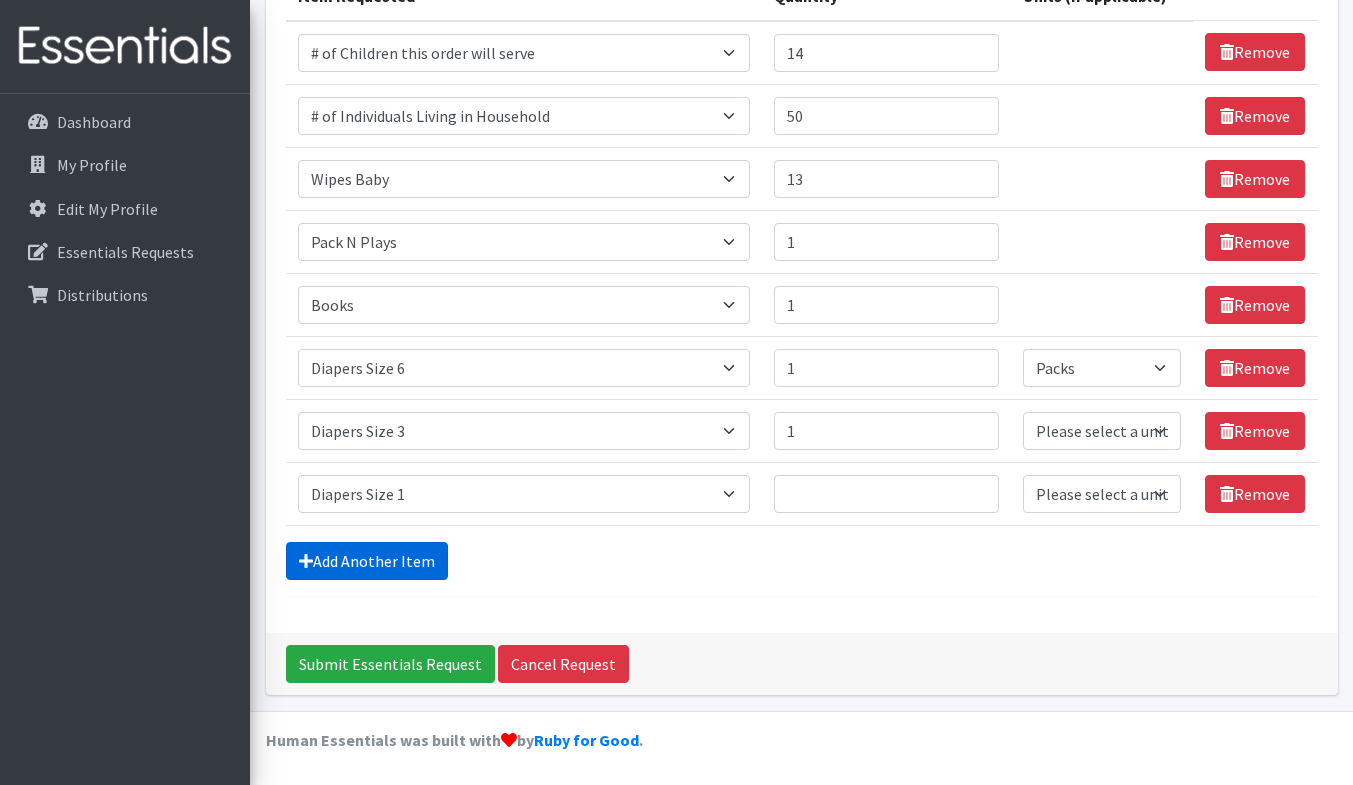 click on "Add Another Item" at bounding box center (367, 561) 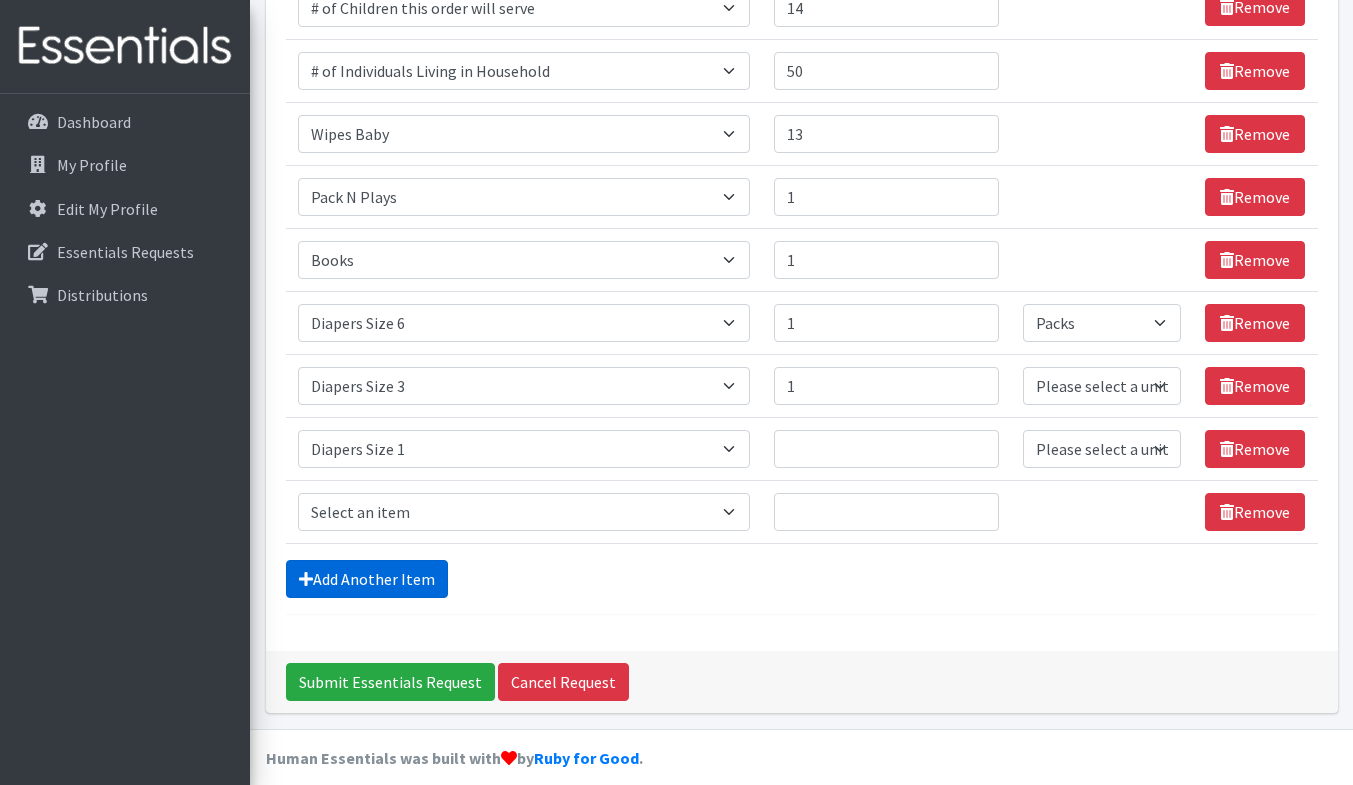 scroll, scrollTop: 352, scrollLeft: 0, axis: vertical 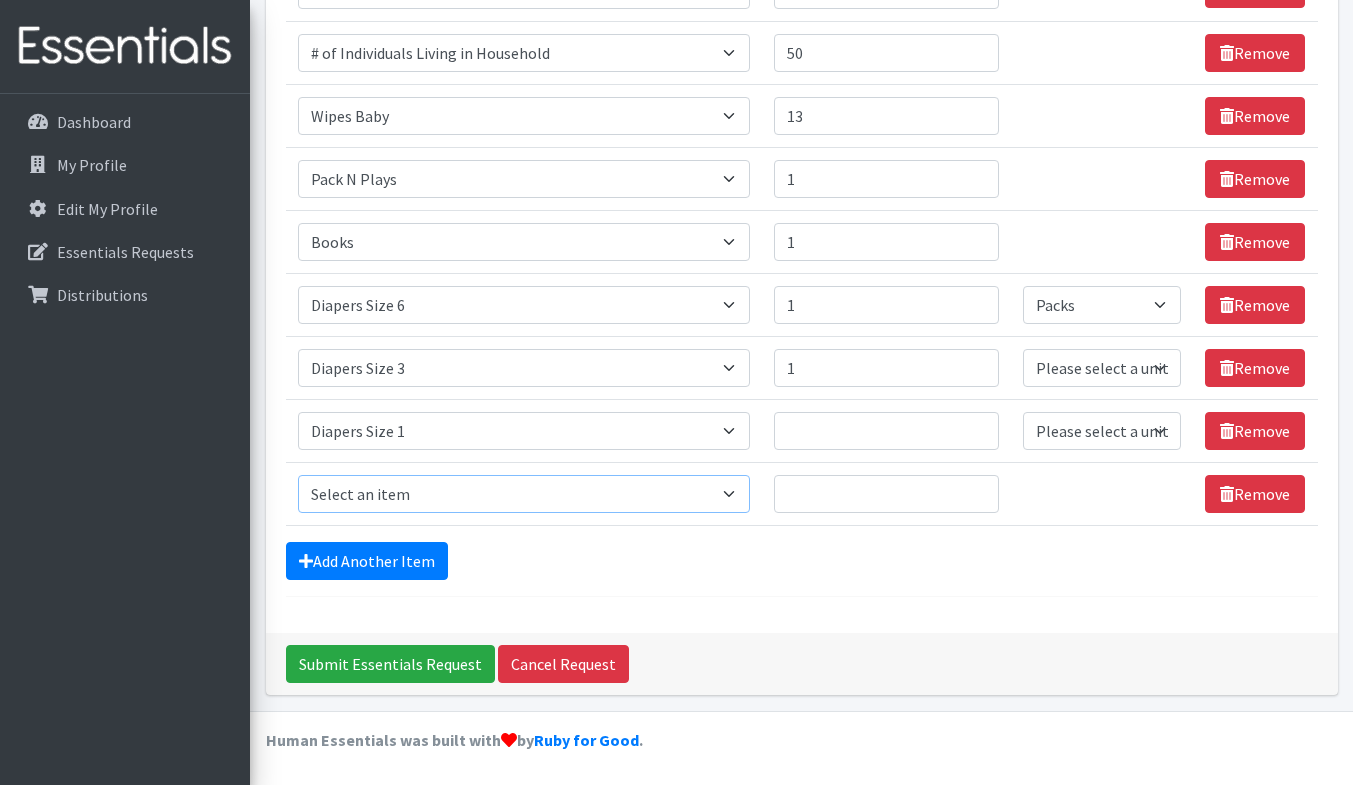 click on "Select an item
# of Children this order will serve
# of Individuals Living in Household
Activity Mat
Baby Carriers
Bath Tubs
Bed Pads
Bibs
Birthday Box - Boy
Birthday Box - Girl
Blankets/Swaddlers/Sleepsacks
Books
Bottles
Breast Pump
Bundle Me's
Car Seat - 3in1 up to 80 lbs.
Car Seat - Infant up to 22lbs. w/ handle
Clothing Boys Spring/Summer 0-6 Months
Clothing Boys Spring/Summer 12-18 Months
Clothing Boys Spring/Summer 18-24 Months
Clothing Boys Spring/Summer 2T
Clothing Boys Spring/Summer 3T
Clothing Boys Spring/Summer 4T
Clothing Boys Spring/Summer 5T
Clothing Boys Spring/Summer 6-12 Months
Clothing Boys Spring/Summer Premie/NB
Clothing Girls Fall/Winter 6-12 Months
Clothing Girls Spring/Summer 0-6 Months
Clothing Girls Spring/Summer 12-18 Months
Clothing Girls Spring/Summer 18-24 Months
Clothing Girls Spring/Summer 2T
Clothing Girls Spring/Summer 3T
Clothing Girls Spring/Summer 4T
Clothing Girls Spring/Summer 5T
Diaper Bags" at bounding box center (524, 494) 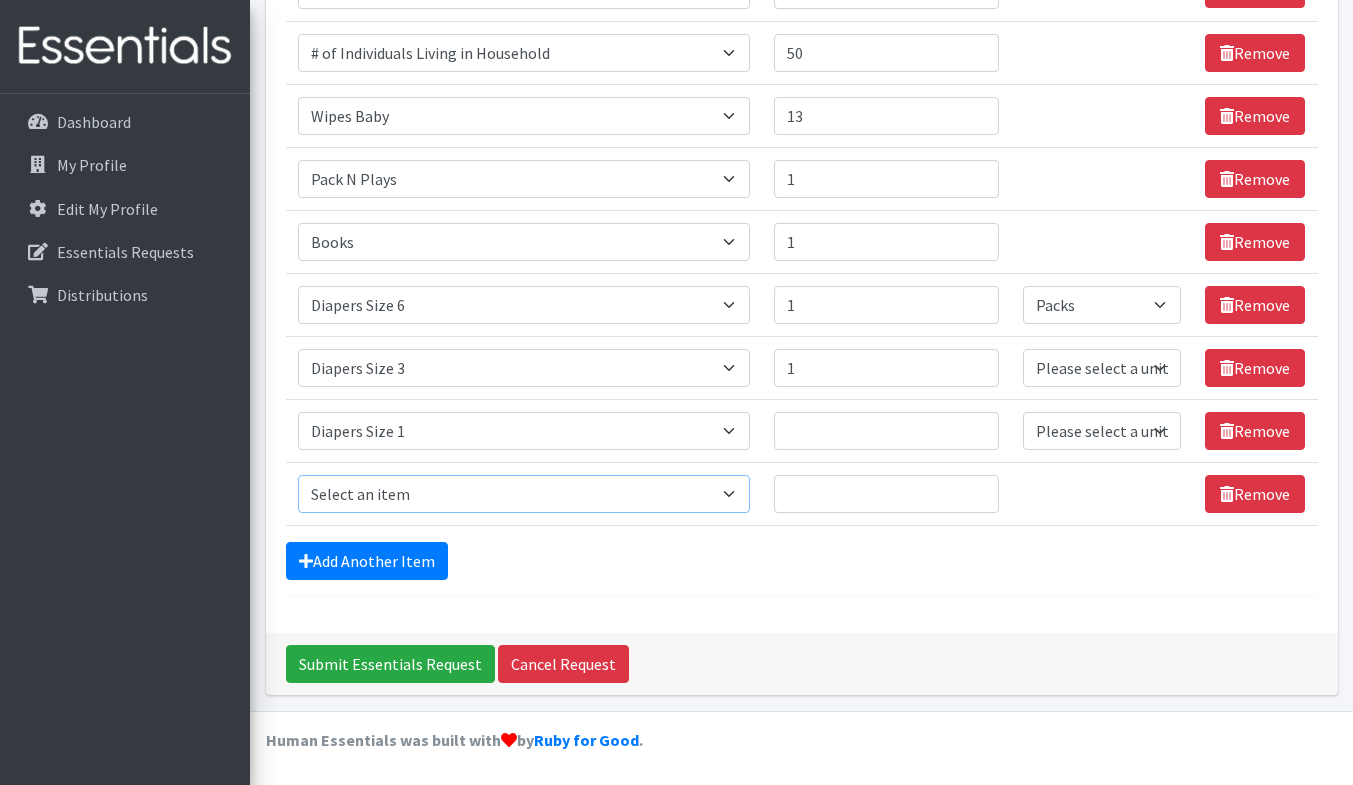 select on "1970" 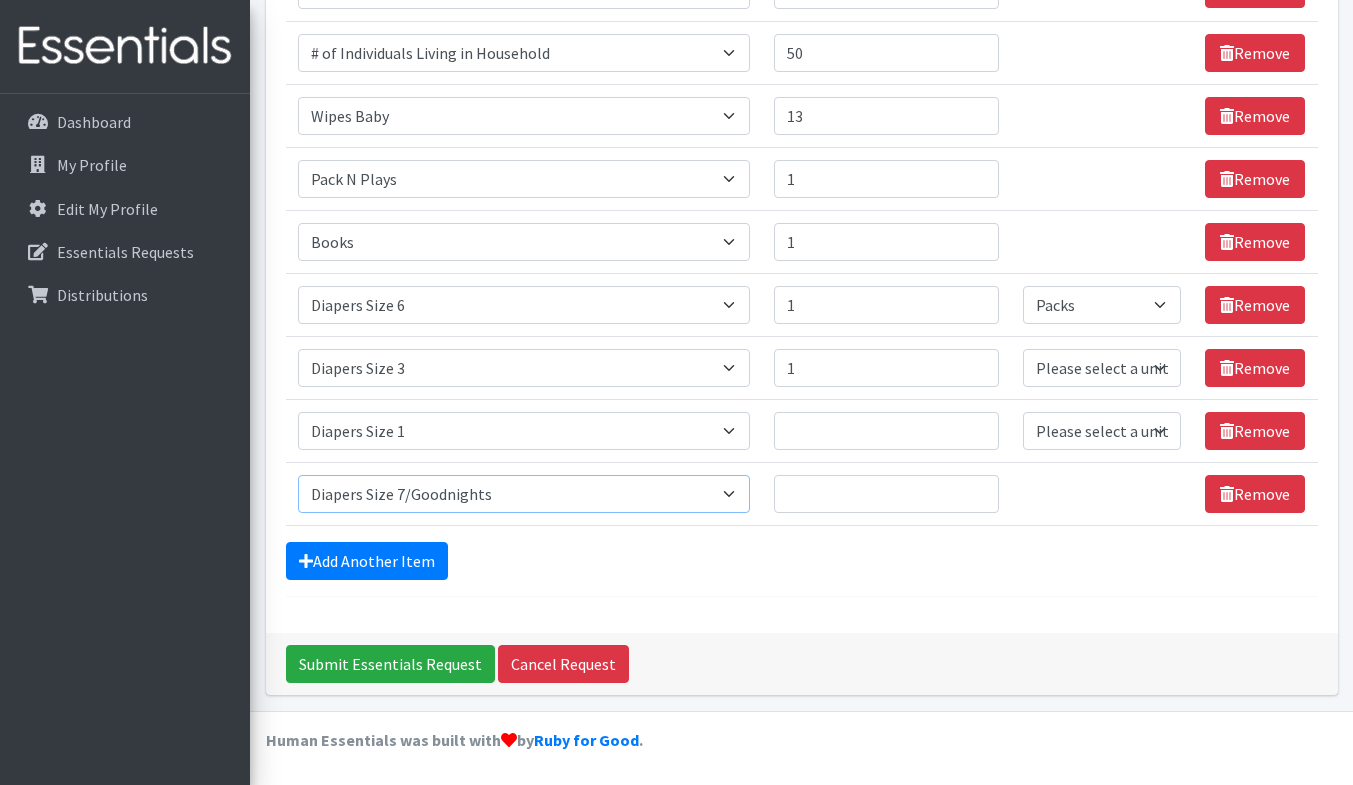click on "Select an item
# of Children this order will serve
# of Individuals Living in Household
Activity Mat
Baby Carriers
Bath Tubs
Bed Pads
Bibs
Birthday Box - Boy
Birthday Box - Girl
Blankets/Swaddlers/Sleepsacks
Books
Bottles
Breast Pump
Bundle Me's
Car Seat - 3in1 up to 80 lbs.
Car Seat - Infant up to 22lbs. w/ handle
Clothing Boys Spring/Summer 0-6 Months
Clothing Boys Spring/Summer 12-18 Months
Clothing Boys Spring/Summer 18-24 Months
Clothing Boys Spring/Summer 2T
Clothing Boys Spring/Summer 3T
Clothing Boys Spring/Summer 4T
Clothing Boys Spring/Summer 5T
Clothing Boys Spring/Summer 6-12 Months
Clothing Boys Spring/Summer Premie/NB
Clothing Girls Fall/Winter 6-12 Months
Clothing Girls Spring/Summer 0-6 Months
Clothing Girls Spring/Summer 12-18 Months
Clothing Girls Spring/Summer 18-24 Months
Clothing Girls Spring/Summer 2T
Clothing Girls Spring/Summer 3T
Clothing Girls Spring/Summer 4T
Clothing Girls Spring/Summer 5T
Diaper Bags" at bounding box center (524, 494) 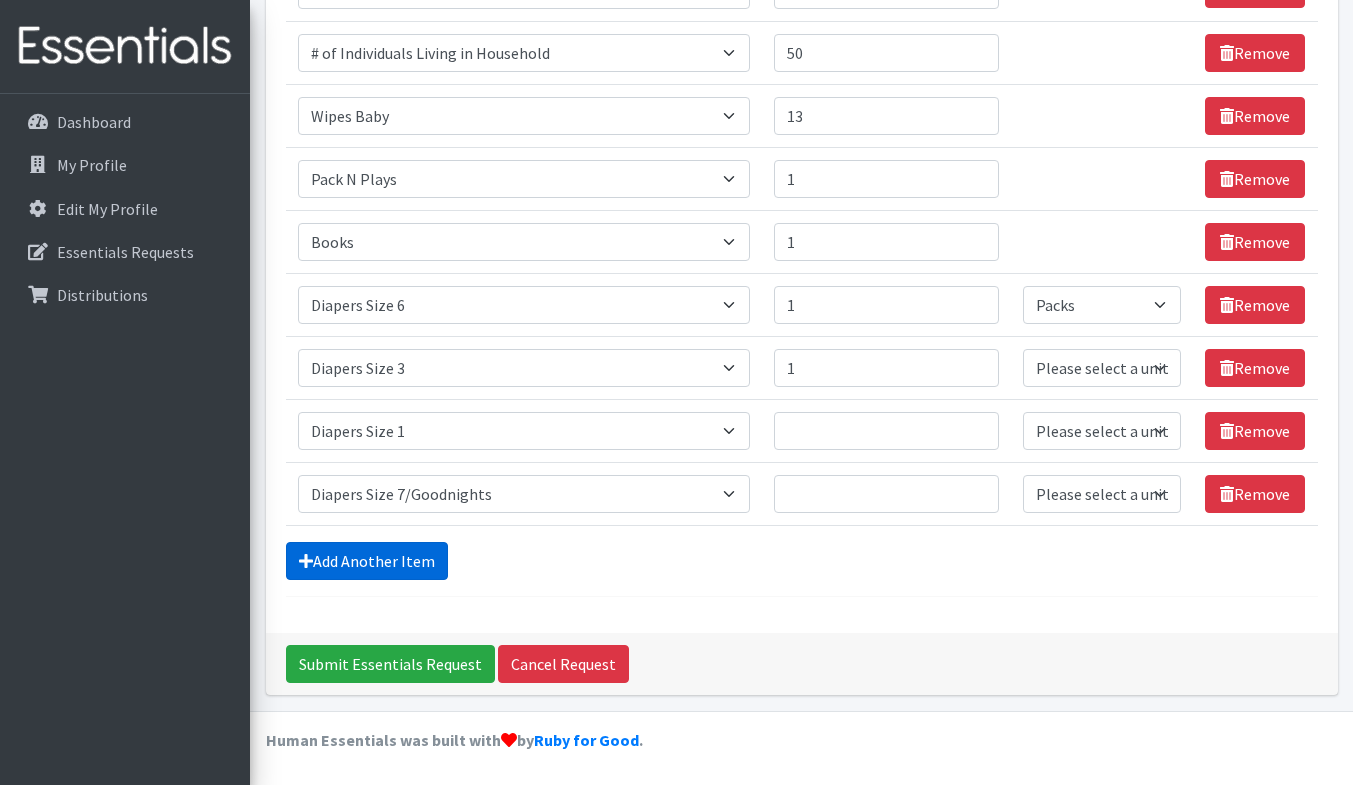 click on "Add Another Item" at bounding box center (367, 561) 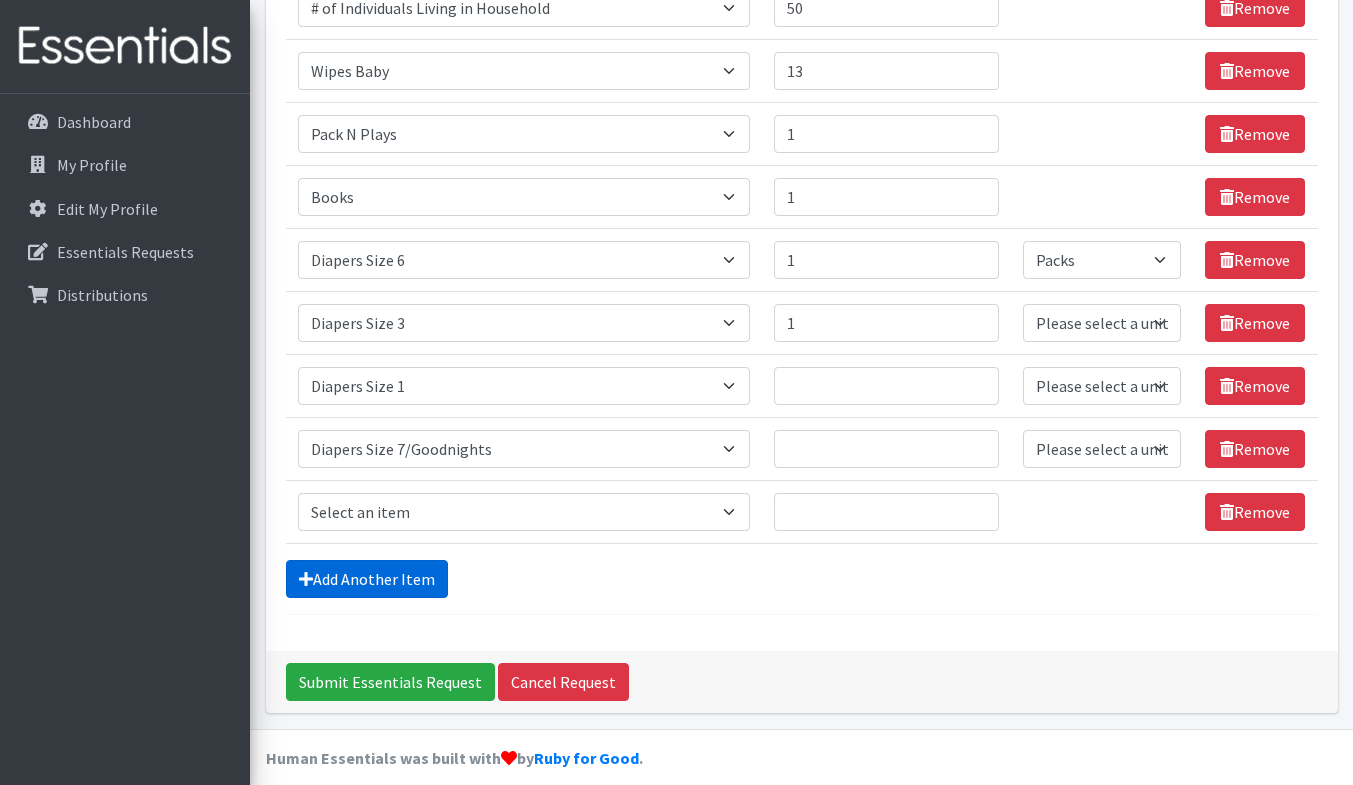 scroll, scrollTop: 415, scrollLeft: 0, axis: vertical 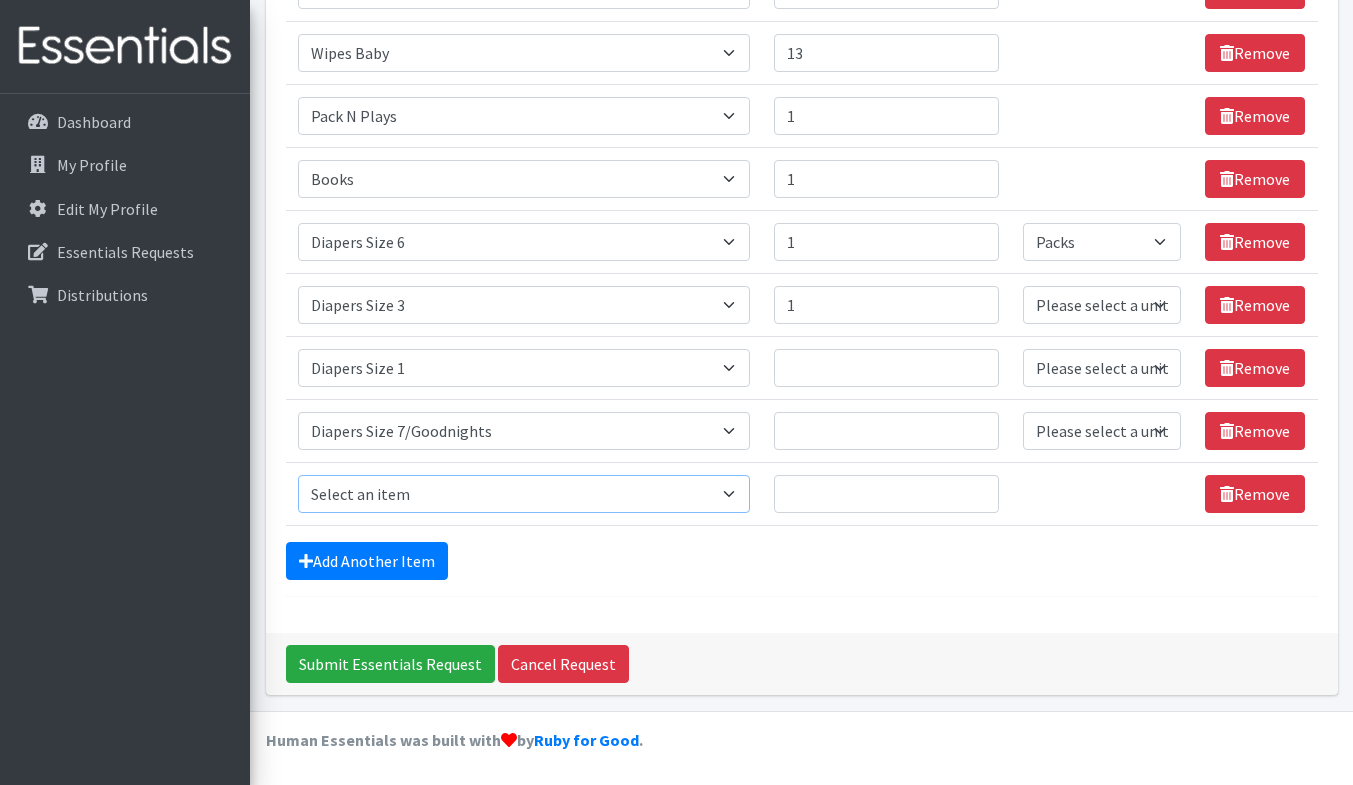 click on "Select an item
# of Children this order will serve
# of Individuals Living in Household
Activity Mat
Baby Carriers
Bath Tubs
Bed Pads
Bibs
Birthday Box - Boy
Birthday Box - Girl
Blankets/Swaddlers/Sleepsacks
Books
Bottles
Breast Pump
Bundle Me's
Car Seat - 3in1 up to 80 lbs.
Car Seat - Infant up to 22lbs. w/ handle
Clothing Boys Spring/Summer 0-6 Months
Clothing Boys Spring/Summer 12-18 Months
Clothing Boys Spring/Summer 18-24 Months
Clothing Boys Spring/Summer 2T
Clothing Boys Spring/Summer 3T
Clothing Boys Spring/Summer 4T
Clothing Boys Spring/Summer 5T
Clothing Boys Spring/Summer 6-12 Months
Clothing Boys Spring/Summer Premie/NB
Clothing Girls Fall/Winter 6-12 Months
Clothing Girls Spring/Summer 0-6 Months
Clothing Girls Spring/Summer 12-18 Months
Clothing Girls Spring/Summer 18-24 Months
Clothing Girls Spring/Summer 2T
Clothing Girls Spring/Summer 3T
Clothing Girls Spring/Summer 4T
Clothing Girls Spring/Summer 5T
Diaper Bags" at bounding box center (524, 494) 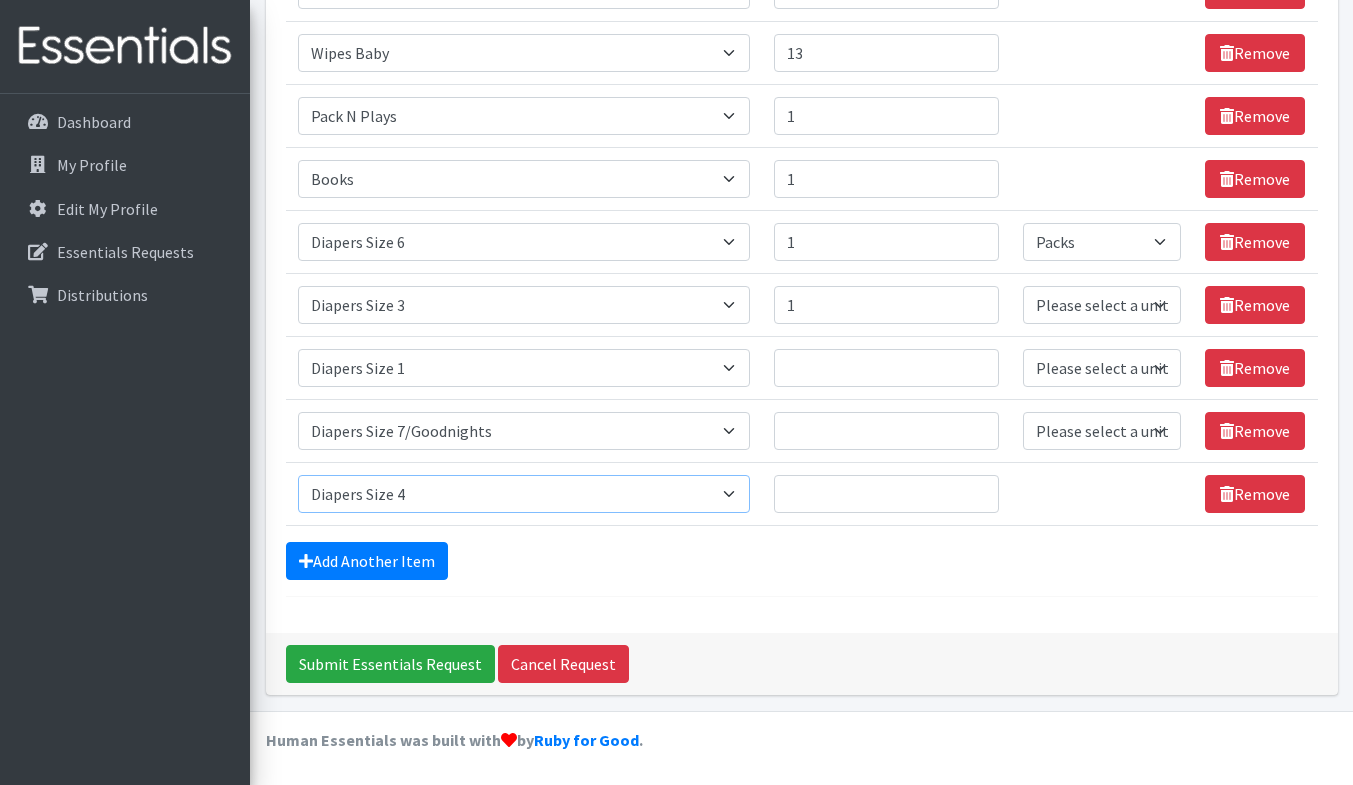 click on "Select an item
# of Children this order will serve
# of Individuals Living in Household
Activity Mat
Baby Carriers
Bath Tubs
Bed Pads
Bibs
Birthday Box - Boy
Birthday Box - Girl
Blankets/Swaddlers/Sleepsacks
Books
Bottles
Breast Pump
Bundle Me's
Car Seat - 3in1 up to 80 lbs.
Car Seat - Infant up to 22lbs. w/ handle
Clothing Boys Spring/Summer 0-6 Months
Clothing Boys Spring/Summer 12-18 Months
Clothing Boys Spring/Summer 18-24 Months
Clothing Boys Spring/Summer 2T
Clothing Boys Spring/Summer 3T
Clothing Boys Spring/Summer 4T
Clothing Boys Spring/Summer 5T
Clothing Boys Spring/Summer 6-12 Months
Clothing Boys Spring/Summer Premie/NB
Clothing Girls Fall/Winter 6-12 Months
Clothing Girls Spring/Summer 0-6 Months
Clothing Girls Spring/Summer 12-18 Months
Clothing Girls Spring/Summer 18-24 Months
Clothing Girls Spring/Summer 2T
Clothing Girls Spring/Summer 3T
Clothing Girls Spring/Summer 4T
Clothing Girls Spring/Summer 5T
Diaper Bags" at bounding box center [524, 494] 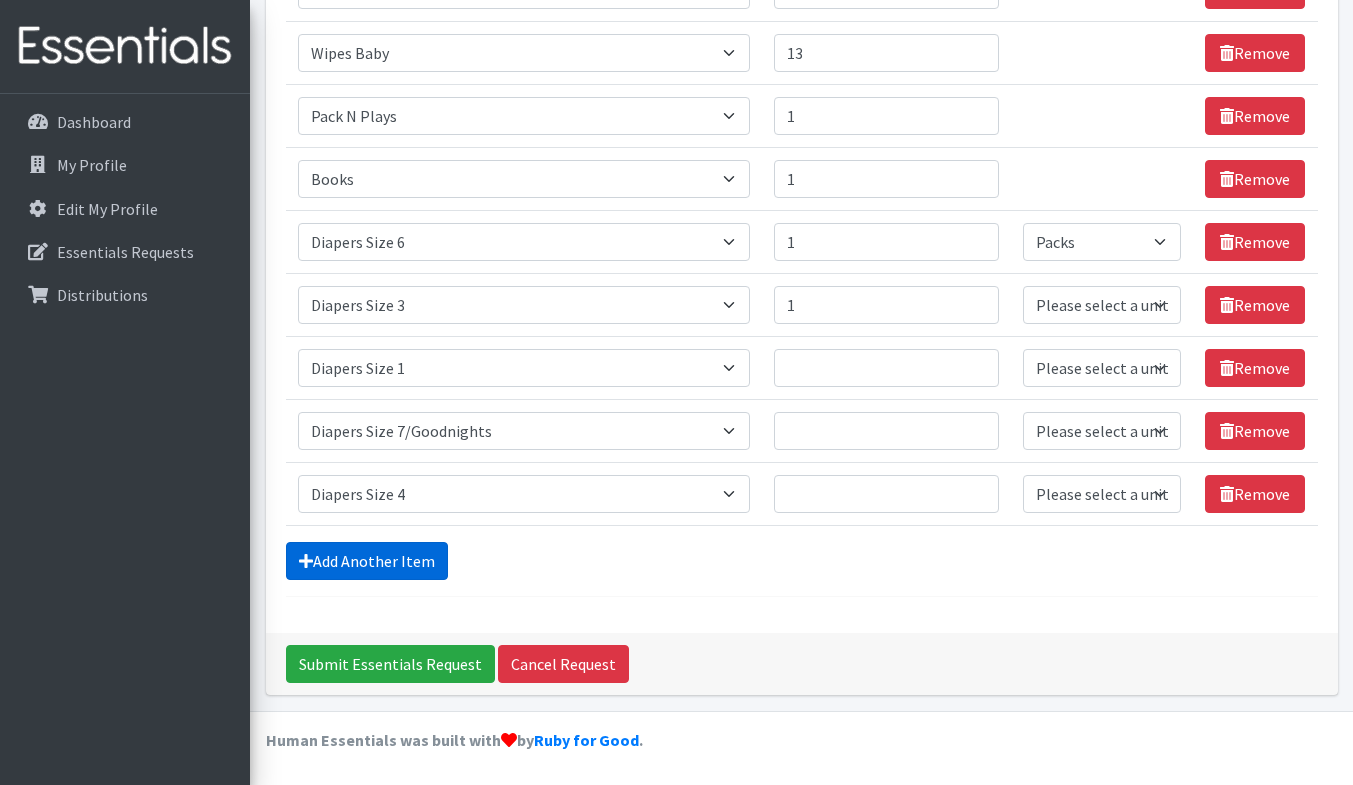 click on "Add Another Item" at bounding box center (367, 561) 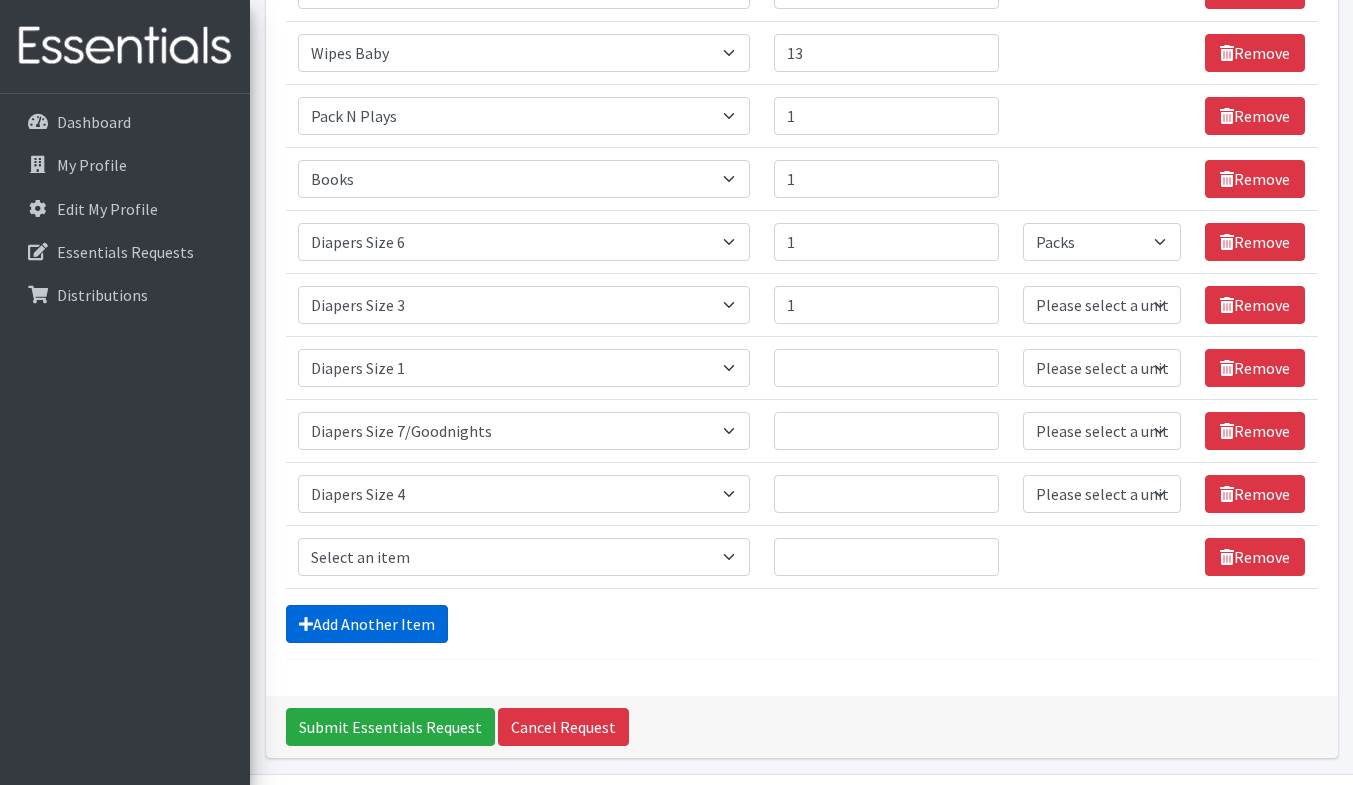 scroll, scrollTop: 478, scrollLeft: 0, axis: vertical 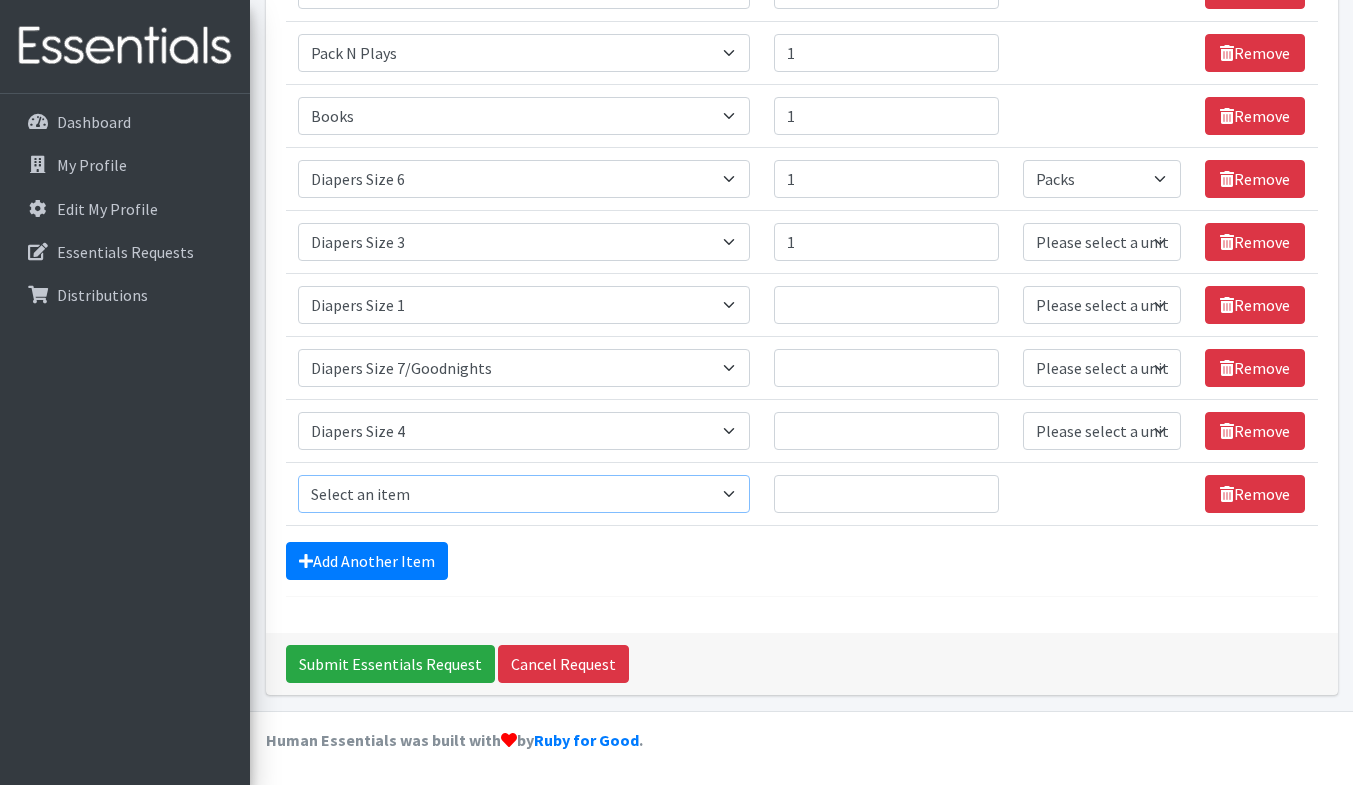 click on "Select an item
# of Children this order will serve
# of Individuals Living in Household
Activity Mat
Baby Carriers
Bath Tubs
Bed Pads
Bibs
Birthday Box - Boy
Birthday Box - Girl
Blankets/Swaddlers/Sleepsacks
Books
Bottles
Breast Pump
Bundle Me's
Car Seat - 3in1 up to 80 lbs.
Car Seat - Infant up to 22lbs. w/ handle
Clothing Boys Spring/Summer 0-6 Months
Clothing Boys Spring/Summer 12-18 Months
Clothing Boys Spring/Summer 18-24 Months
Clothing Boys Spring/Summer 2T
Clothing Boys Spring/Summer 3T
Clothing Boys Spring/Summer 4T
Clothing Boys Spring/Summer 5T
Clothing Boys Spring/Summer 6-12 Months
Clothing Boys Spring/Summer Premie/NB
Clothing Girls Fall/Winter 6-12 Months
Clothing Girls Spring/Summer 0-6 Months
Clothing Girls Spring/Summer 12-18 Months
Clothing Girls Spring/Summer 18-24 Months
Clothing Girls Spring/Summer 2T
Clothing Girls Spring/Summer 3T
Clothing Girls Spring/Summer 4T
Clothing Girls Spring/Summer 5T
Diaper Bags" at bounding box center [524, 494] 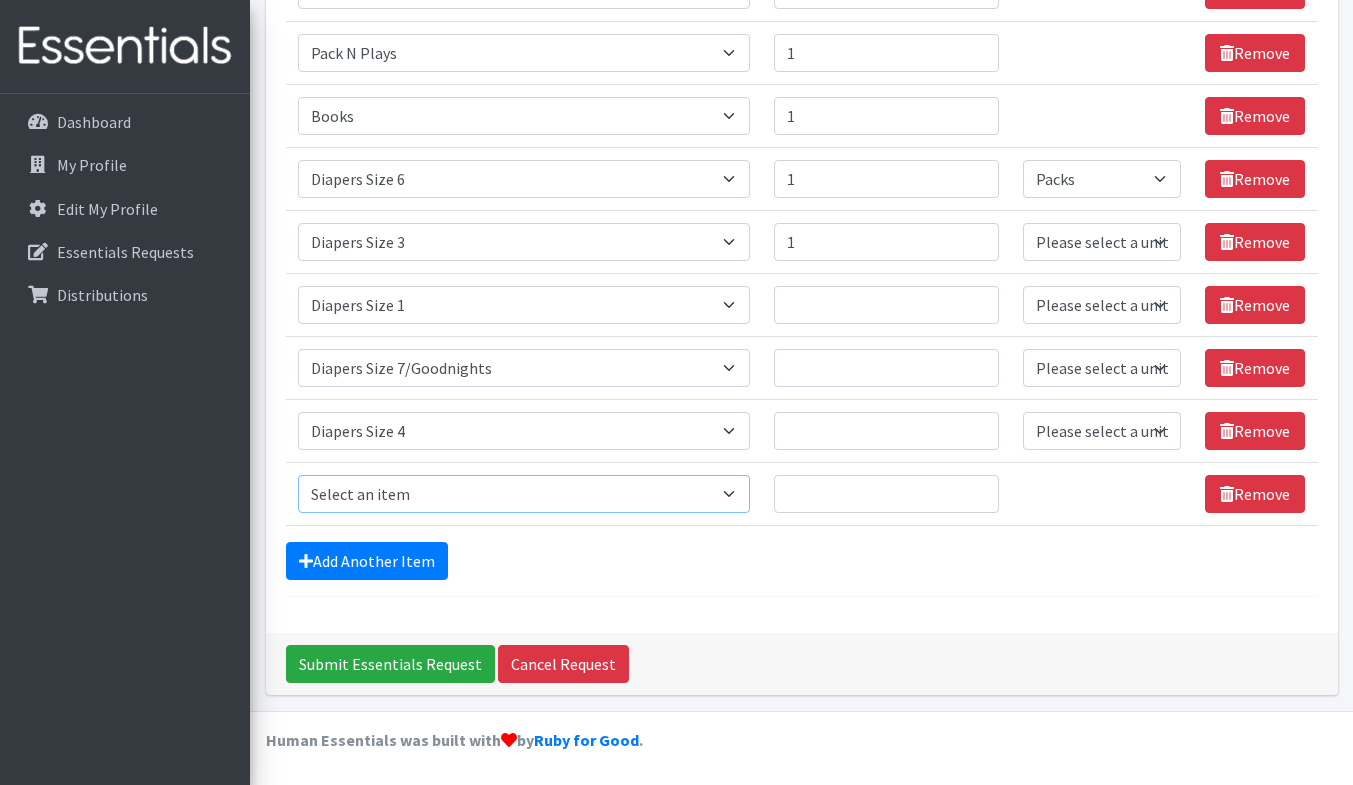 select on "1969" 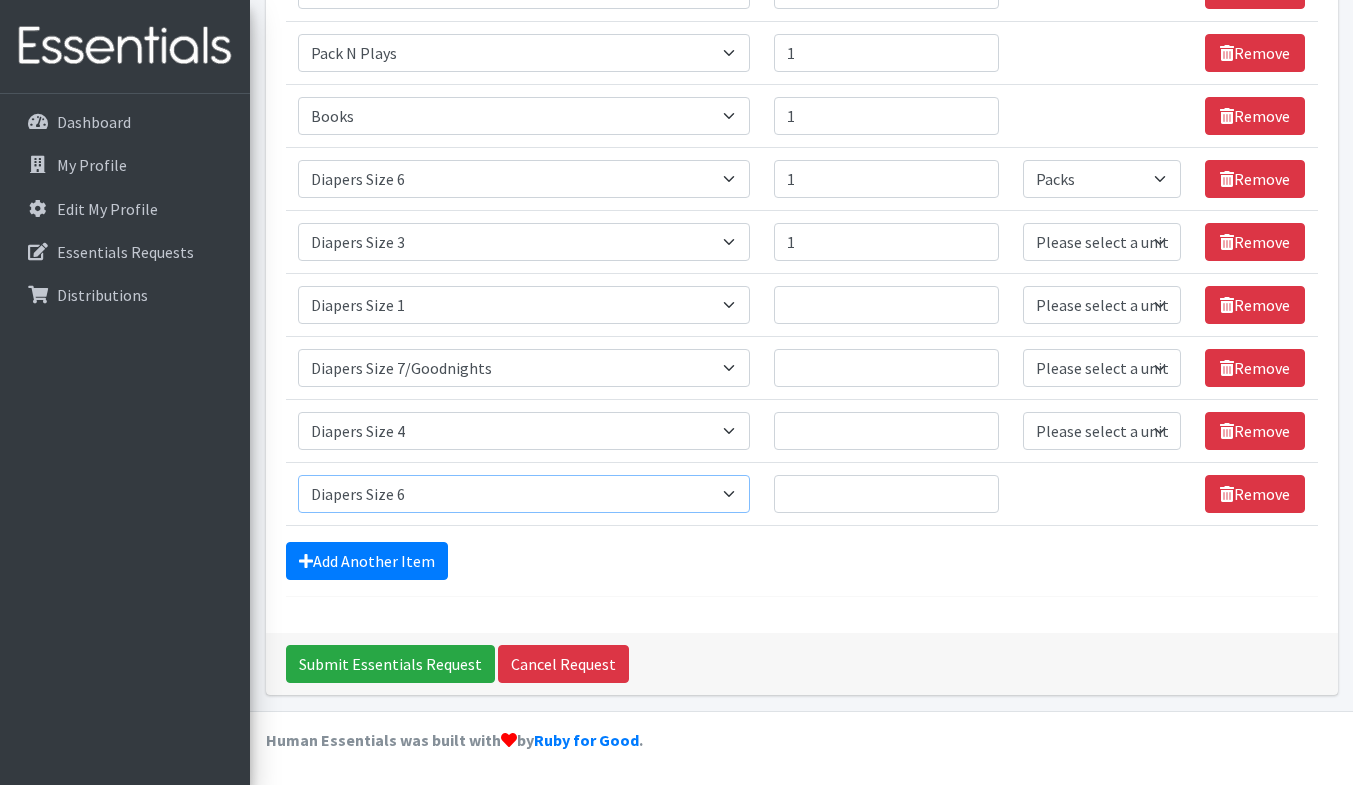 click on "Select an item
# of Children this order will serve
# of Individuals Living in Household
Activity Mat
Baby Carriers
Bath Tubs
Bed Pads
Bibs
Birthday Box - Boy
Birthday Box - Girl
Blankets/Swaddlers/Sleepsacks
Books
Bottles
Breast Pump
Bundle Me's
Car Seat - 3in1 up to 80 lbs.
Car Seat - Infant up to 22lbs. w/ handle
Clothing Boys Spring/Summer 0-6 Months
Clothing Boys Spring/Summer 12-18 Months
Clothing Boys Spring/Summer 18-24 Months
Clothing Boys Spring/Summer 2T
Clothing Boys Spring/Summer 3T
Clothing Boys Spring/Summer 4T
Clothing Boys Spring/Summer 5T
Clothing Boys Spring/Summer 6-12 Months
Clothing Boys Spring/Summer Premie/NB
Clothing Girls Fall/Winter 6-12 Months
Clothing Girls Spring/Summer 0-6 Months
Clothing Girls Spring/Summer 12-18 Months
Clothing Girls Spring/Summer 18-24 Months
Clothing Girls Spring/Summer 2T
Clothing Girls Spring/Summer 3T
Clothing Girls Spring/Summer 4T
Clothing Girls Spring/Summer 5T
Diaper Bags" at bounding box center (524, 494) 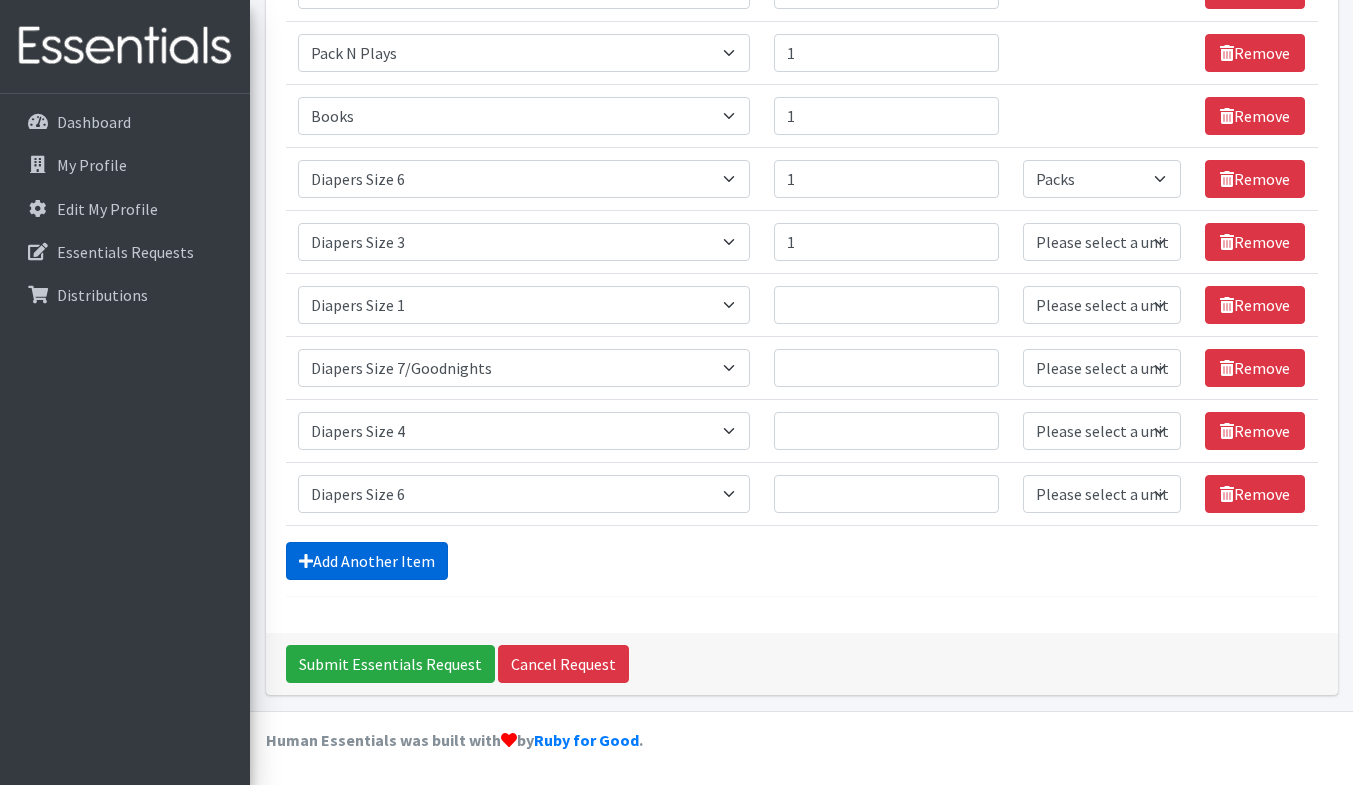 click on "Add Another Item" at bounding box center (367, 561) 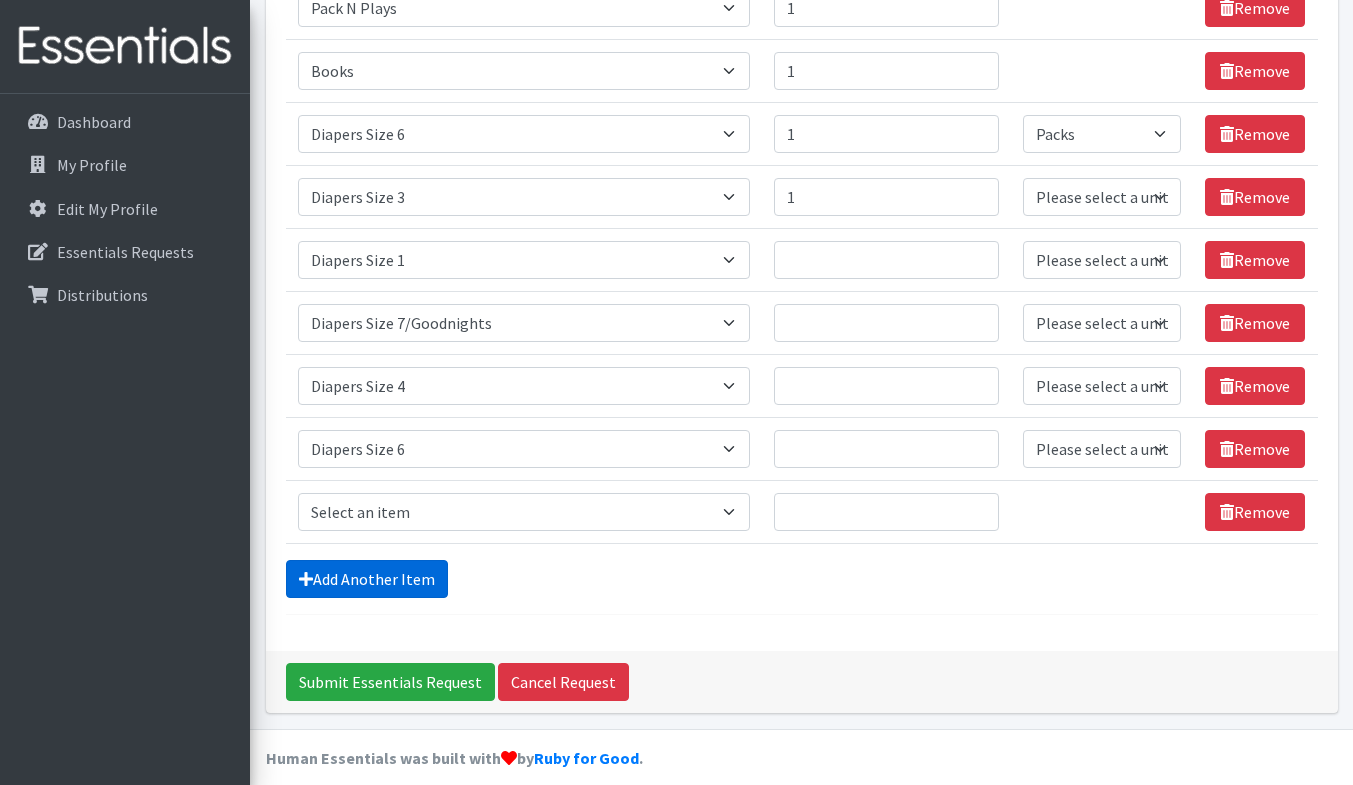 scroll, scrollTop: 541, scrollLeft: 0, axis: vertical 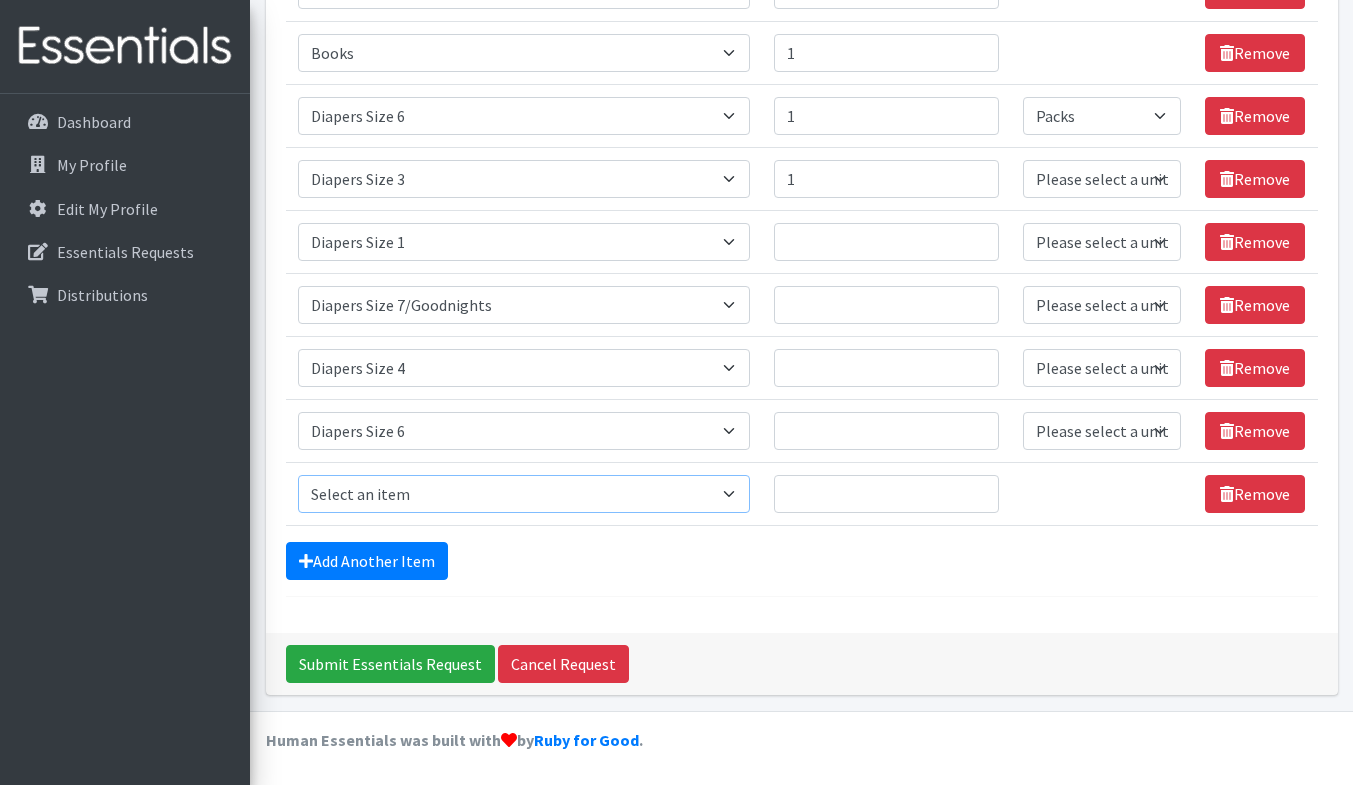 click on "Select an item
# of Children this order will serve
# of Individuals Living in Household
Activity Mat
Baby Carriers
Bath Tubs
Bed Pads
Bibs
Birthday Box - Boy
Birthday Box - Girl
Blankets/Swaddlers/Sleepsacks
Books
Bottles
Breast Pump
Bundle Me's
Car Seat - 3in1 up to 80 lbs.
Car Seat - Infant up to 22lbs. w/ handle
Clothing Boys Spring/Summer 0-6 Months
Clothing Boys Spring/Summer 12-18 Months
Clothing Boys Spring/Summer 18-24 Months
Clothing Boys Spring/Summer 2T
Clothing Boys Spring/Summer 3T
Clothing Boys Spring/Summer 4T
Clothing Boys Spring/Summer 5T
Clothing Boys Spring/Summer 6-12 Months
Clothing Boys Spring/Summer Premie/NB
Clothing Girls Fall/Winter 6-12 Months
Clothing Girls Spring/Summer 0-6 Months
Clothing Girls Spring/Summer 12-18 Months
Clothing Girls Spring/Summer 18-24 Months
Clothing Girls Spring/Summer 2T
Clothing Girls Spring/Summer 3T
Clothing Girls Spring/Summer 4T
Clothing Girls Spring/Summer 5T
Diaper Bags" at bounding box center (524, 494) 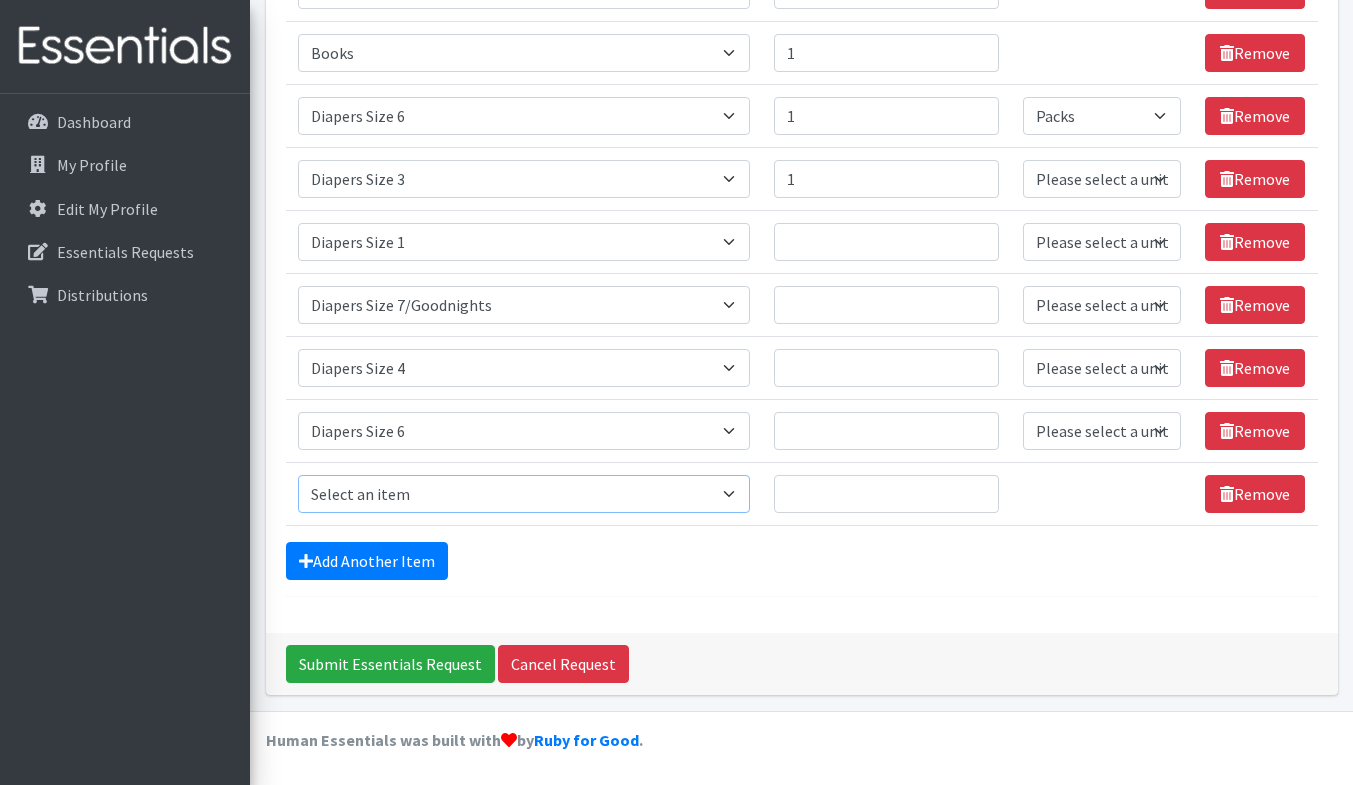 select on "1968" 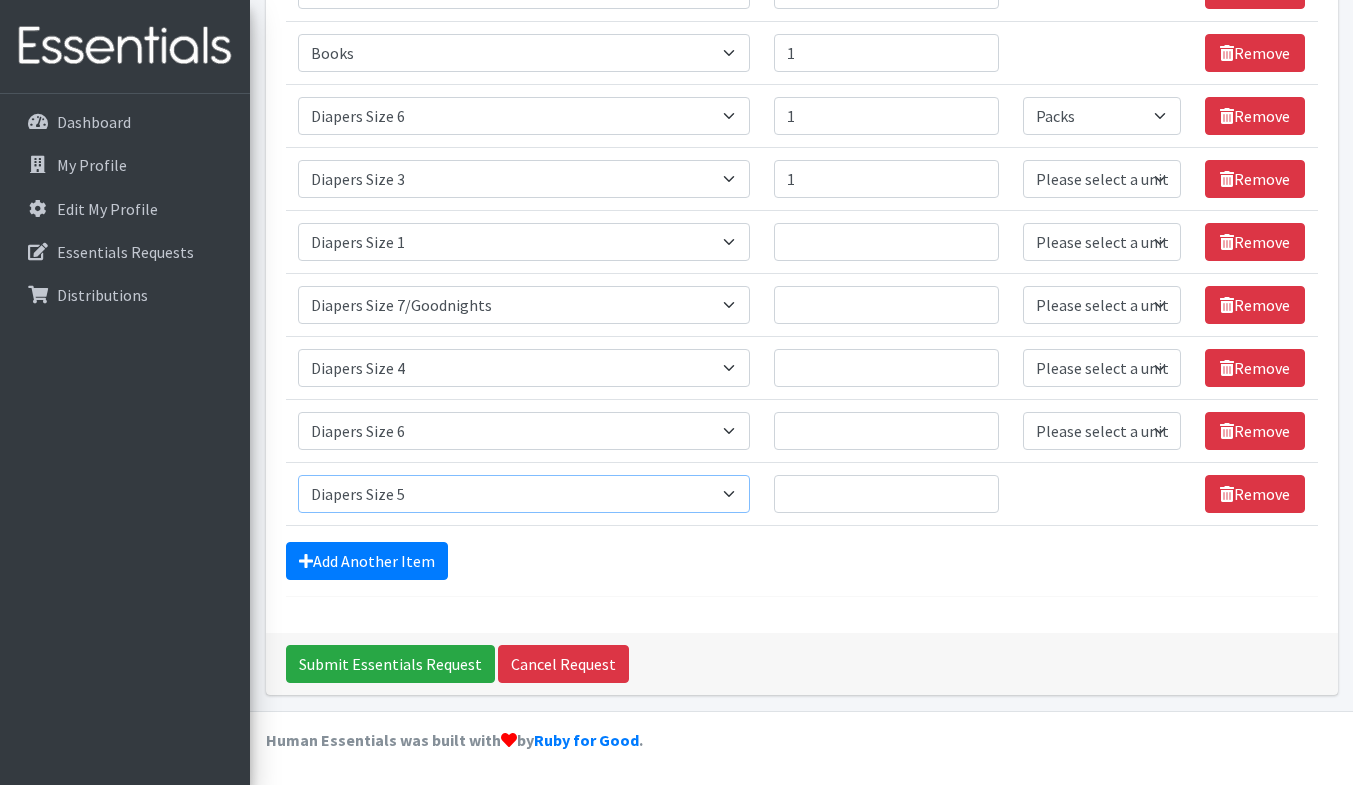 click on "Select an item
# of Children this order will serve
# of Individuals Living in Household
Activity Mat
Baby Carriers
Bath Tubs
Bed Pads
Bibs
Birthday Box - Boy
Birthday Box - Girl
Blankets/Swaddlers/Sleepsacks
Books
Bottles
Breast Pump
Bundle Me's
Car Seat - 3in1 up to 80 lbs.
Car Seat - Infant up to 22lbs. w/ handle
Clothing Boys Spring/Summer 0-6 Months
Clothing Boys Spring/Summer 12-18 Months
Clothing Boys Spring/Summer 18-24 Months
Clothing Boys Spring/Summer 2T
Clothing Boys Spring/Summer 3T
Clothing Boys Spring/Summer 4T
Clothing Boys Spring/Summer 5T
Clothing Boys Spring/Summer 6-12 Months
Clothing Boys Spring/Summer Premie/NB
Clothing Girls Fall/Winter 6-12 Months
Clothing Girls Spring/Summer 0-6 Months
Clothing Girls Spring/Summer 12-18 Months
Clothing Girls Spring/Summer 18-24 Months
Clothing Girls Spring/Summer 2T
Clothing Girls Spring/Summer 3T
Clothing Girls Spring/Summer 4T
Clothing Girls Spring/Summer 5T
Diaper Bags" at bounding box center [524, 494] 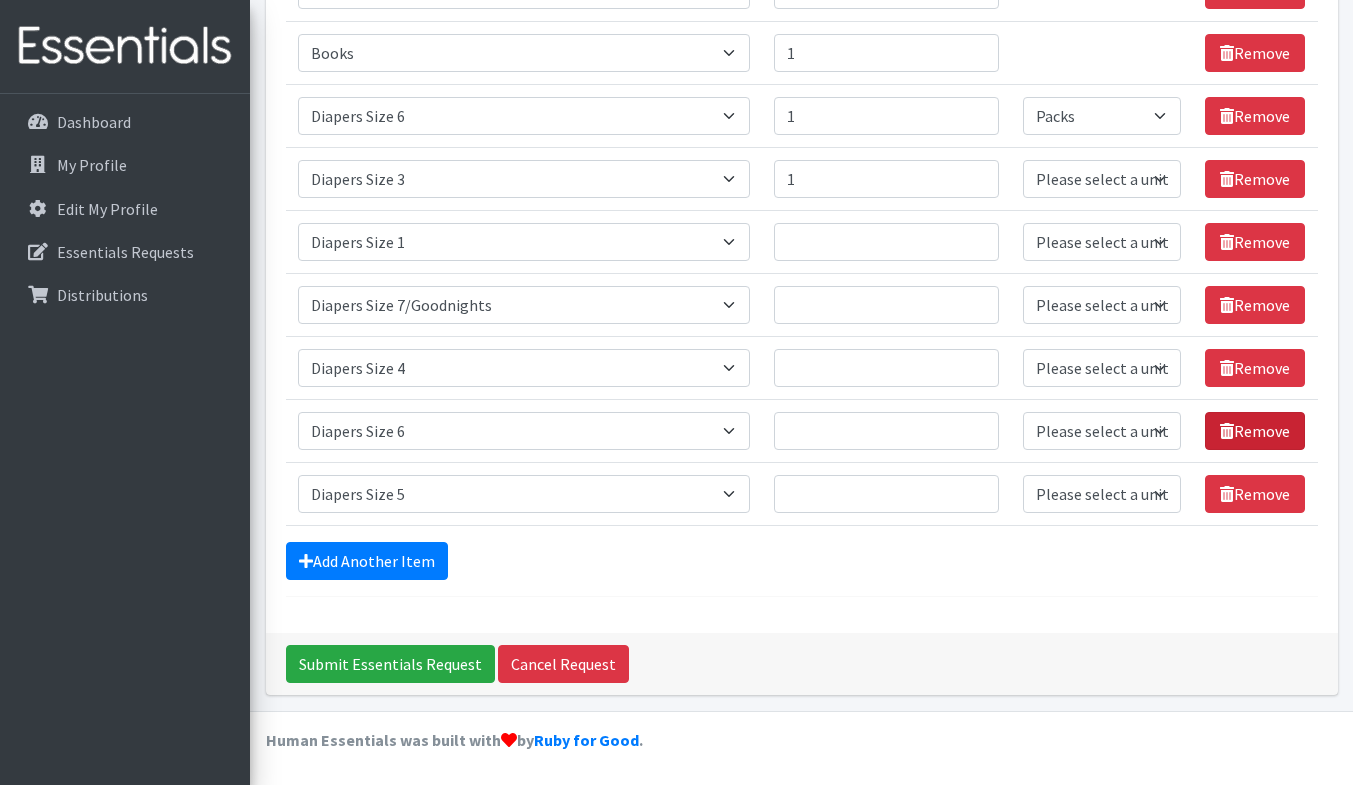click on "Remove" at bounding box center [1255, 431] 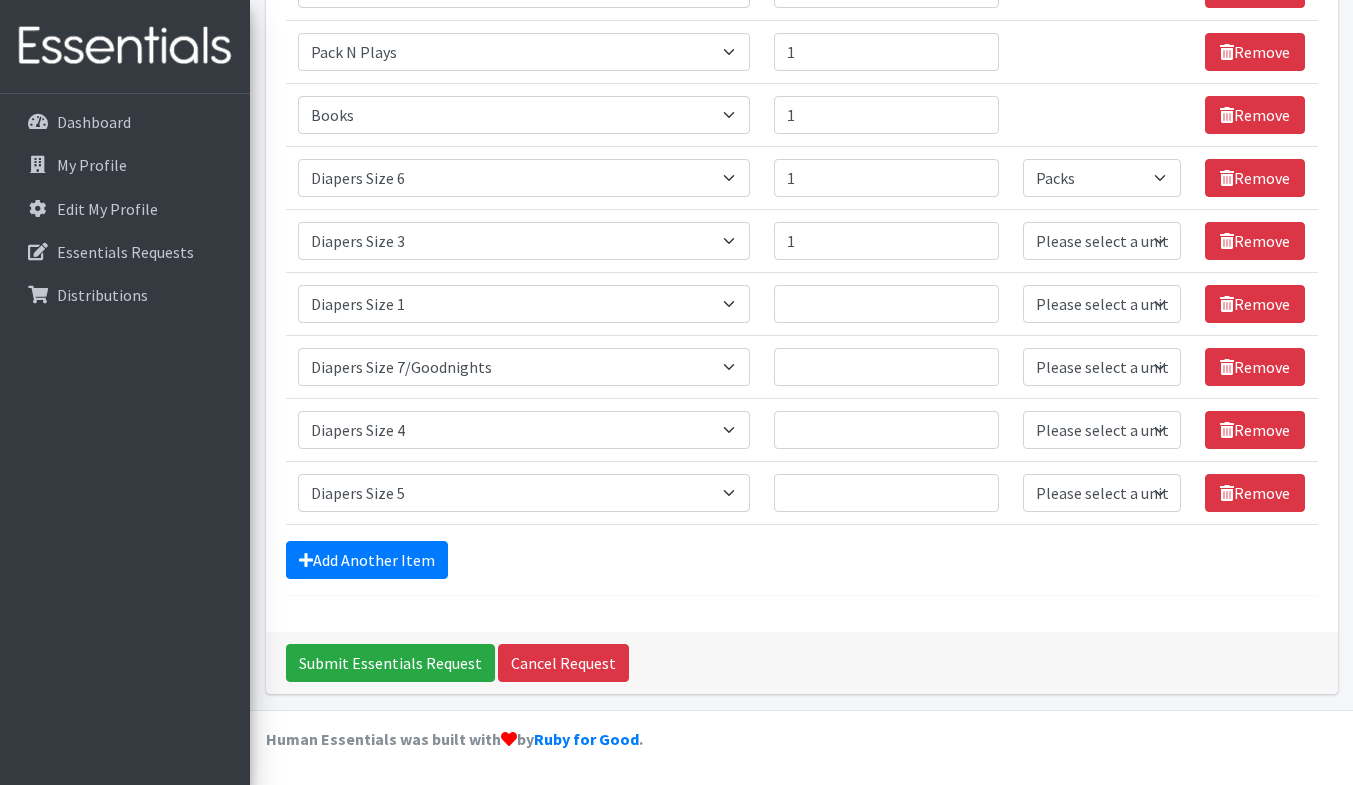 scroll, scrollTop: 478, scrollLeft: 0, axis: vertical 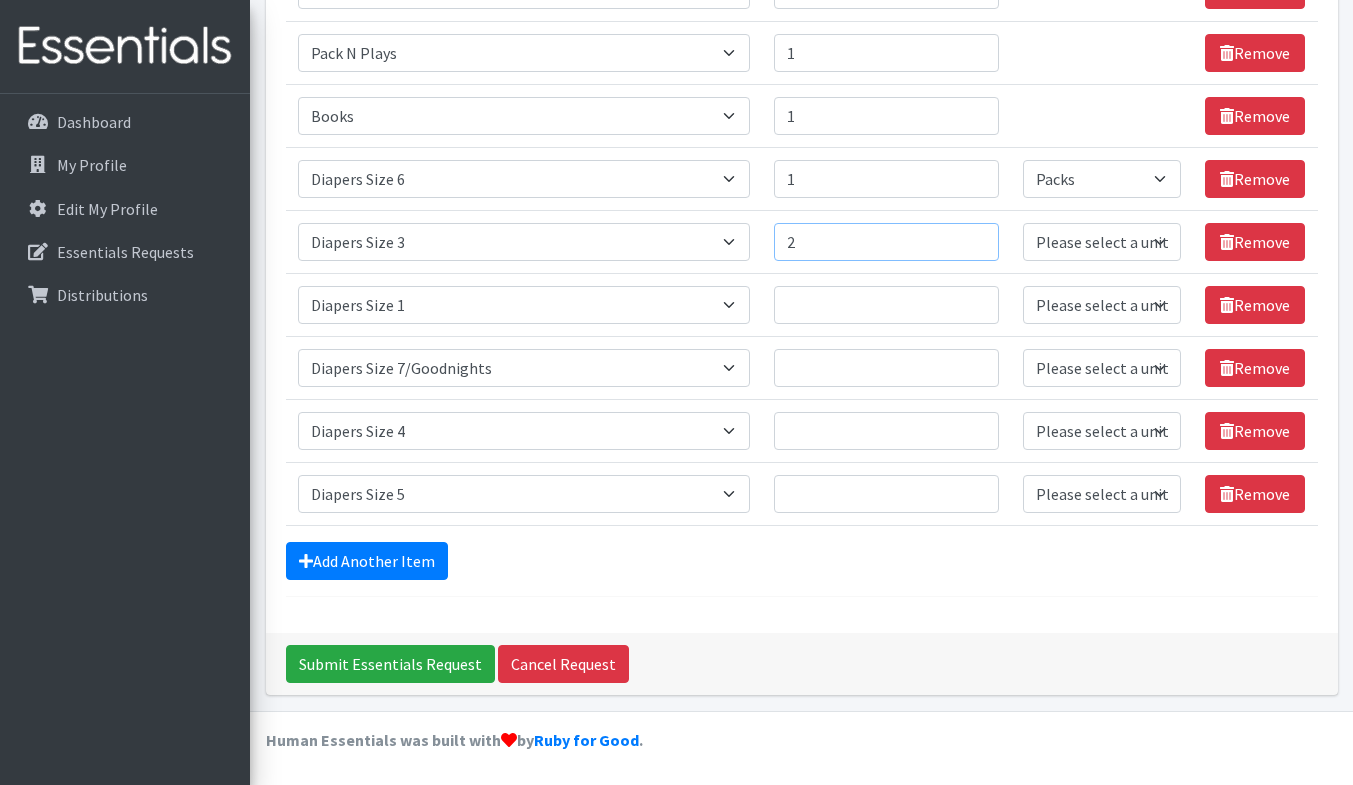 type on "2" 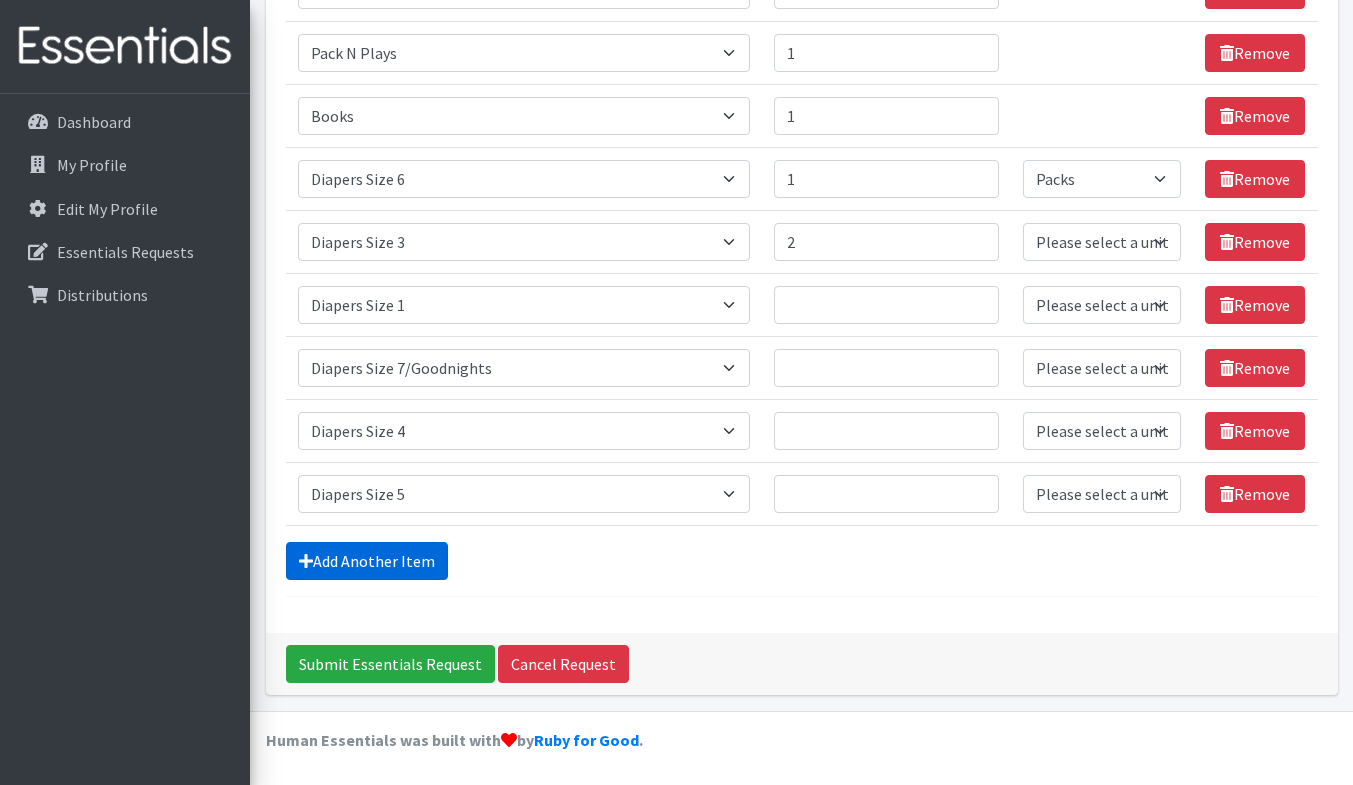 click on "Add Another Item" at bounding box center [367, 561] 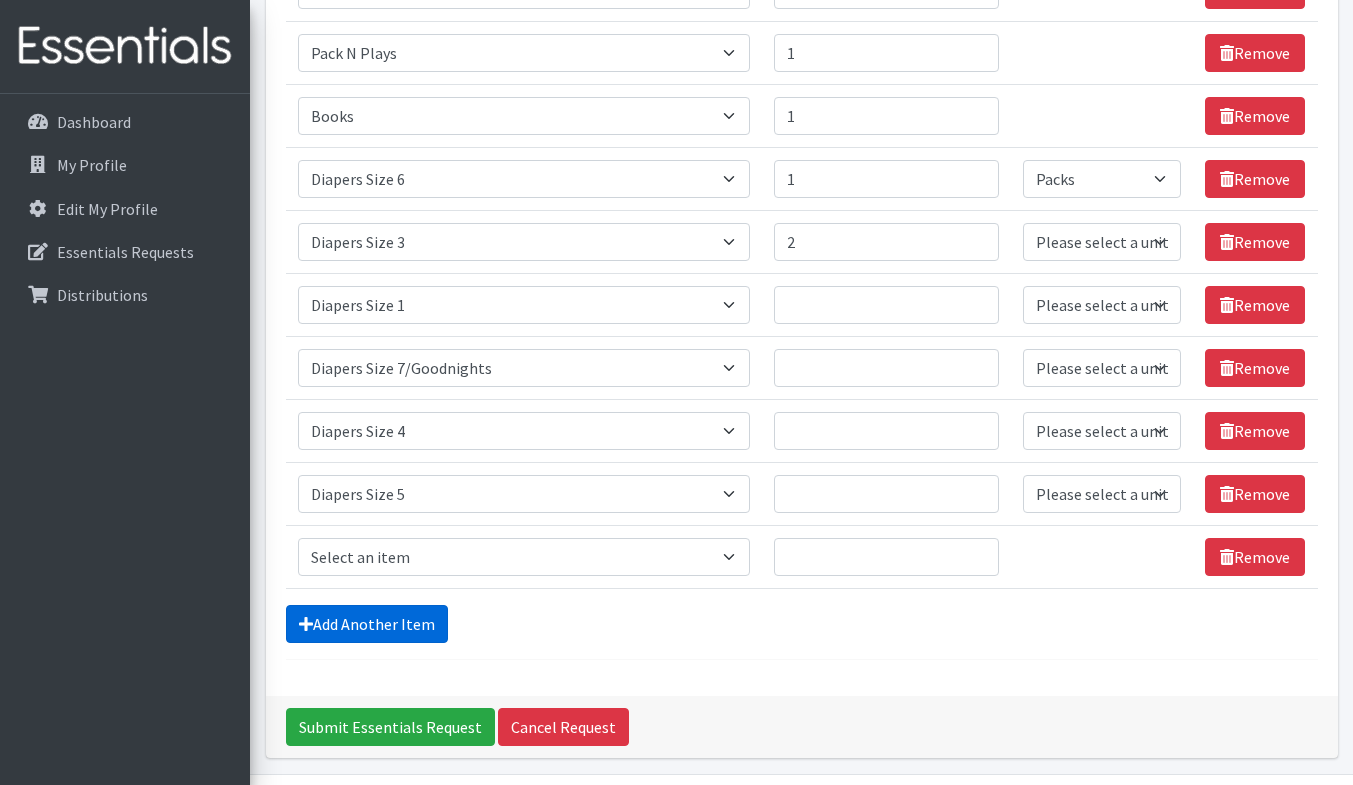 scroll, scrollTop: 541, scrollLeft: 0, axis: vertical 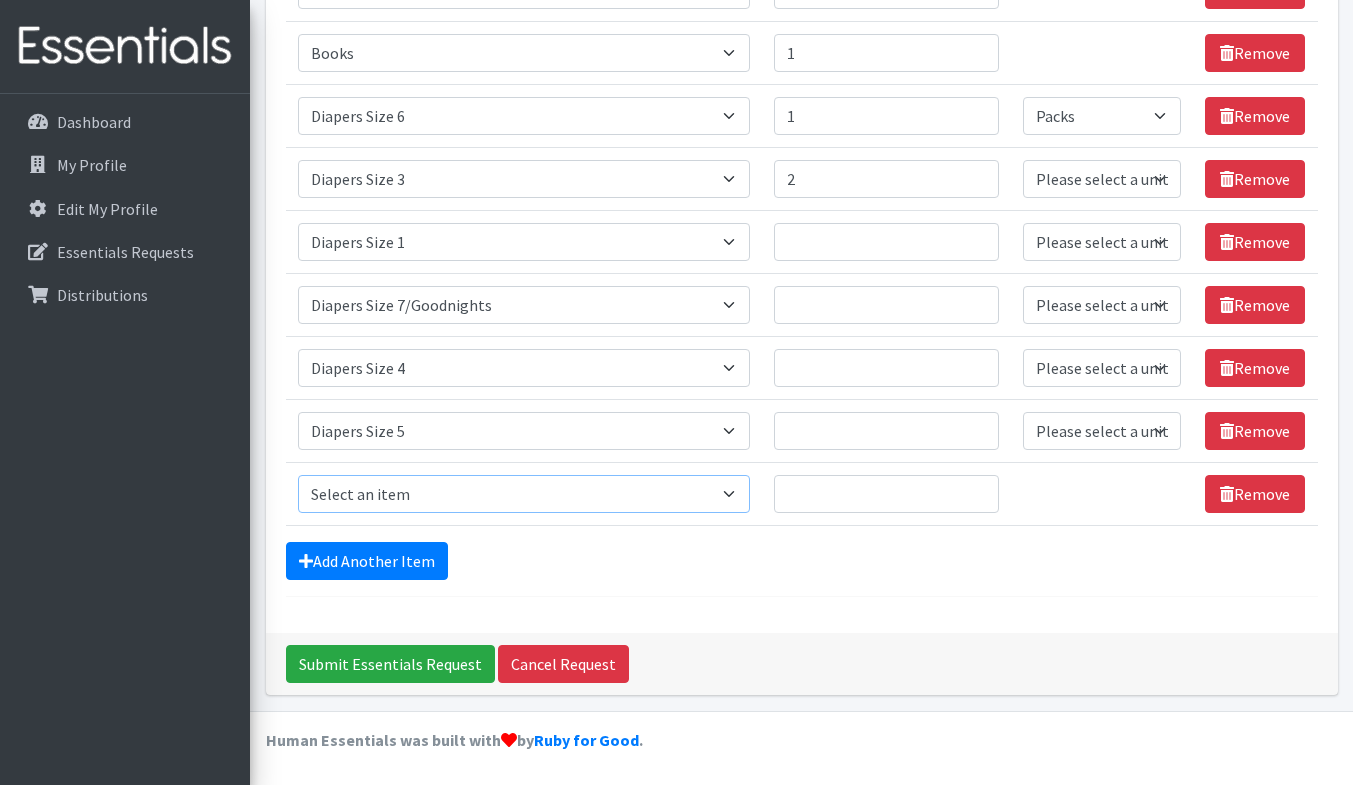 click on "Select an item
# of Children this order will serve
# of Individuals Living in Household
Activity Mat
Baby Carriers
Bath Tubs
Bed Pads
Bibs
Birthday Box - Boy
Birthday Box - Girl
Blankets/Swaddlers/Sleepsacks
Books
Bottles
Breast Pump
Bundle Me's
Car Seat - 3in1 up to 80 lbs.
Car Seat - Infant up to 22lbs. w/ handle
Clothing Boys Spring/Summer 0-6 Months
Clothing Boys Spring/Summer 12-18 Months
Clothing Boys Spring/Summer 18-24 Months
Clothing Boys Spring/Summer 2T
Clothing Boys Spring/Summer 3T
Clothing Boys Spring/Summer 4T
Clothing Boys Spring/Summer 5T
Clothing Boys Spring/Summer 6-12 Months
Clothing Boys Spring/Summer Premie/NB
Clothing Girls Fall/Winter 6-12 Months
Clothing Girls Spring/Summer 0-6 Months
Clothing Girls Spring/Summer 12-18 Months
Clothing Girls Spring/Summer 18-24 Months
Clothing Girls Spring/Summer 2T
Clothing Girls Spring/Summer 3T
Clothing Girls Spring/Summer 4T
Clothing Girls Spring/Summer 5T
Diaper Bags" at bounding box center (524, 494) 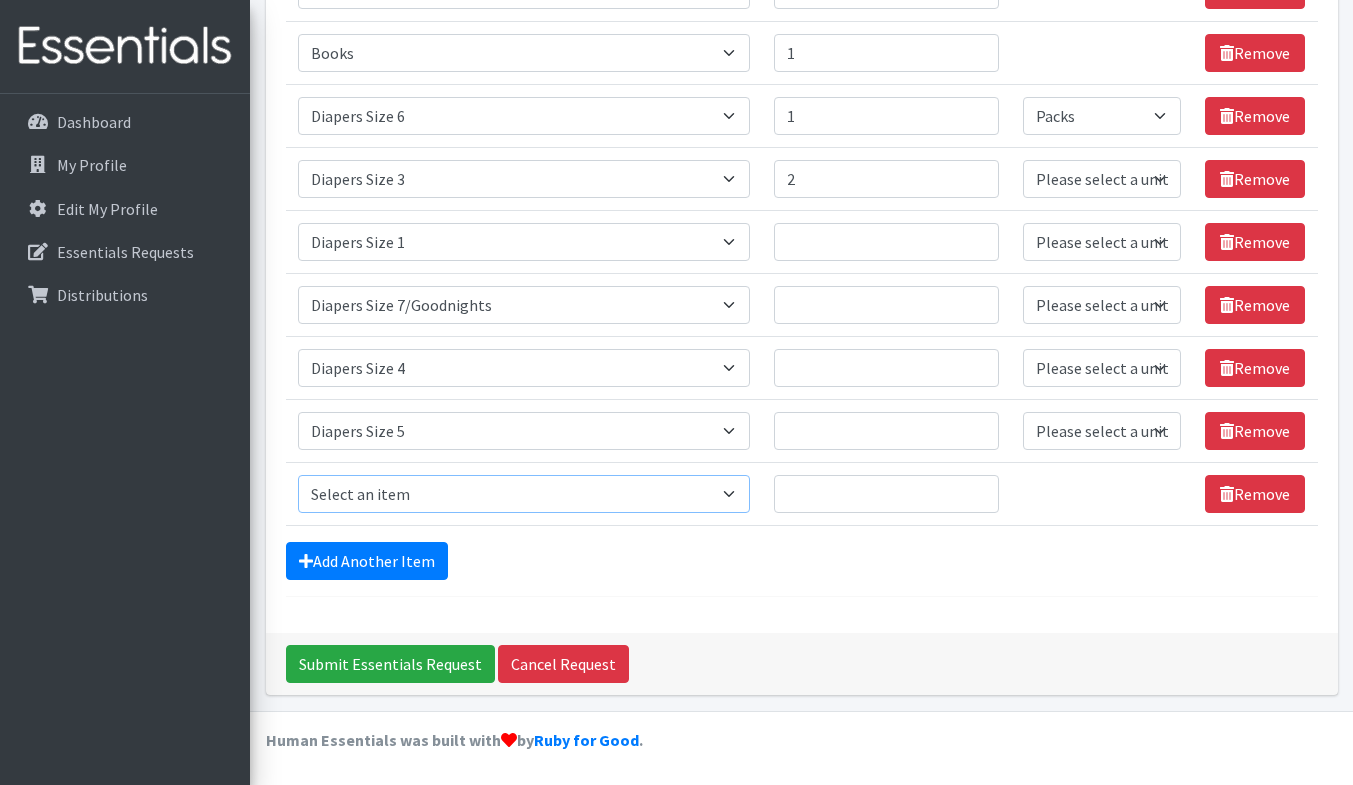 select on "1963" 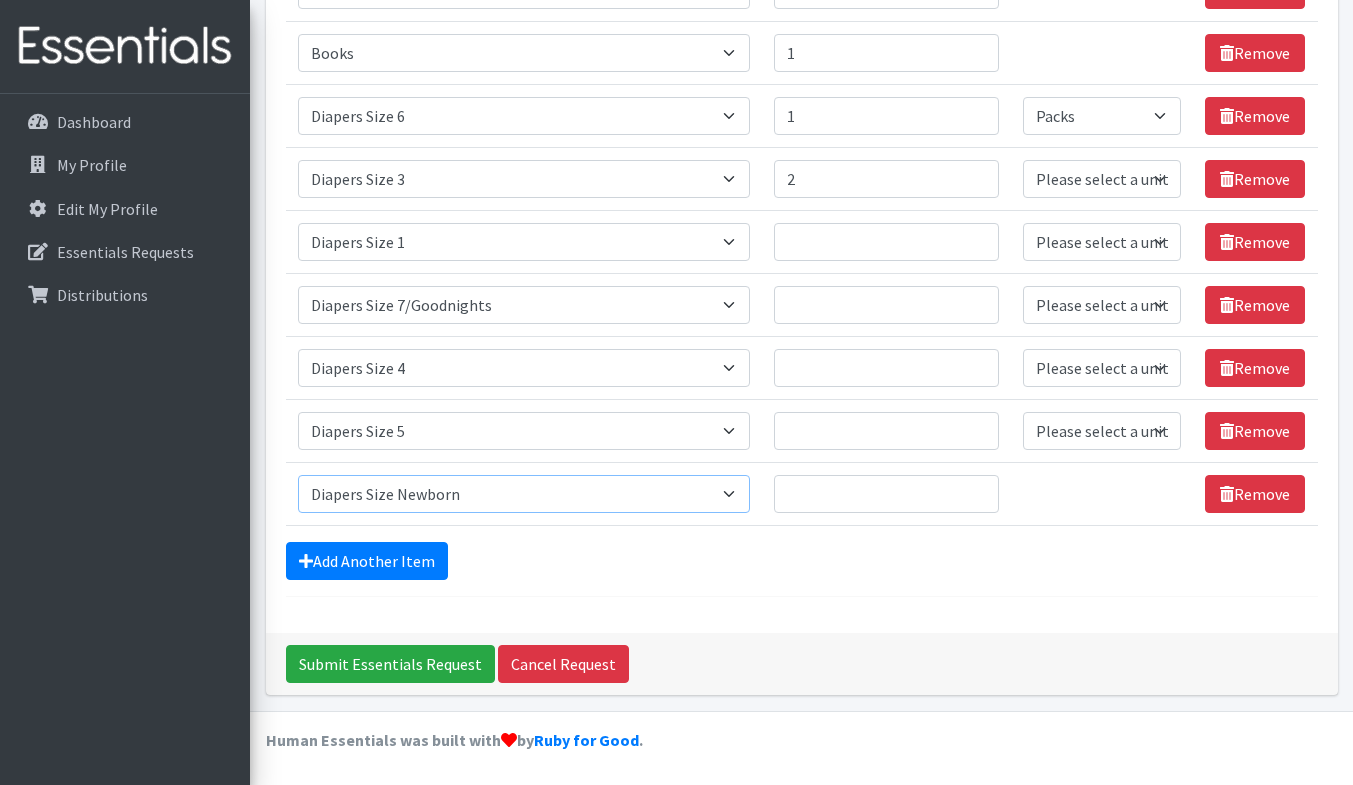 click on "Select an item
# of Children this order will serve
# of Individuals Living in Household
Activity Mat
Baby Carriers
Bath Tubs
Bed Pads
Bibs
Birthday Box - Boy
Birthday Box - Girl
Blankets/Swaddlers/Sleepsacks
Books
Bottles
Breast Pump
Bundle Me's
Car Seat - 3in1 up to 80 lbs.
Car Seat - Infant up to 22lbs. w/ handle
Clothing Boys Spring/Summer 0-6 Months
Clothing Boys Spring/Summer 12-18 Months
Clothing Boys Spring/Summer 18-24 Months
Clothing Boys Spring/Summer 2T
Clothing Boys Spring/Summer 3T
Clothing Boys Spring/Summer 4T
Clothing Boys Spring/Summer 5T
Clothing Boys Spring/Summer 6-12 Months
Clothing Boys Spring/Summer Premie/NB
Clothing Girls Fall/Winter 6-12 Months
Clothing Girls Spring/Summer 0-6 Months
Clothing Girls Spring/Summer 12-18 Months
Clothing Girls Spring/Summer 18-24 Months
Clothing Girls Spring/Summer 2T
Clothing Girls Spring/Summer 3T
Clothing Girls Spring/Summer 4T
Clothing Girls Spring/Summer 5T
Diaper Bags" at bounding box center [524, 494] 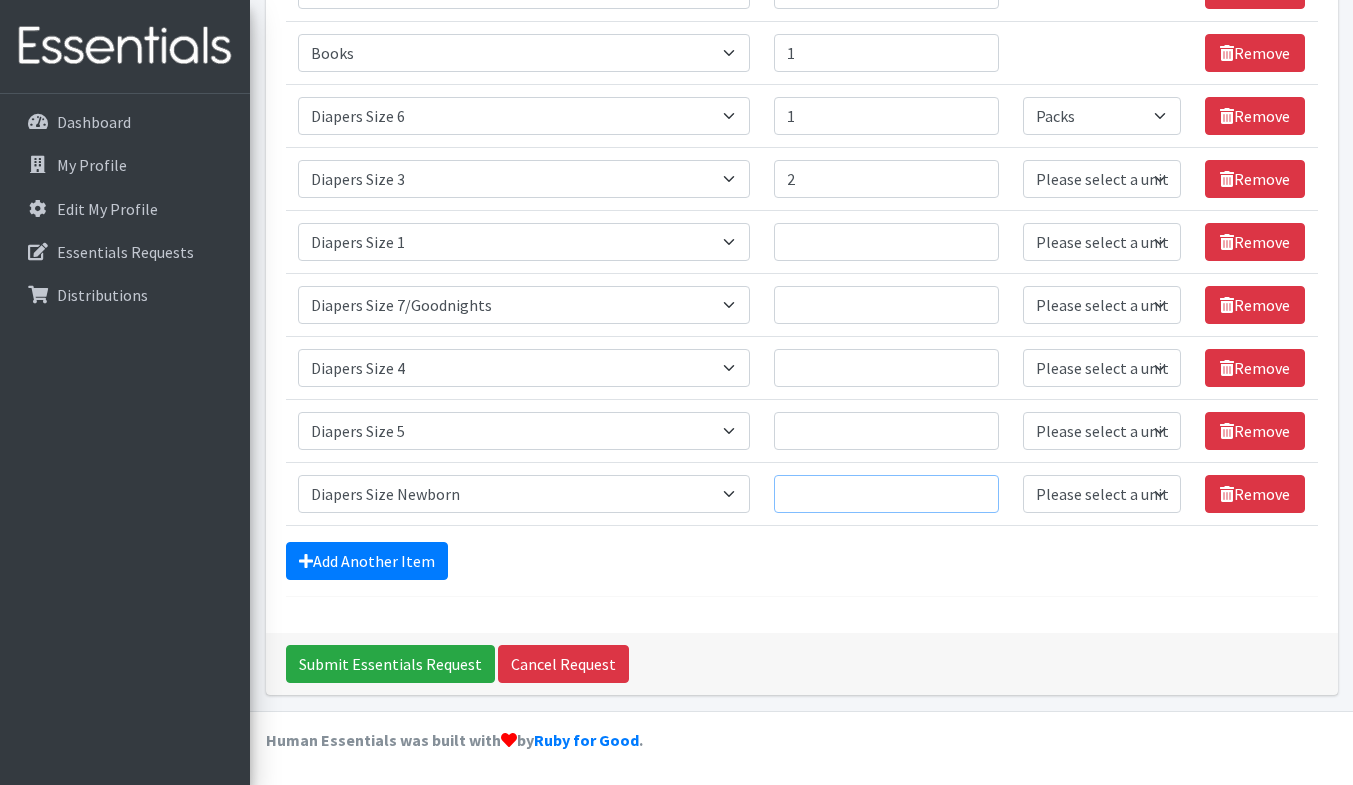 click on "Quantity" at bounding box center (886, 494) 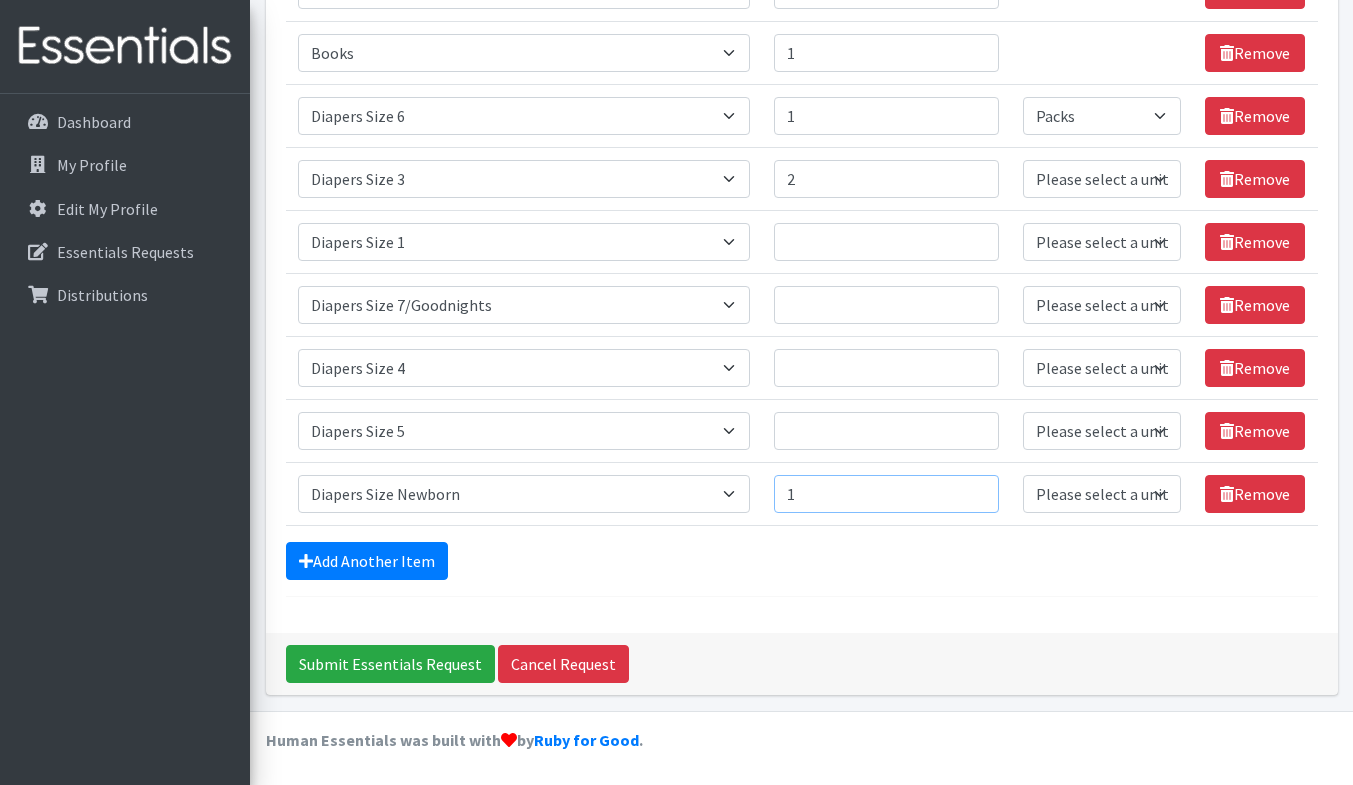 type on "1" 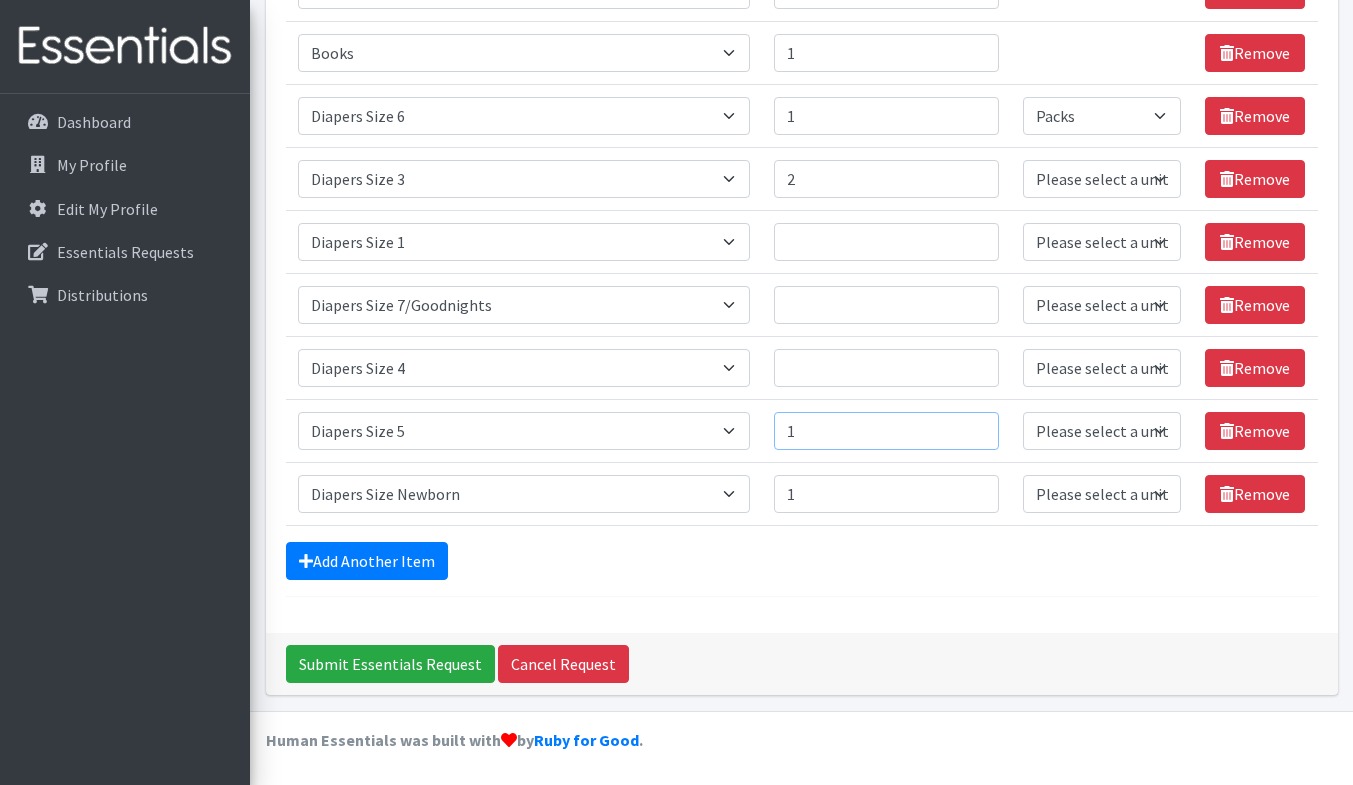 type on "1" 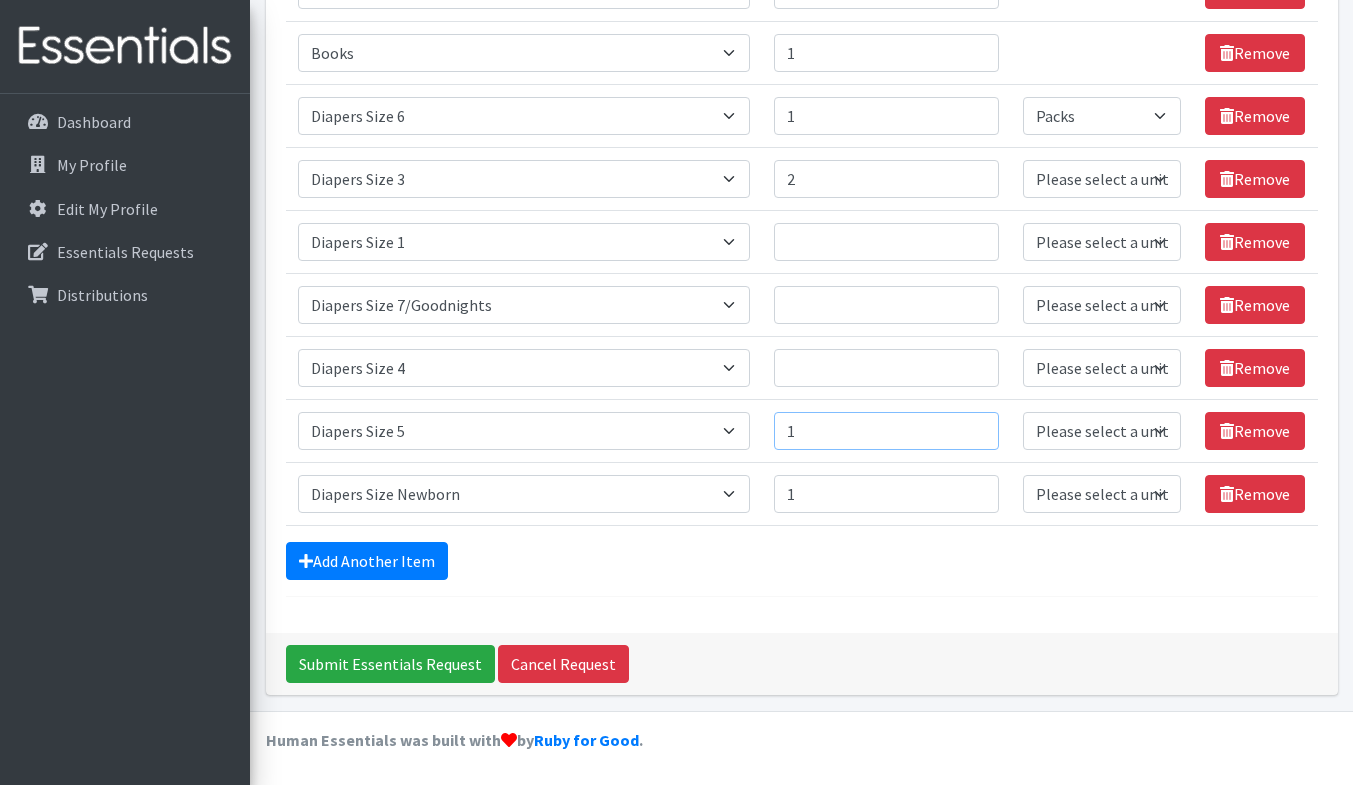 click on "1" at bounding box center [886, 431] 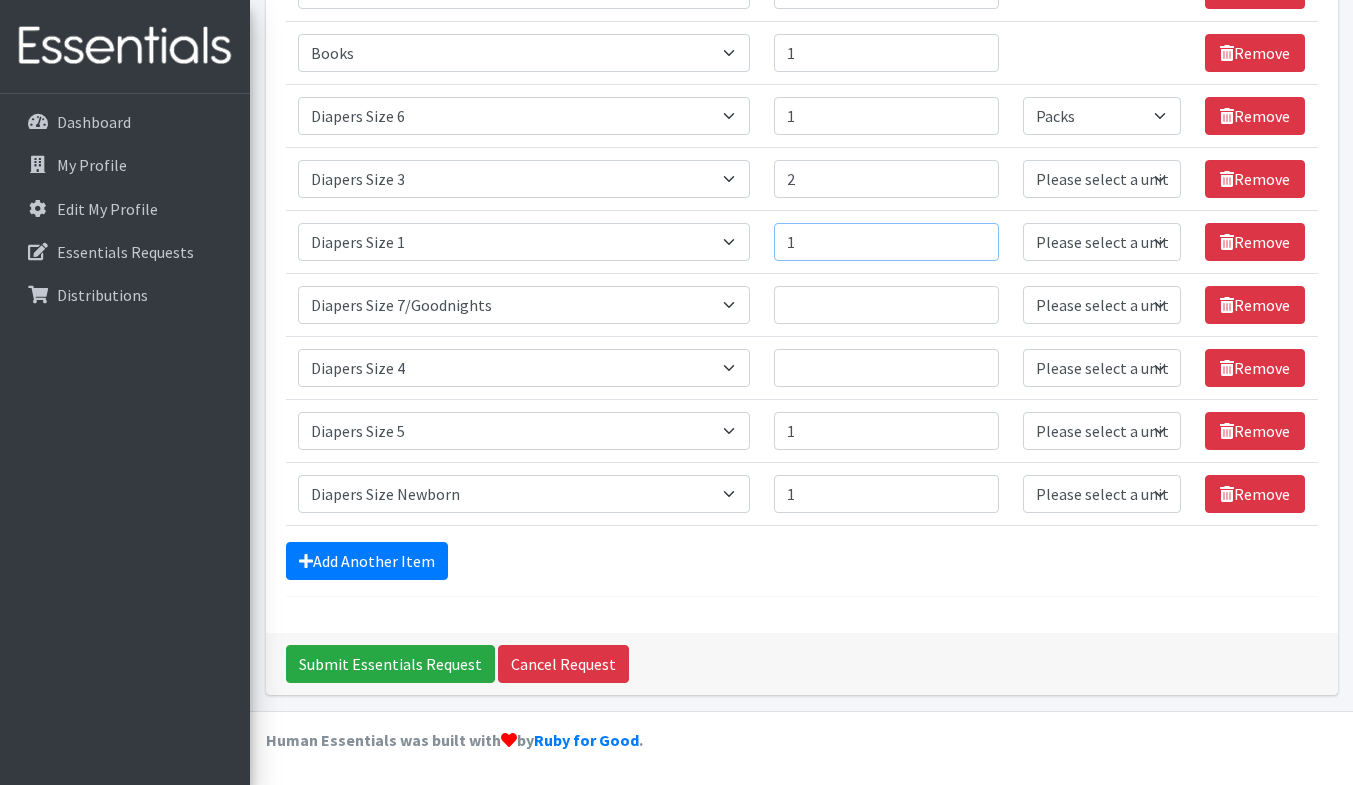 click on "1" at bounding box center [886, 242] 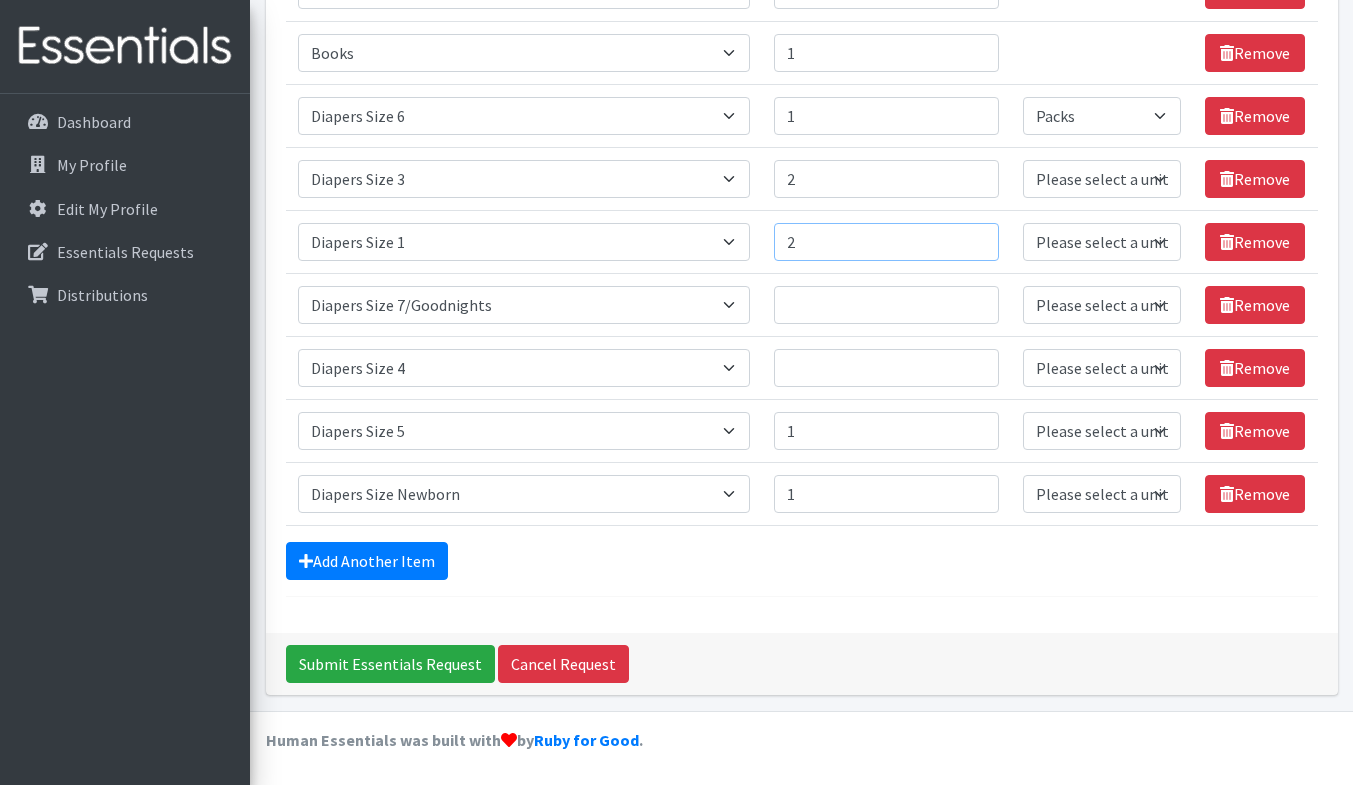 type on "2" 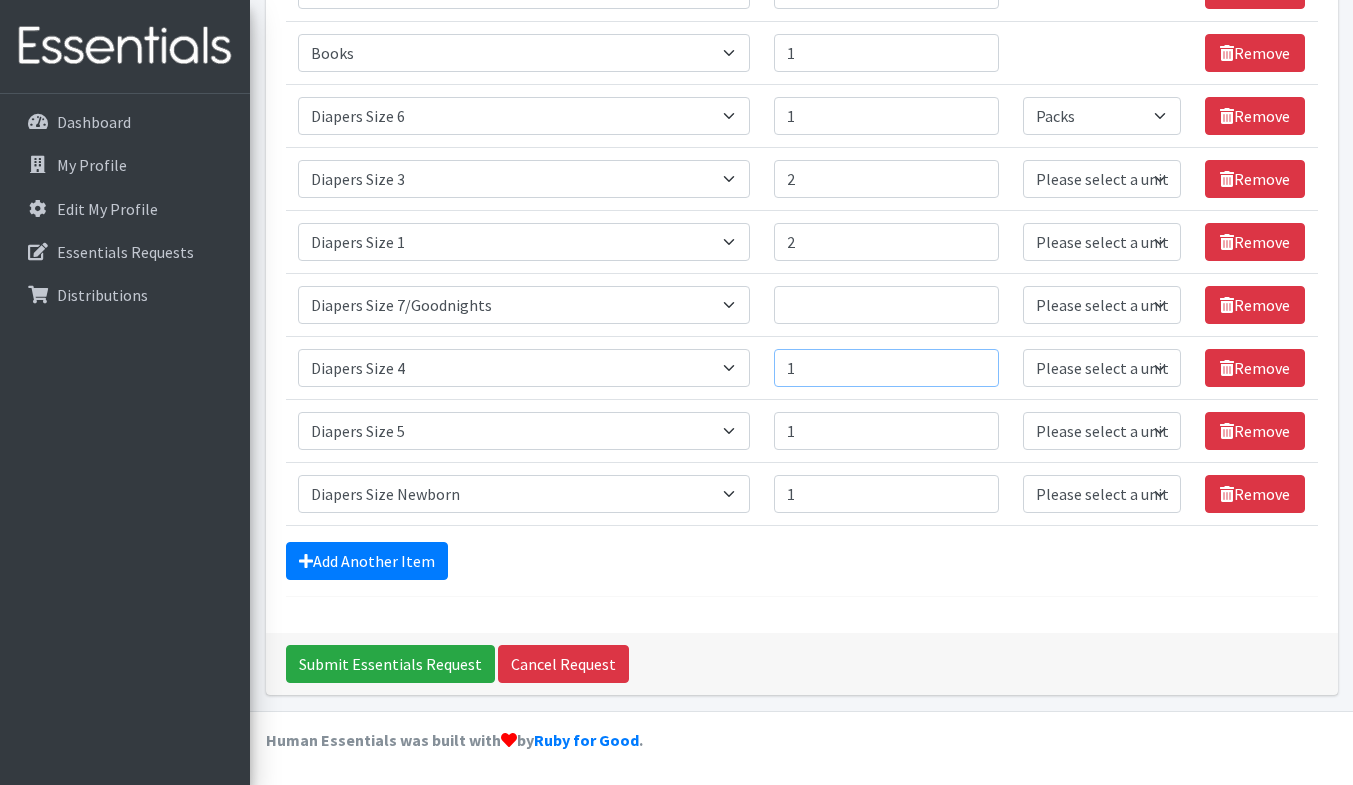 click on "1" at bounding box center [886, 368] 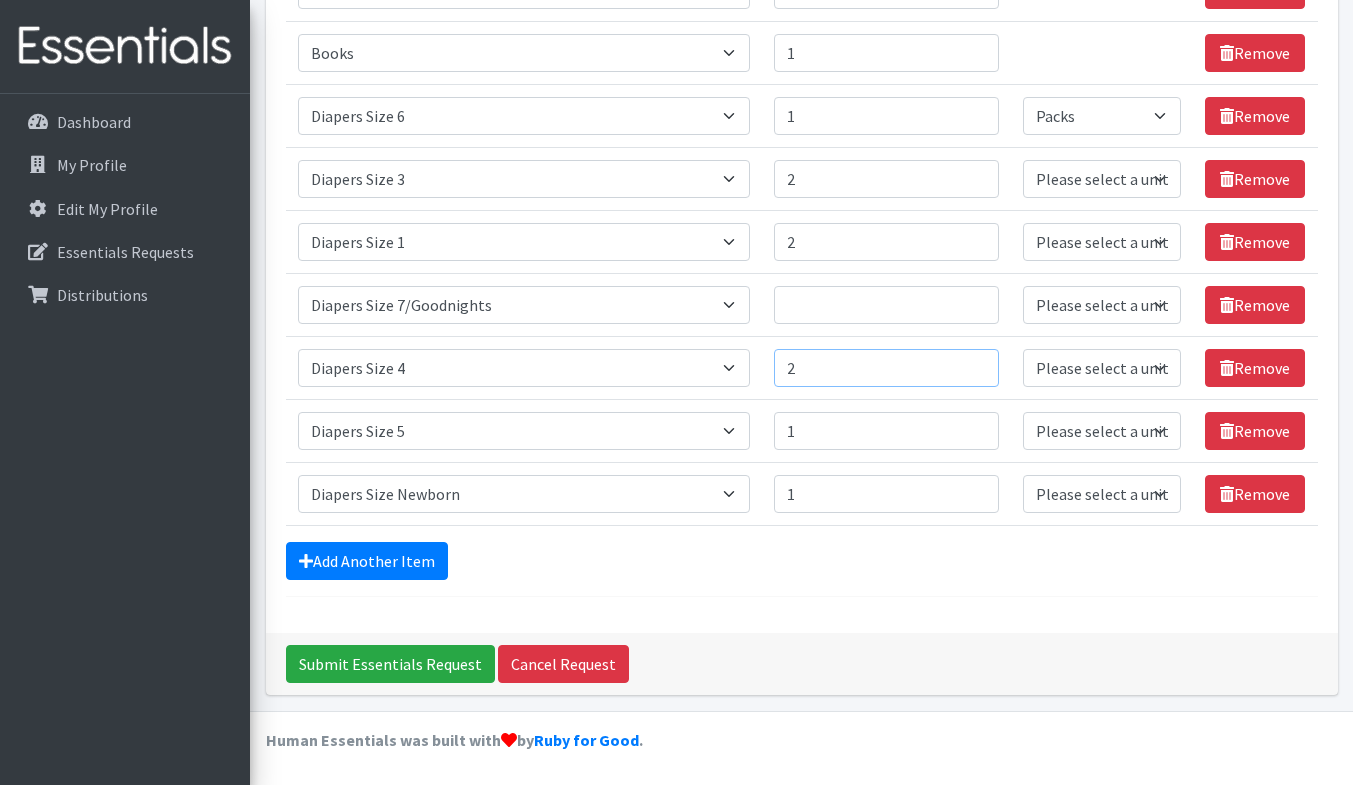 type on "2" 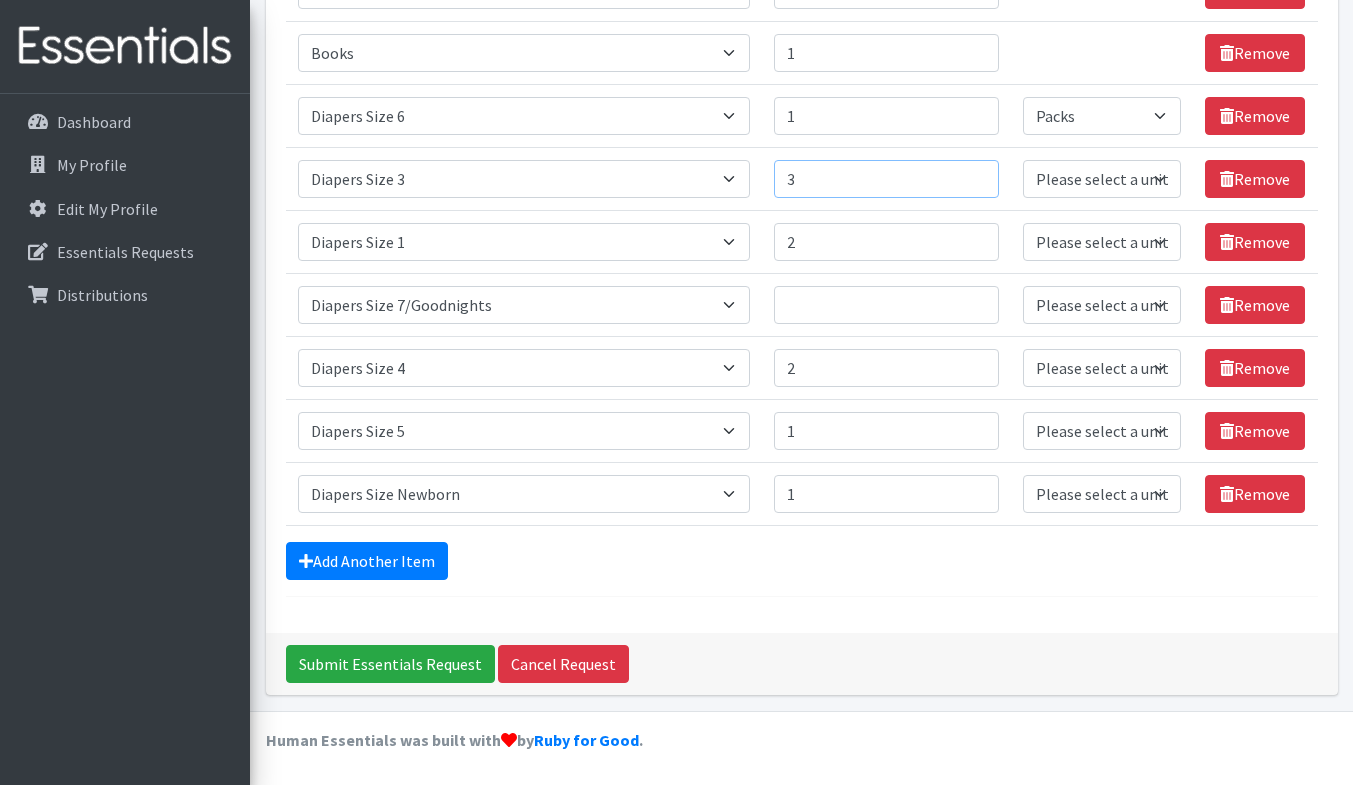 type on "3" 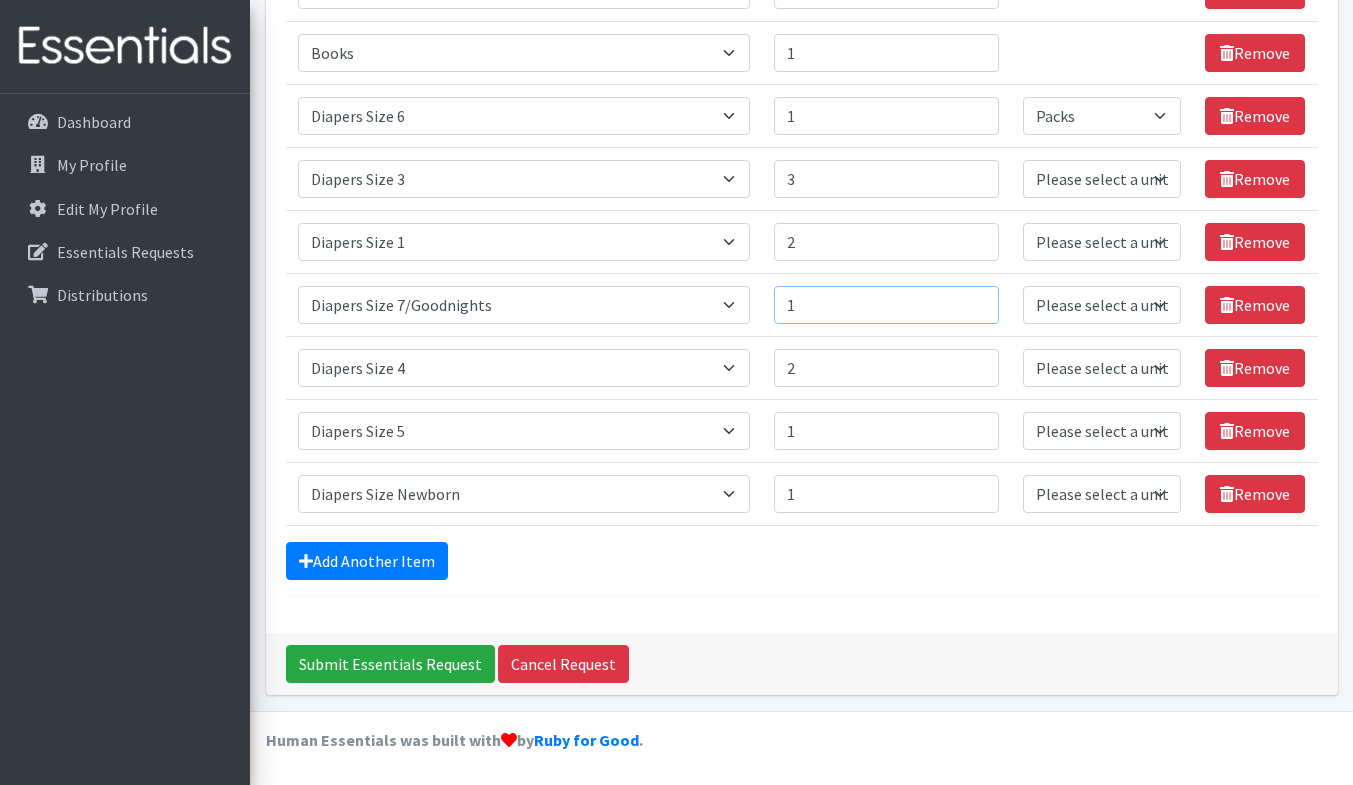 type on "1" 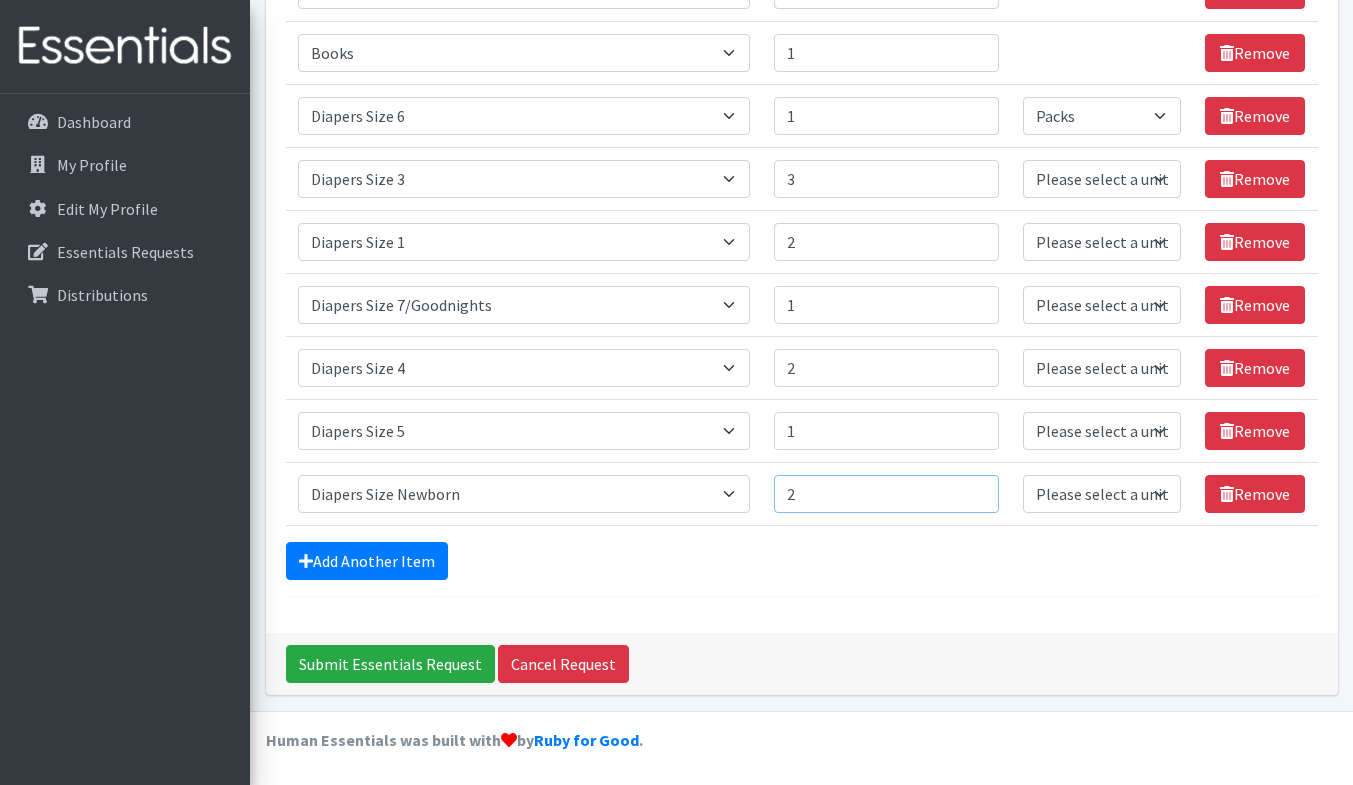 type on "2" 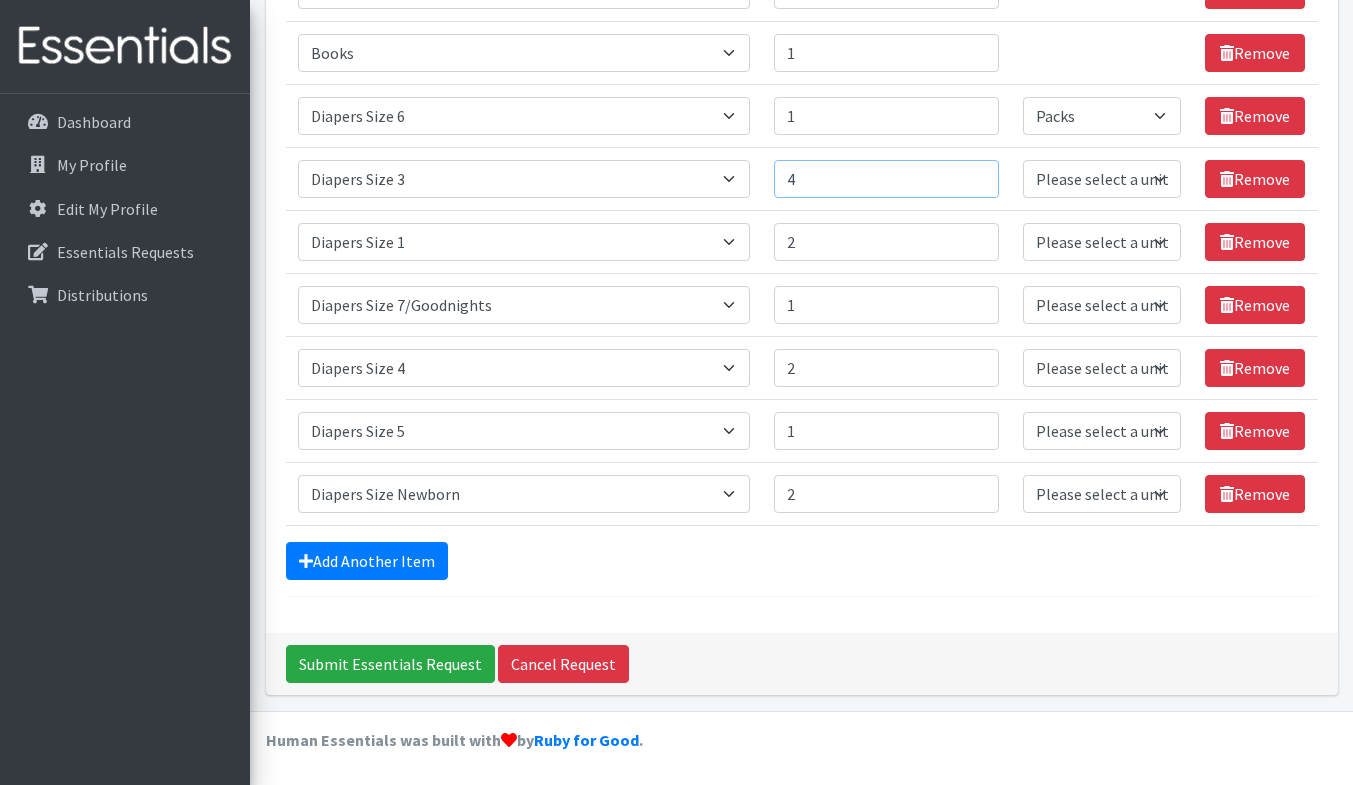 type on "4" 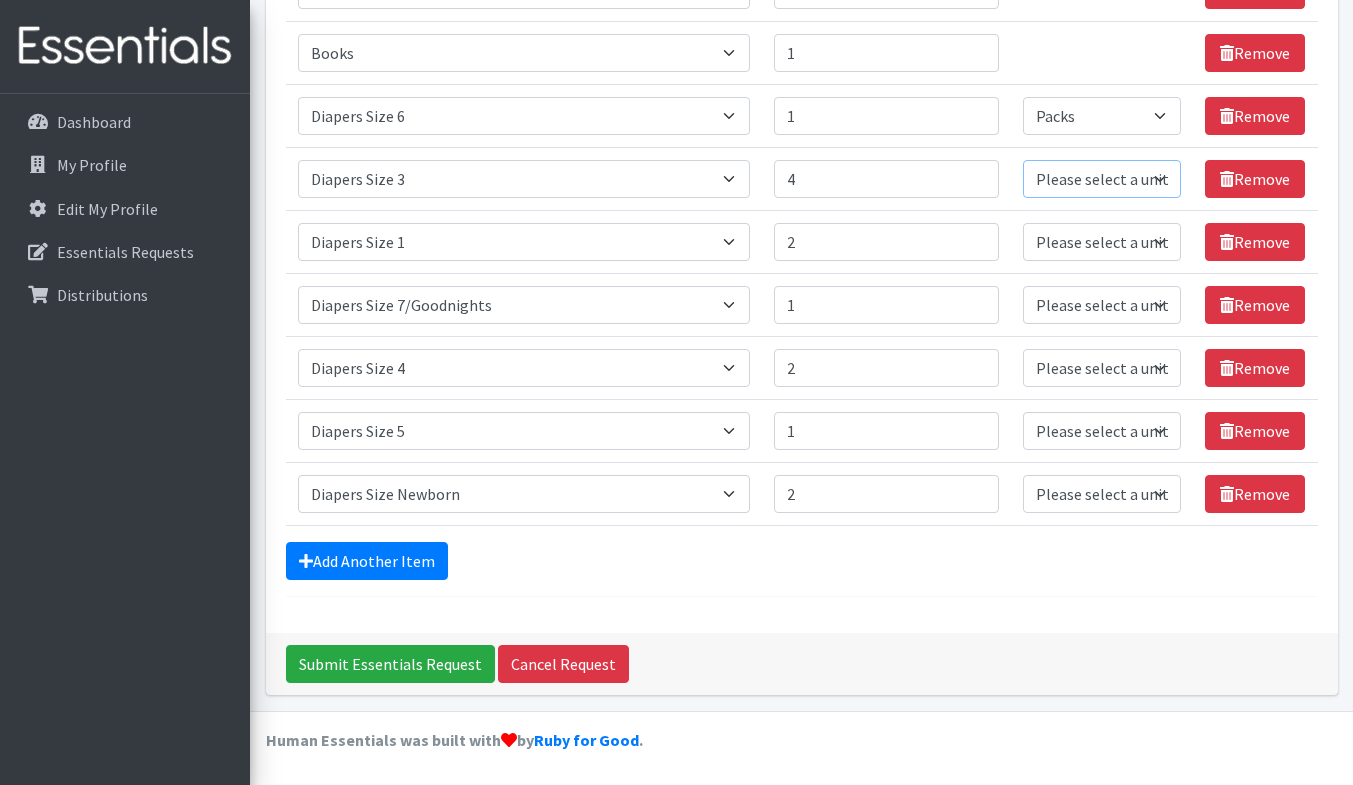 click on "Please select a unit units Packs" at bounding box center (1102, 179) 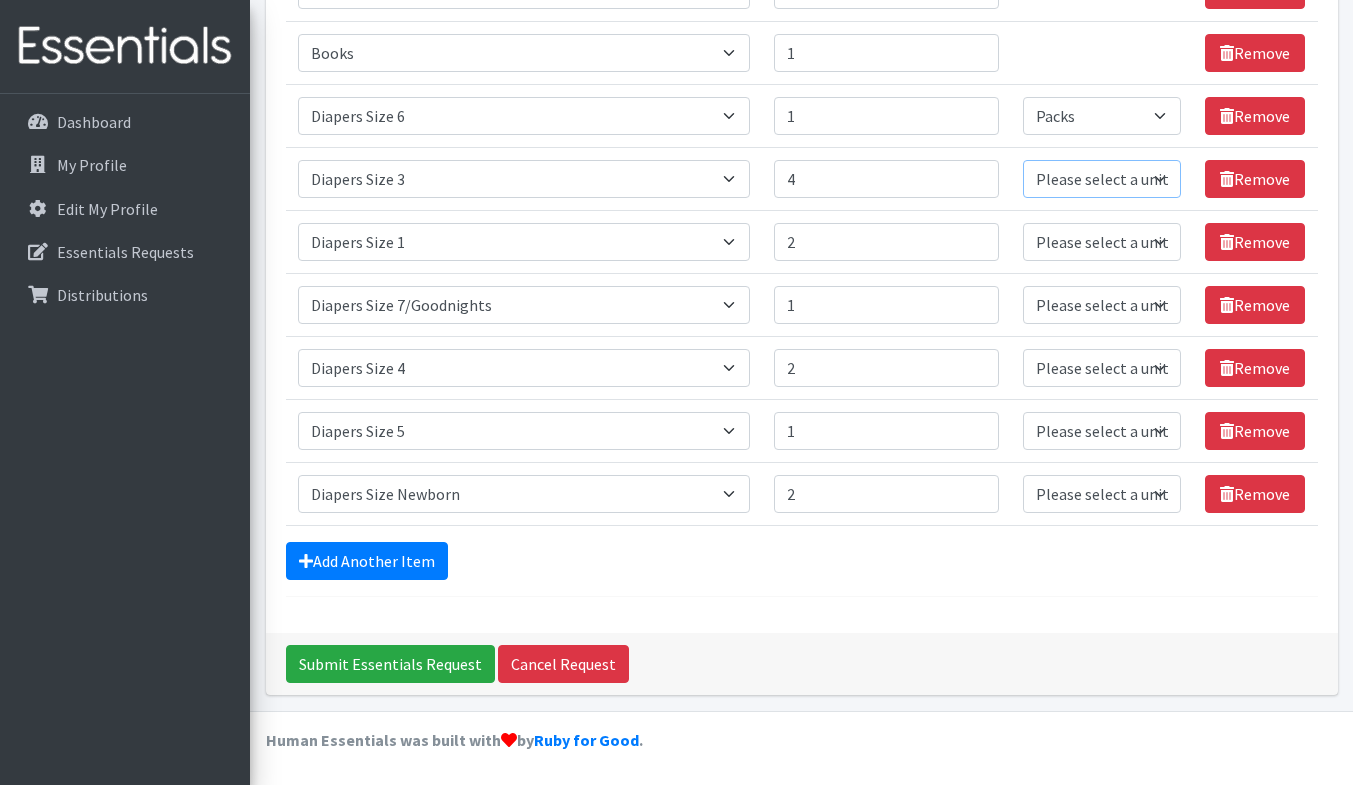 select on "Pack" 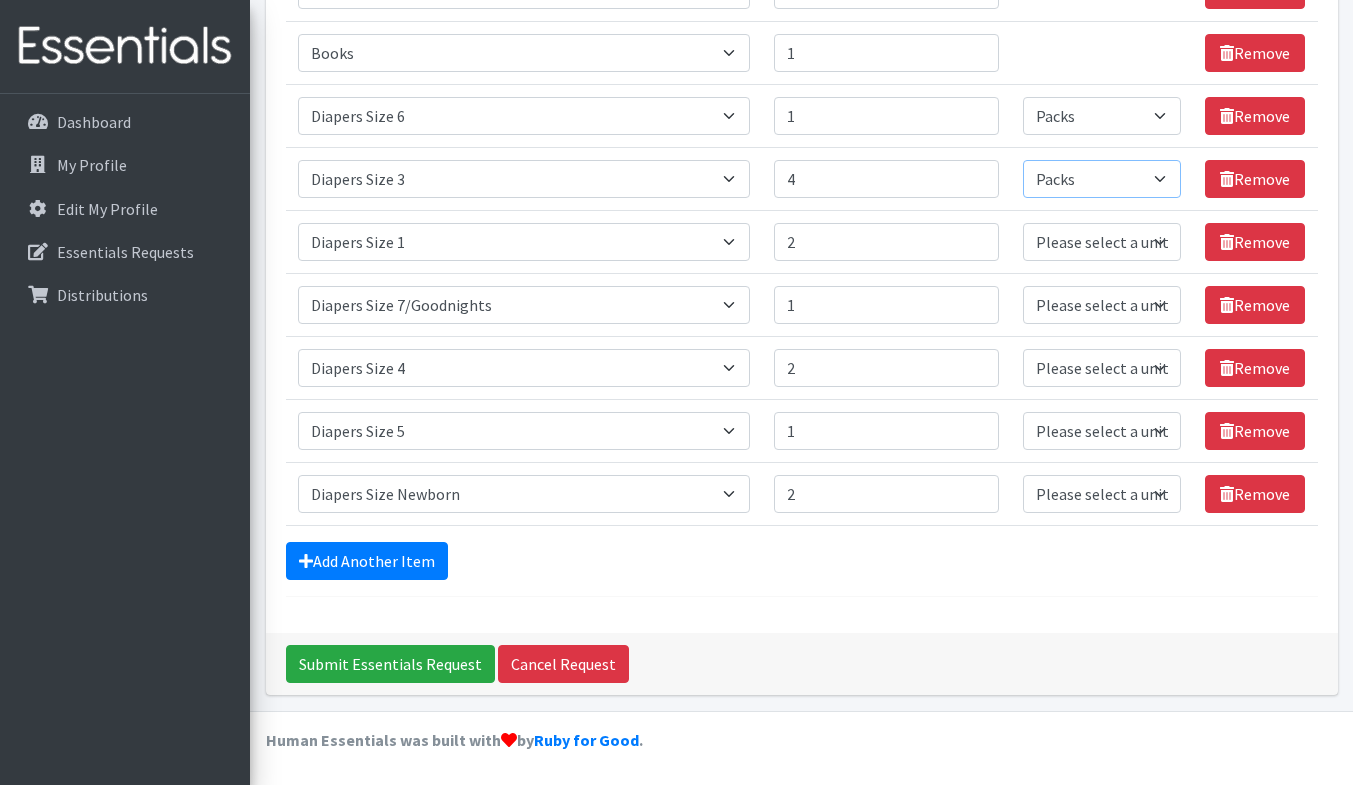 click on "Please select a unit units Packs" at bounding box center (1102, 179) 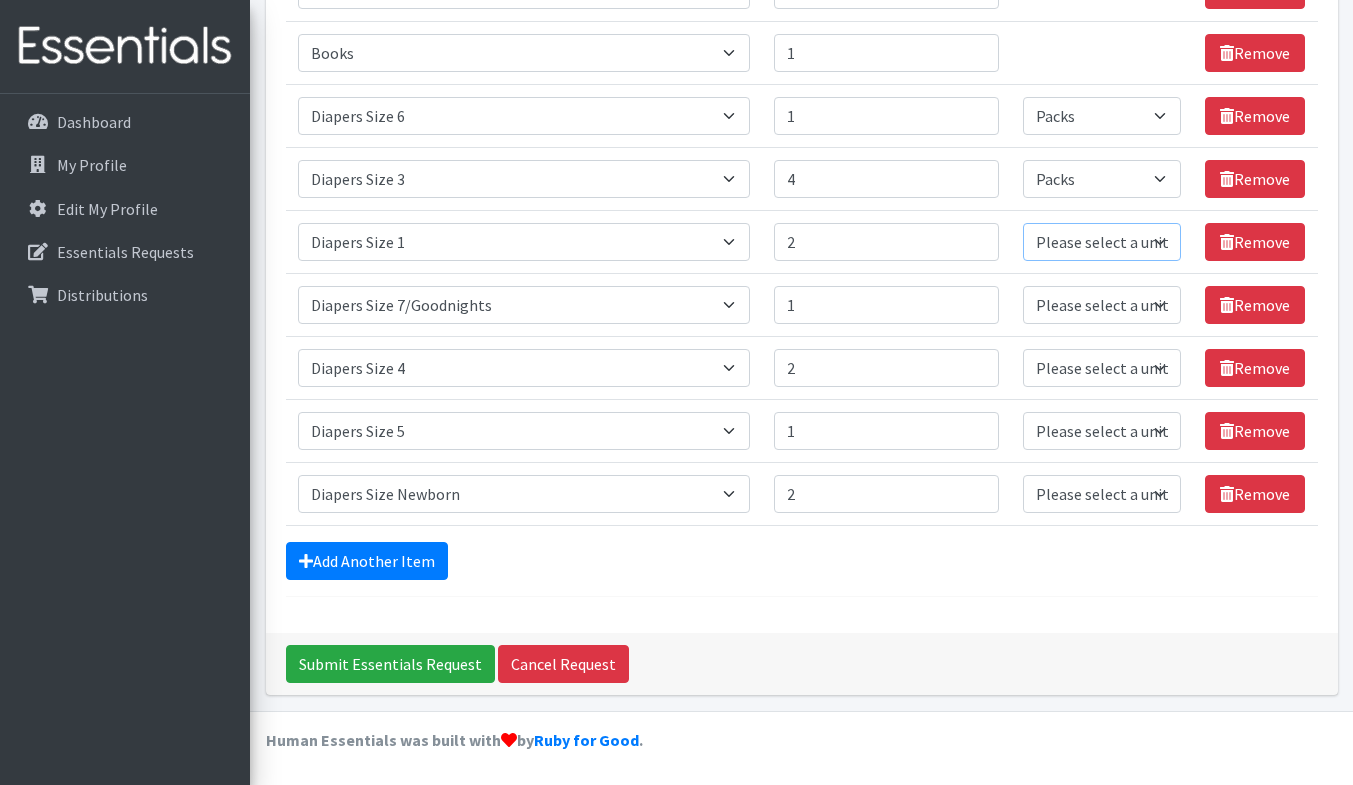 click on "Please select a unit units Packs" at bounding box center [1102, 242] 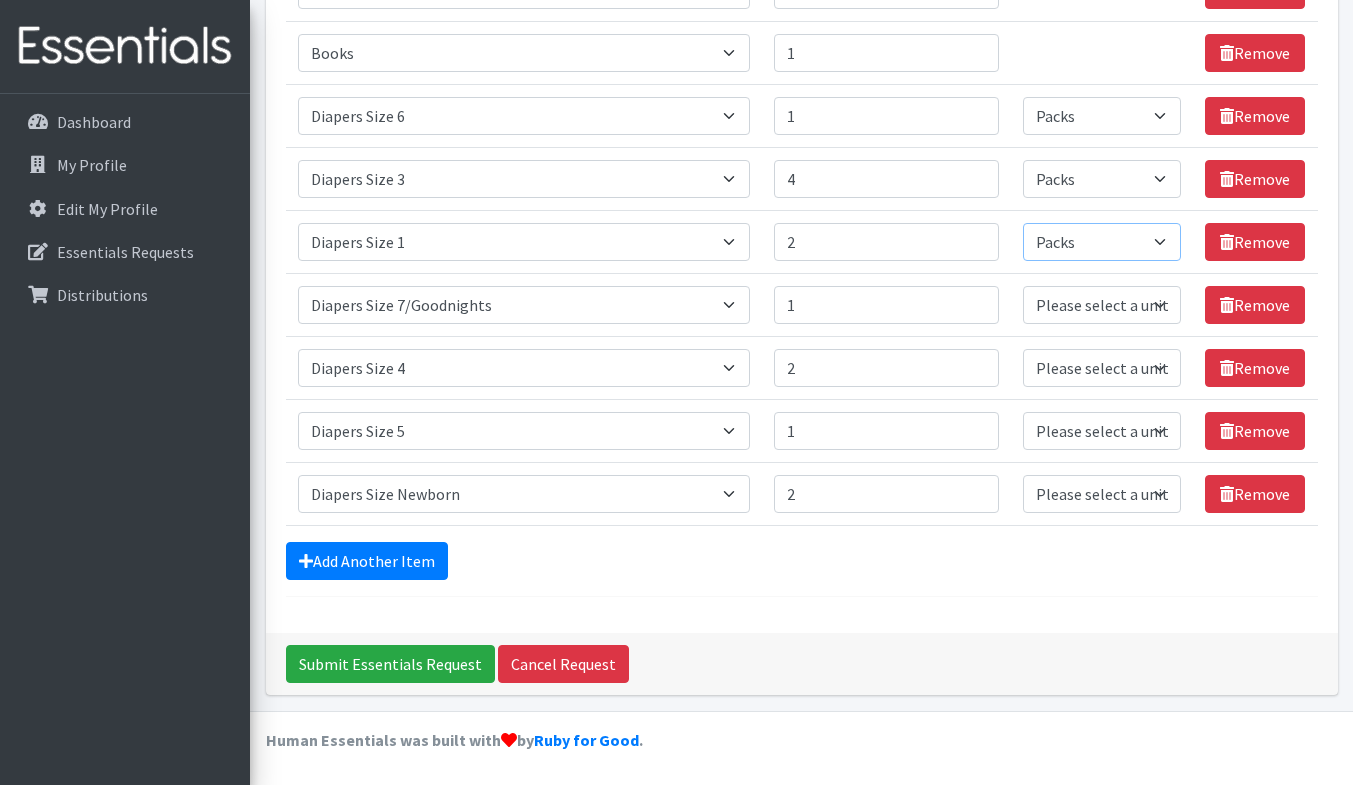 click on "Please select a unit units Packs" at bounding box center (1102, 242) 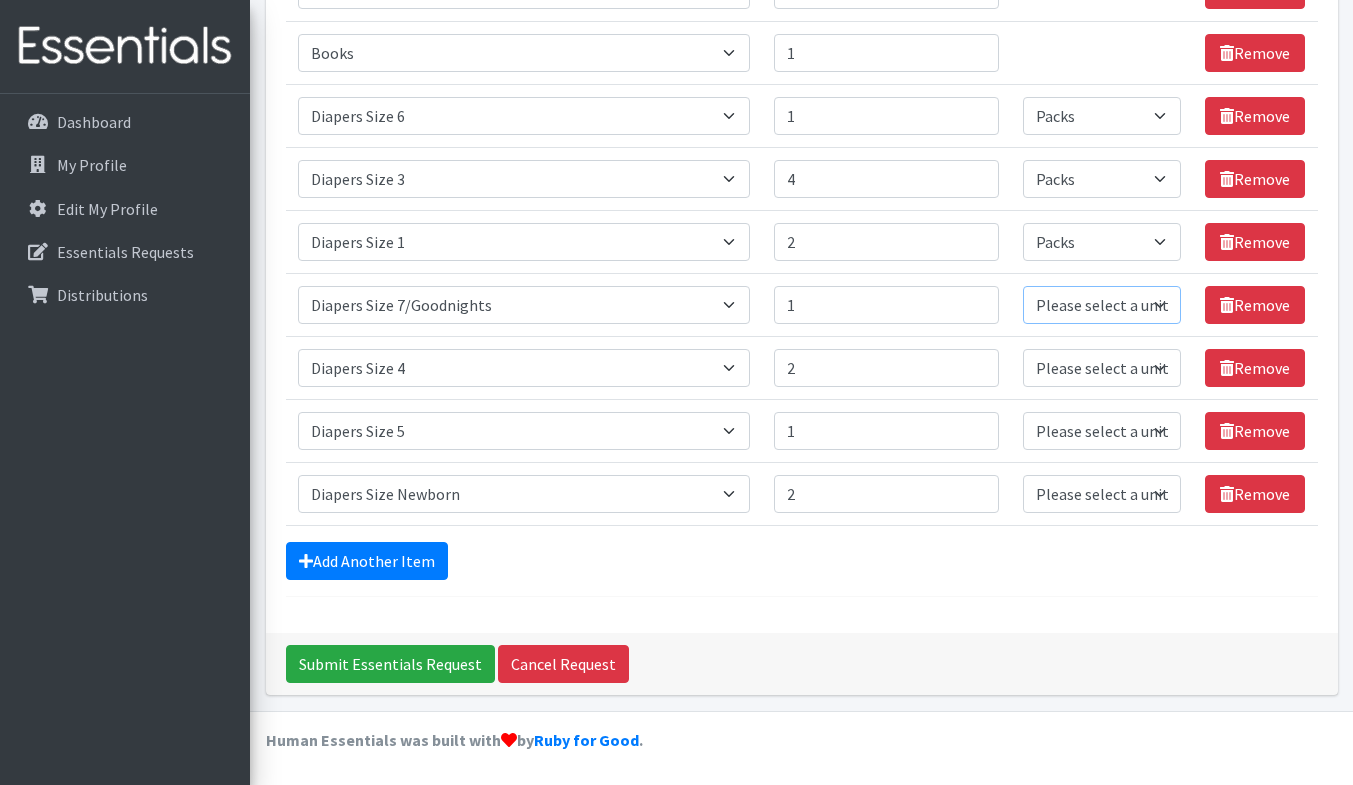 click on "Please select a unit units Packs" at bounding box center [1102, 305] 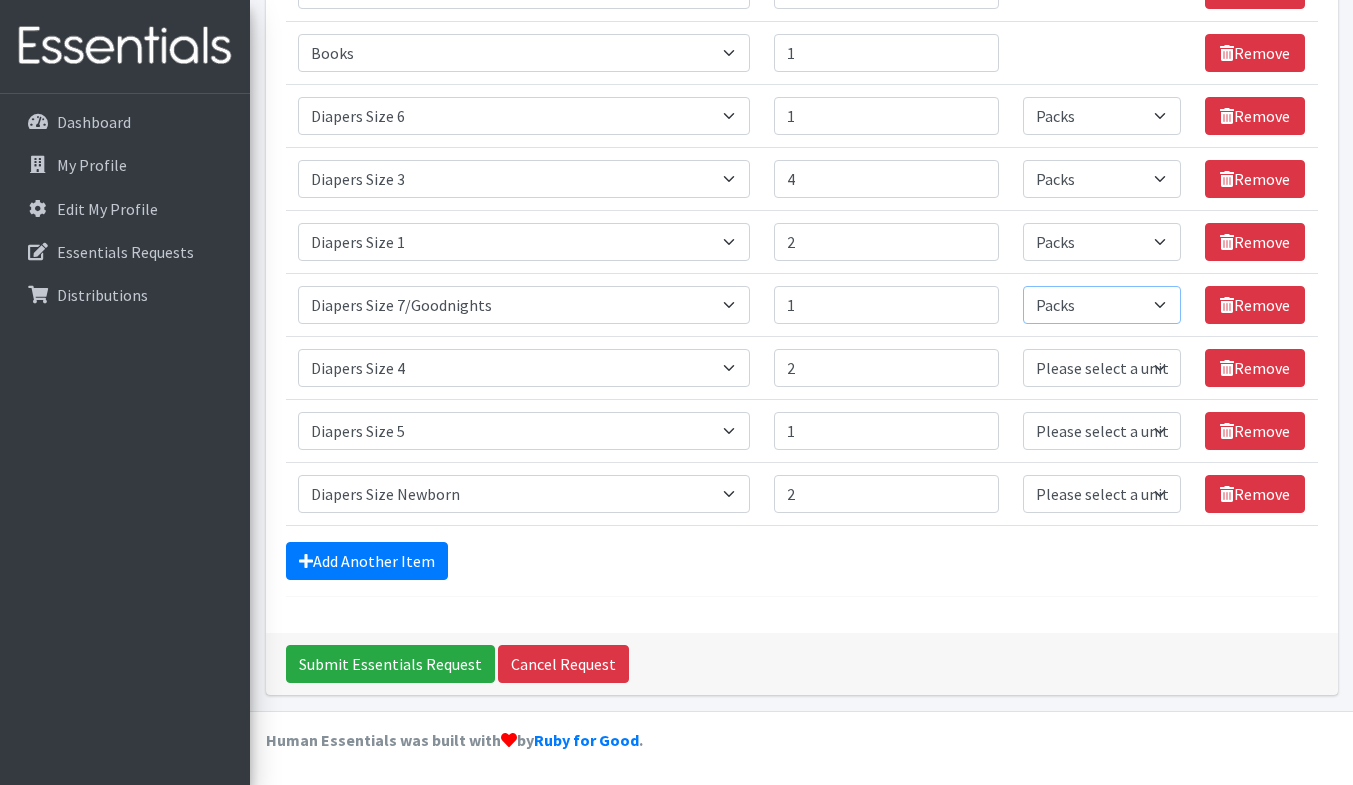 click on "Please select a unit units Packs" at bounding box center (1102, 305) 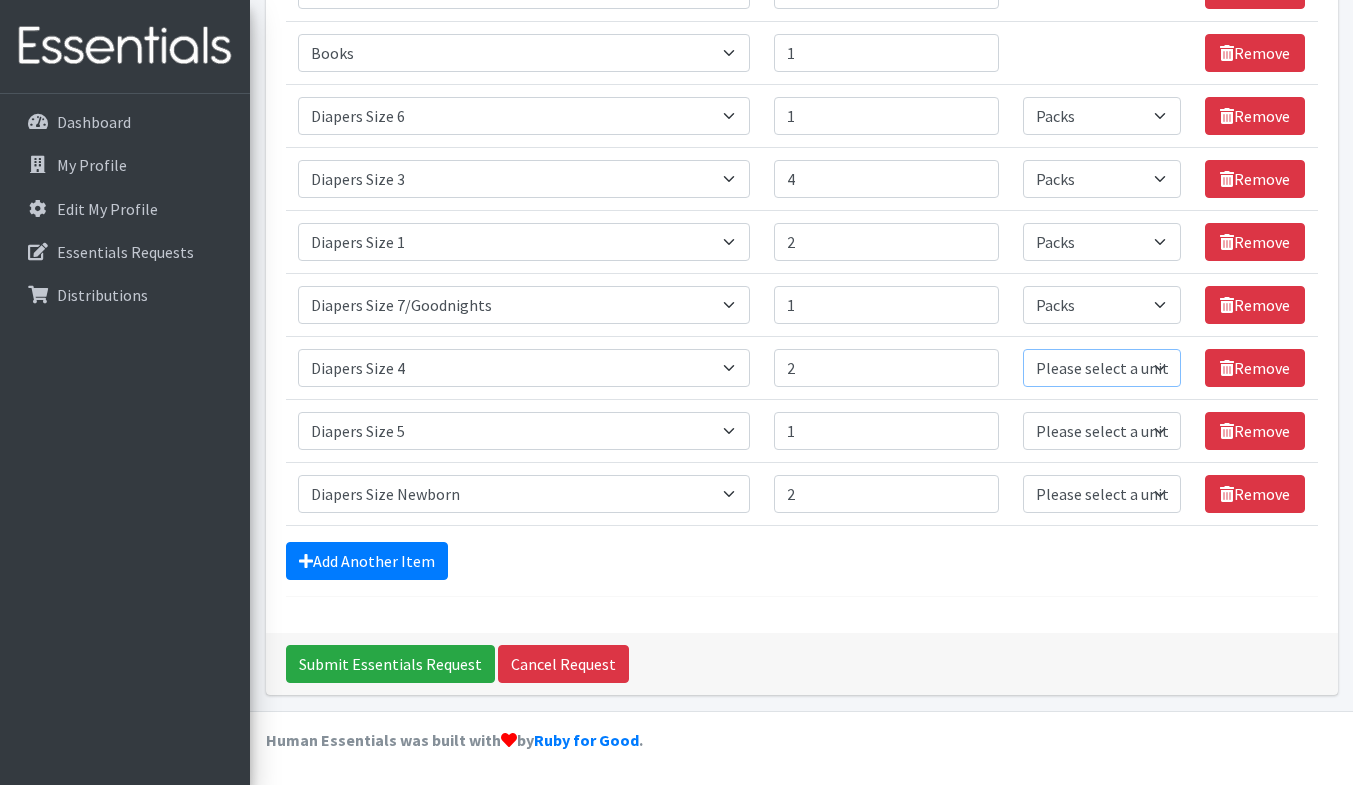 click on "Please select a unit units Packs" at bounding box center (1102, 368) 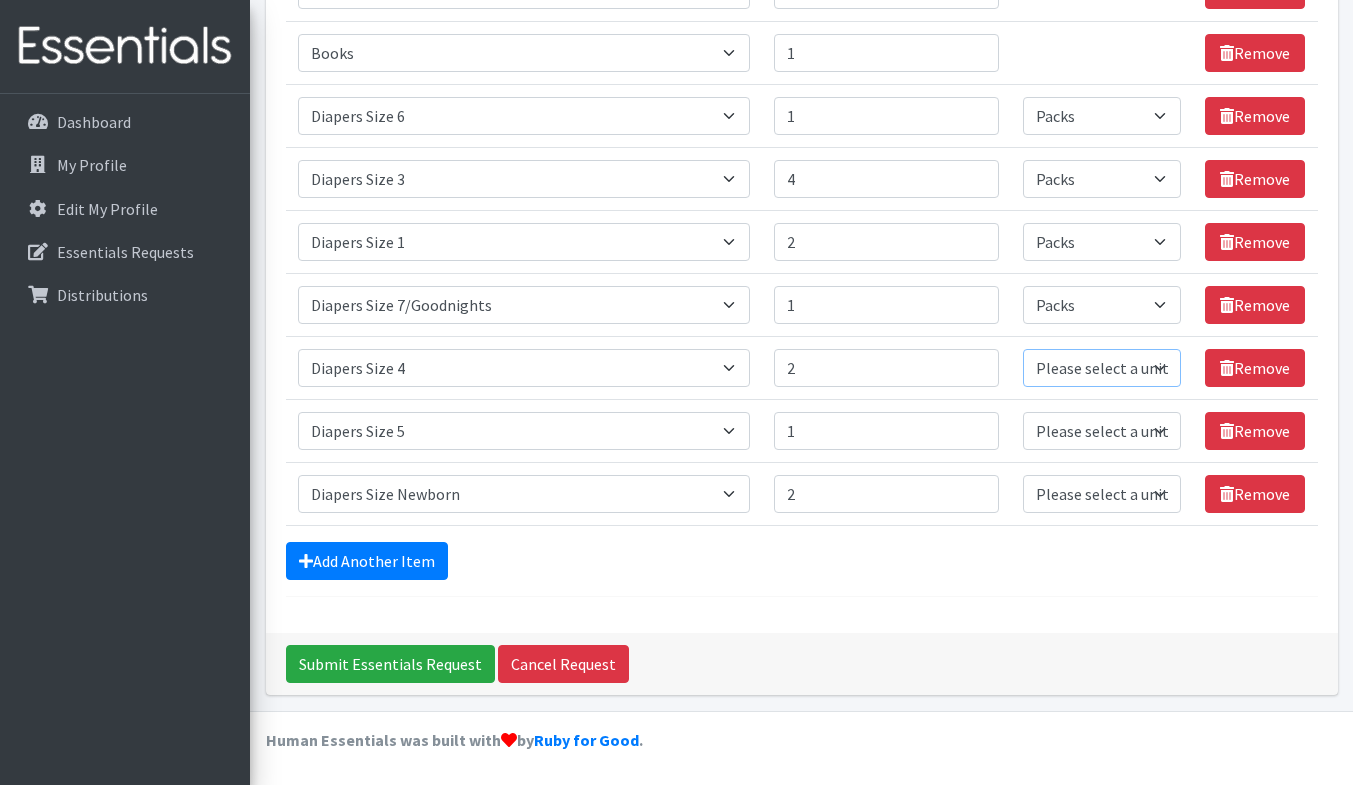 select on "Pack" 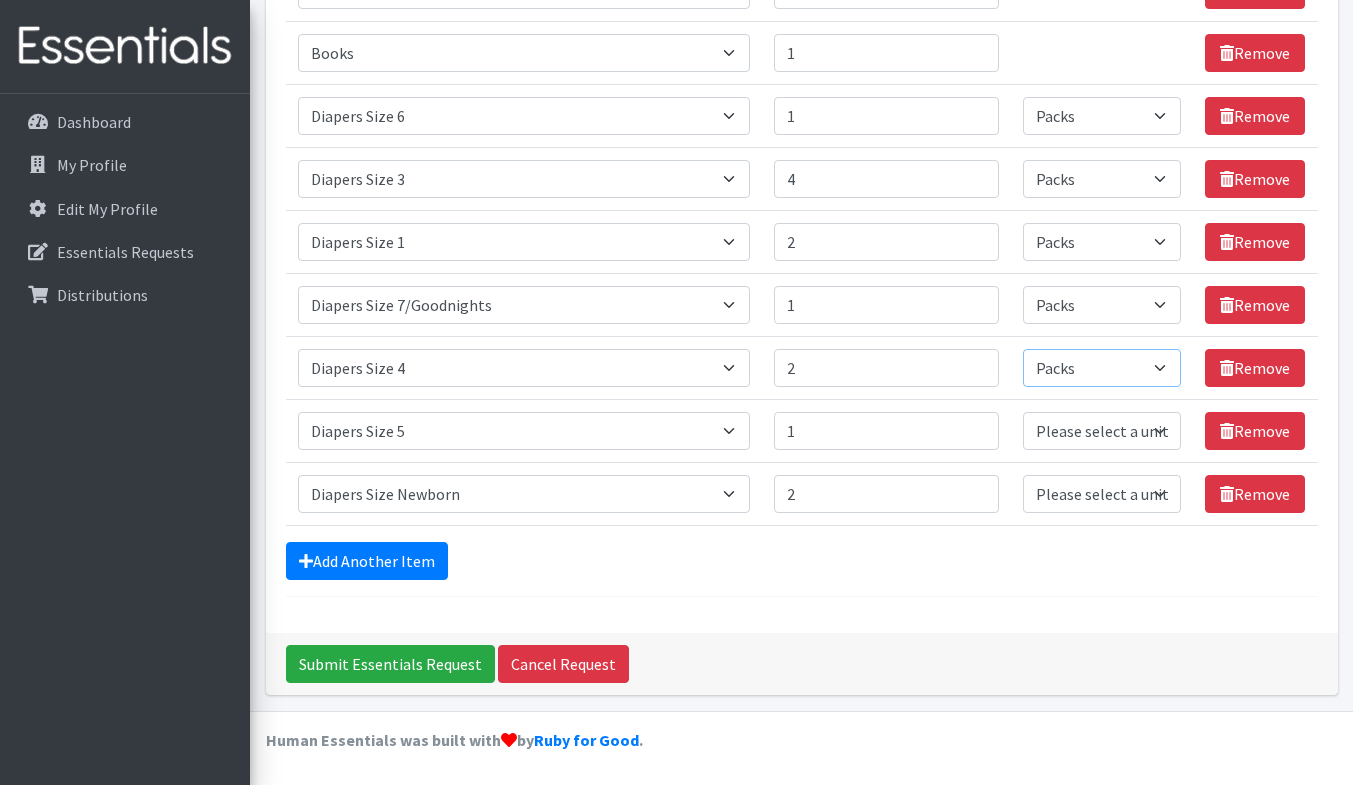click on "Please select a unit units Packs" at bounding box center (1102, 368) 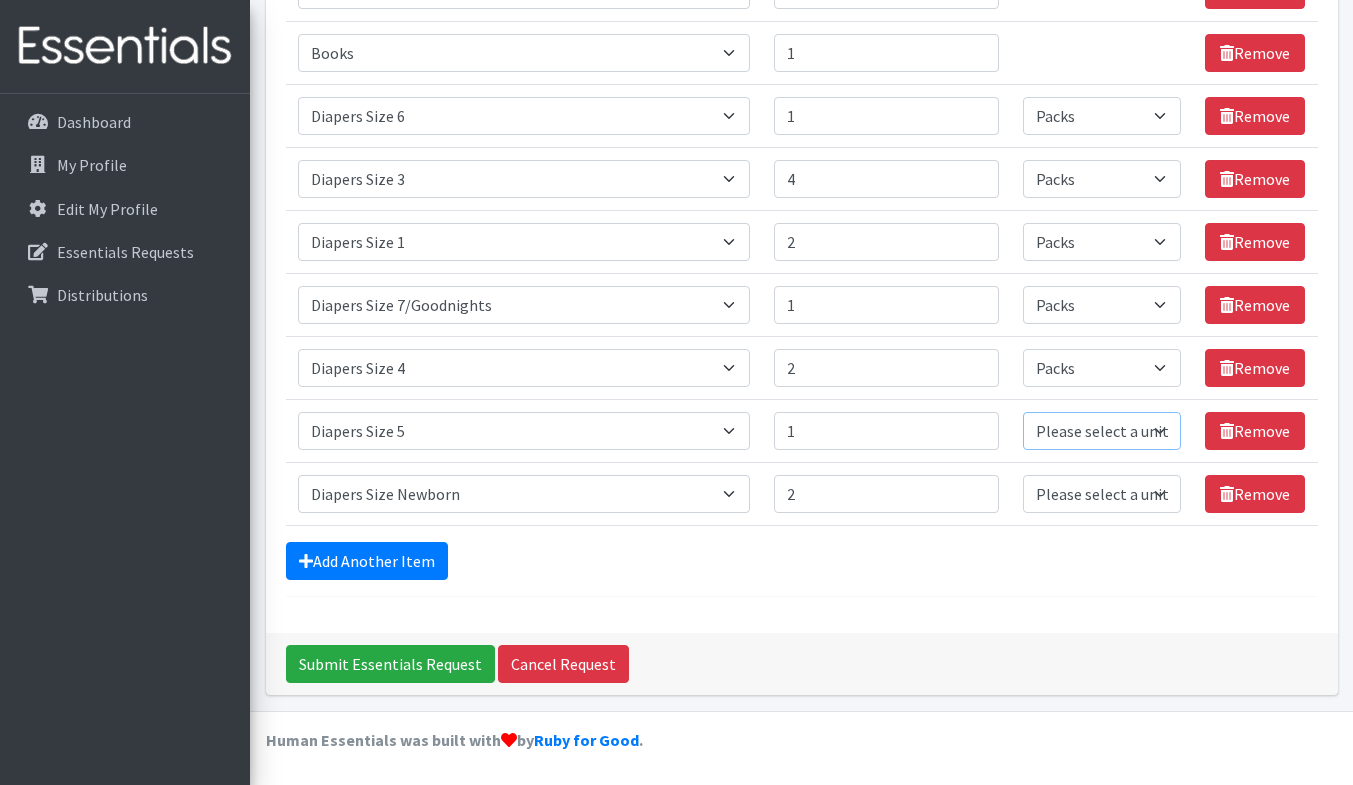 click on "Please select a unit units Packs" at bounding box center [1102, 431] 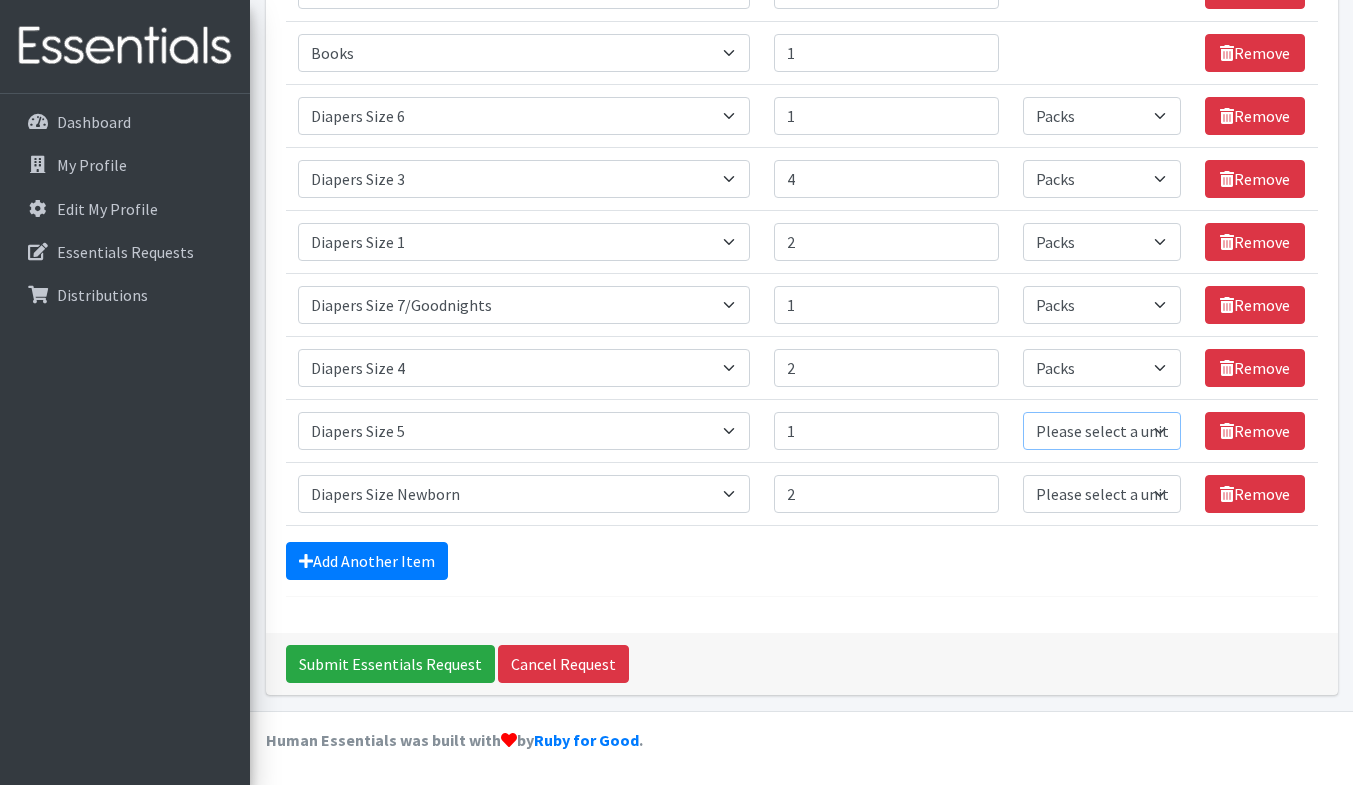 select on "Pack" 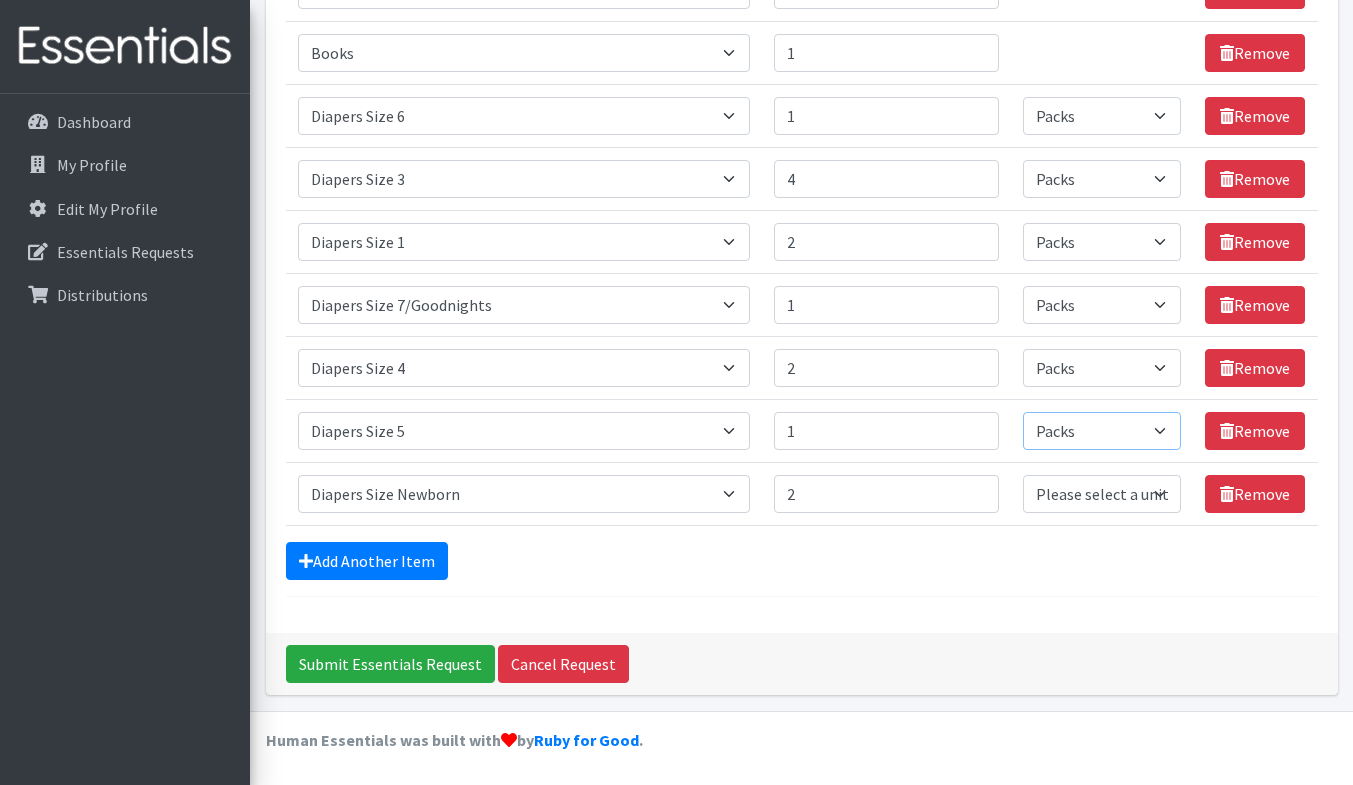 click on "Please select a unit units Packs" at bounding box center [1102, 431] 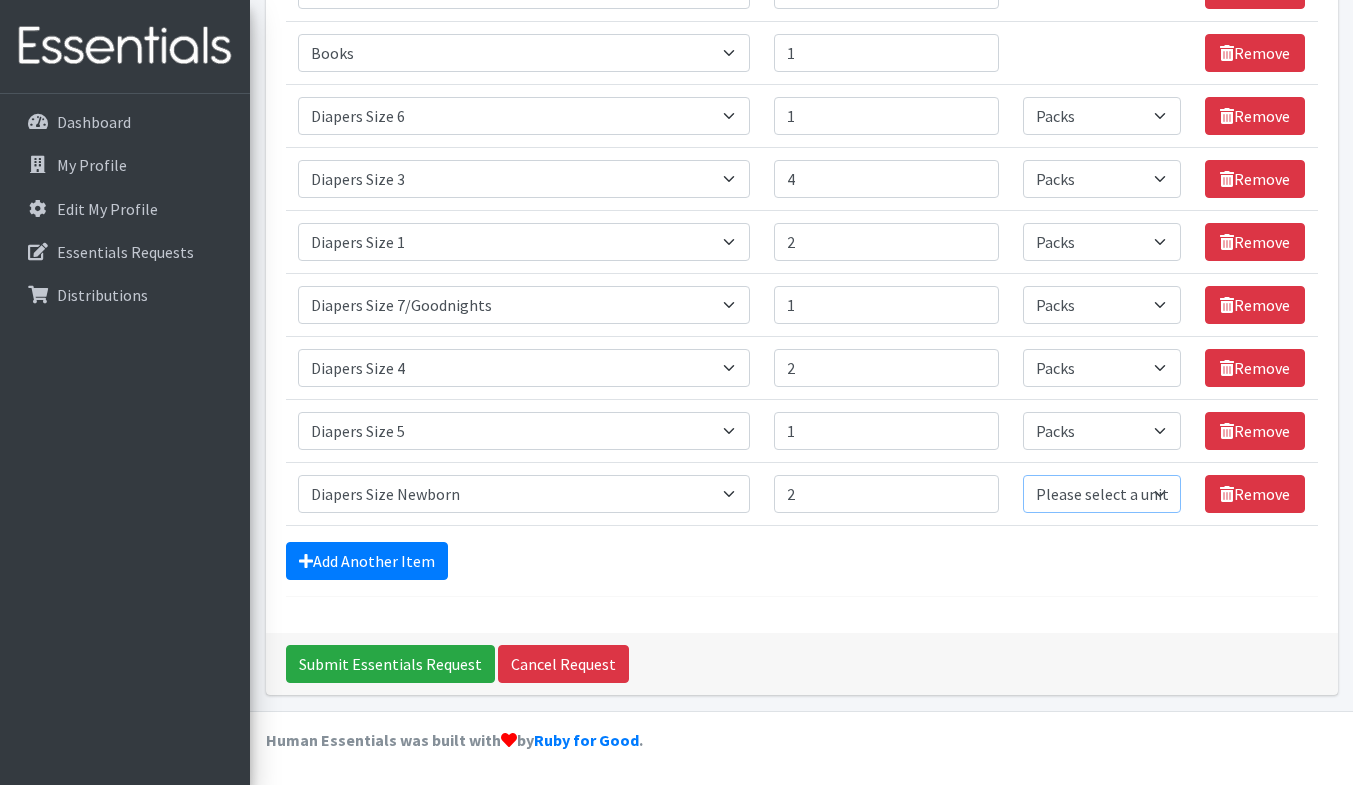 click on "Please select a unit units Packs" at bounding box center (1102, 494) 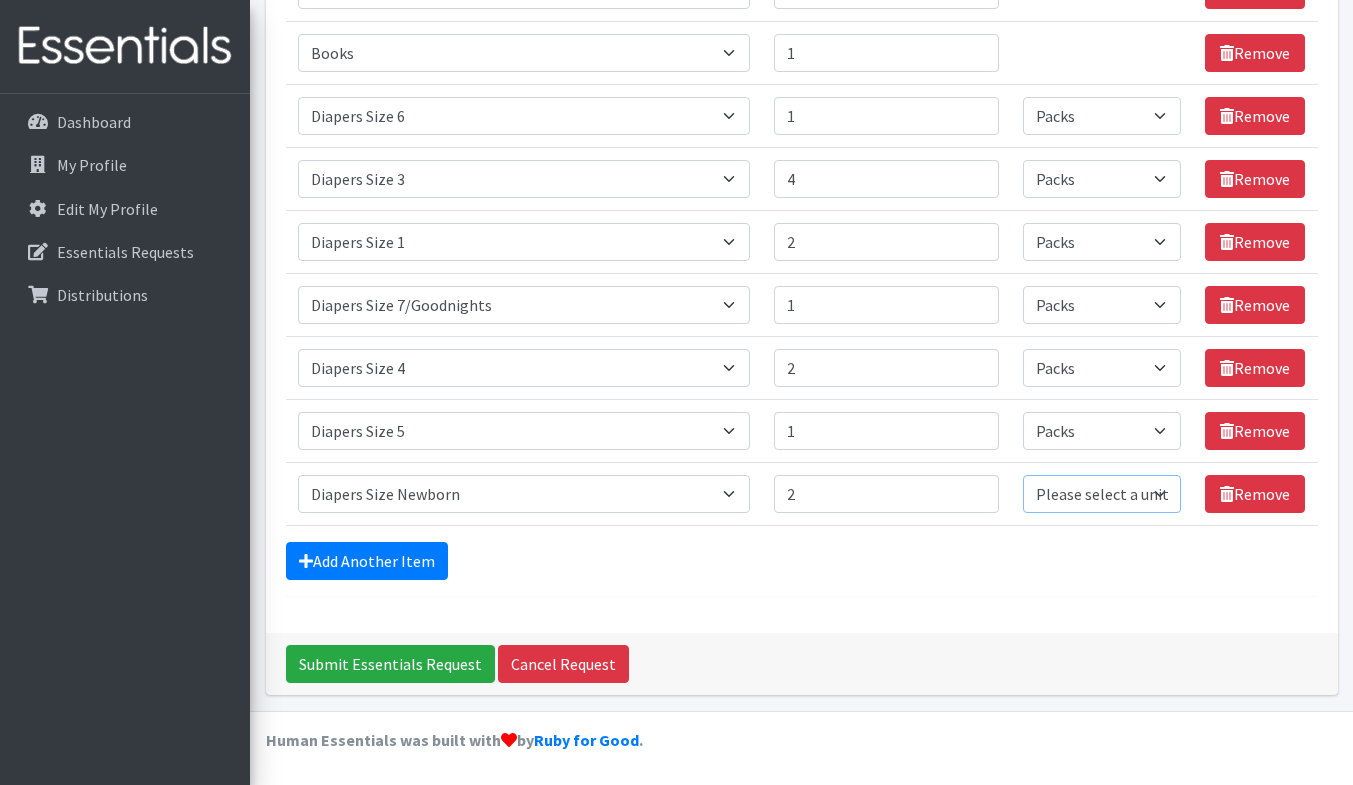 select on "Pack" 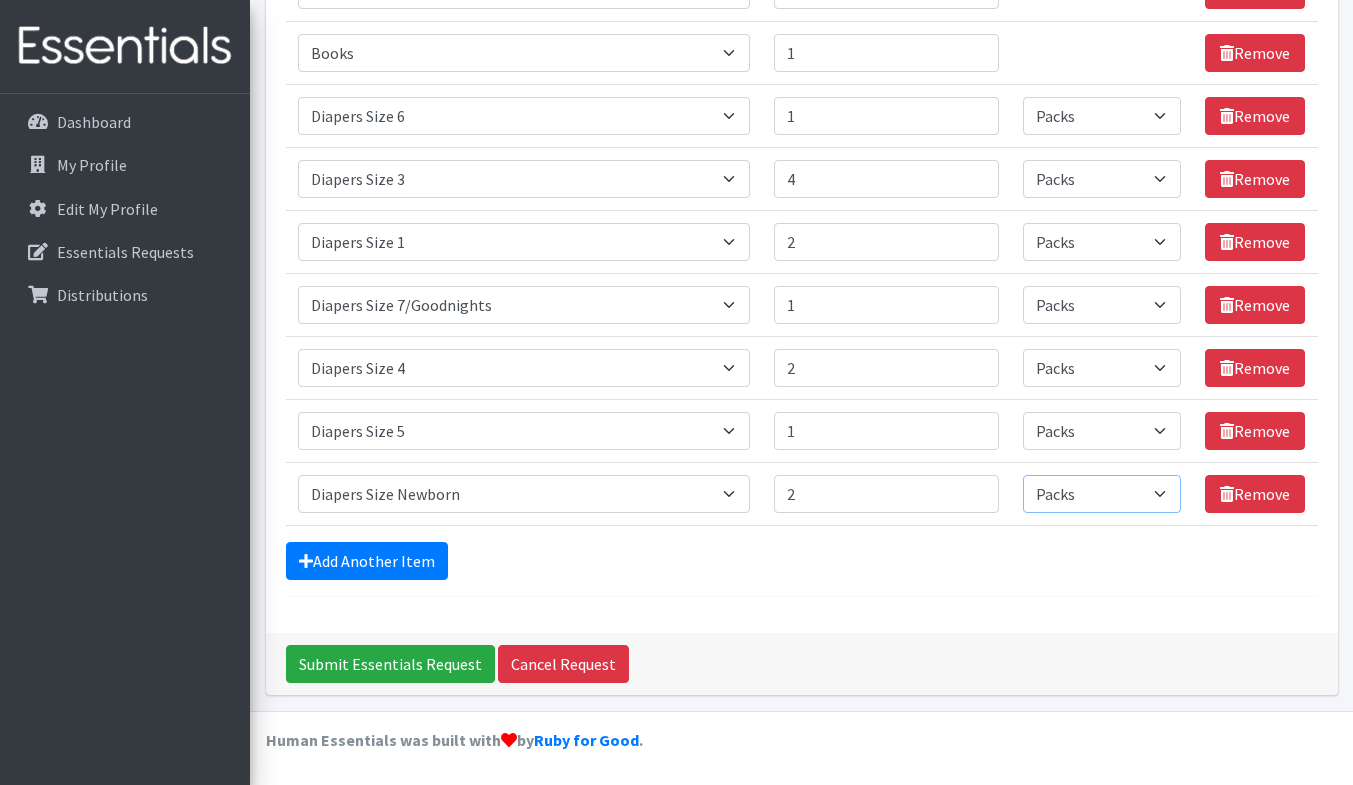 click on "Please select a unit units Packs" at bounding box center (1102, 494) 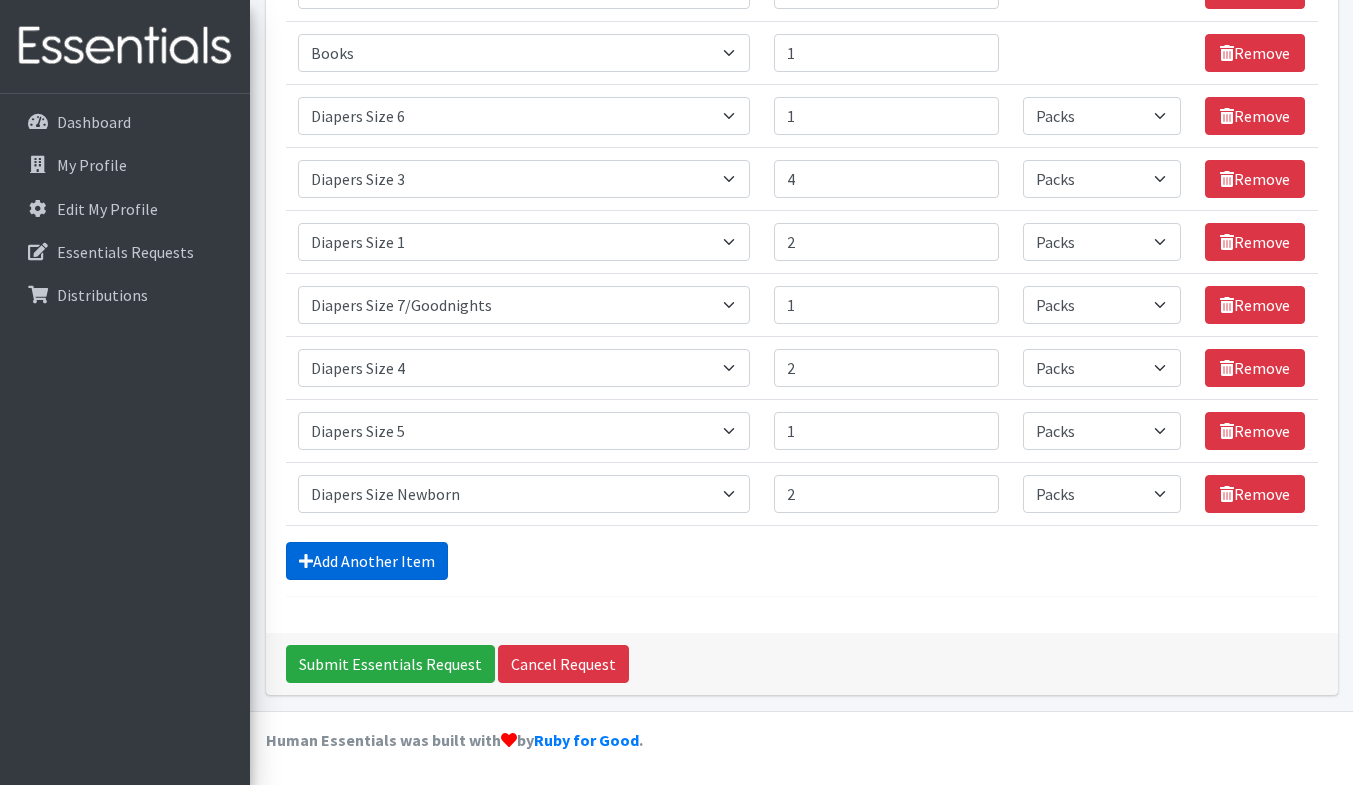 click on "Add Another Item" at bounding box center [367, 561] 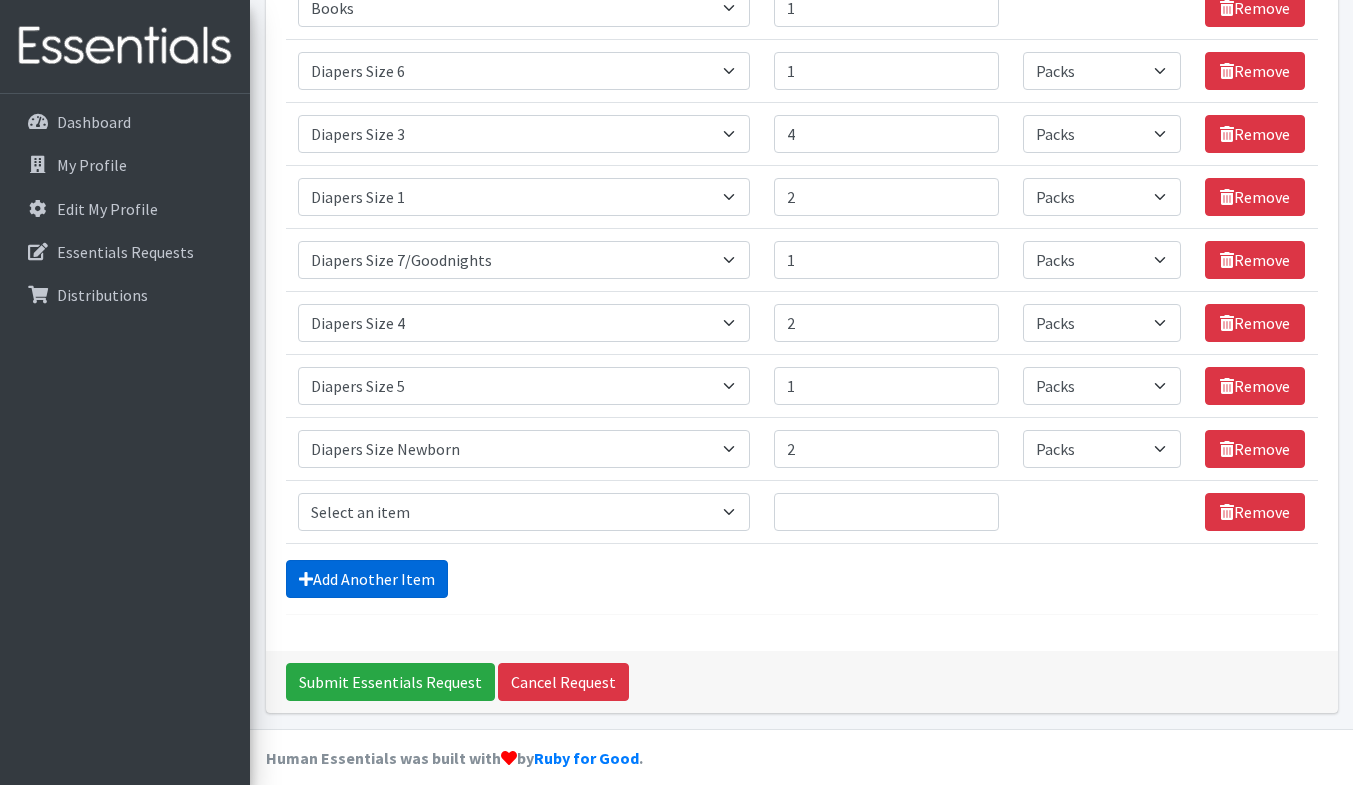 scroll, scrollTop: 604, scrollLeft: 0, axis: vertical 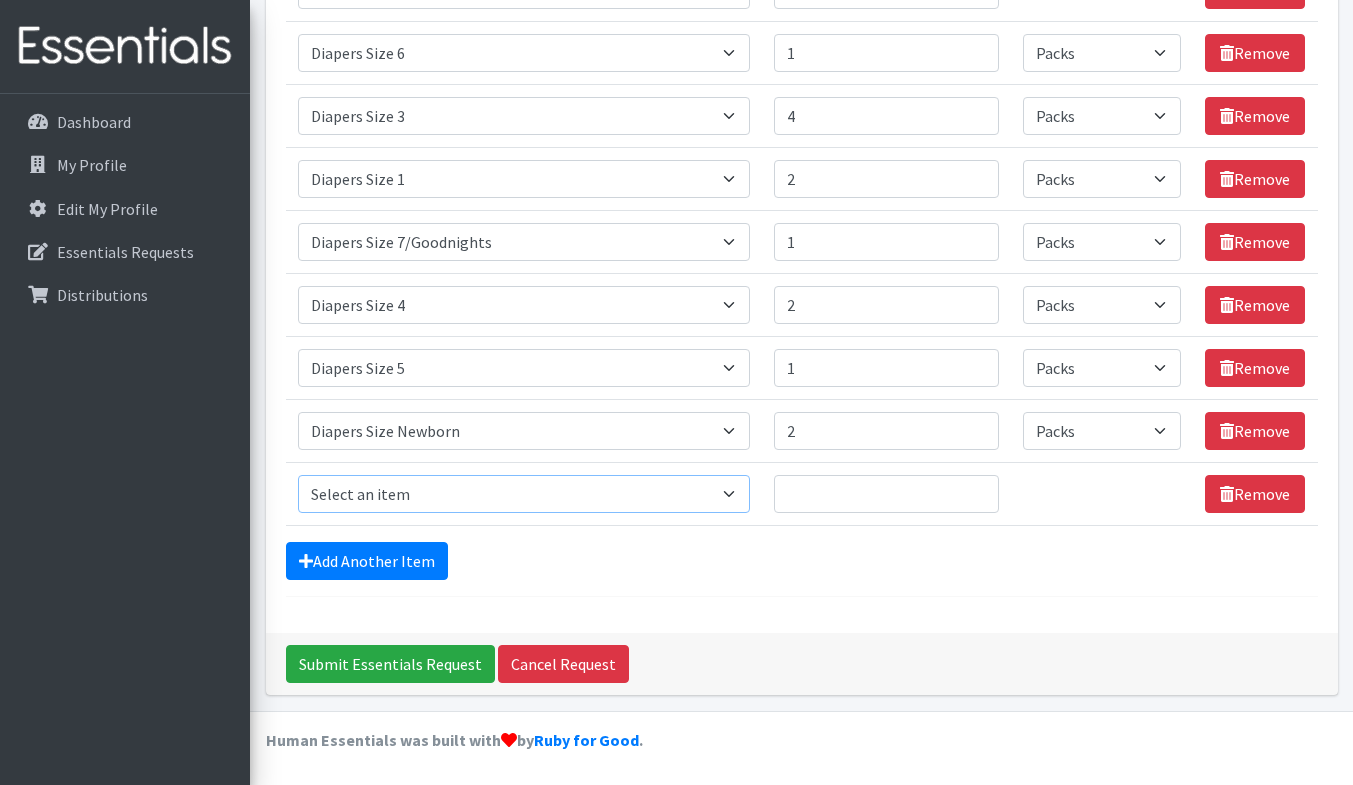 click on "Select an item
# of Children this order will serve
# of Individuals Living in Household
Activity Mat
Baby Carriers
Bath Tubs
Bed Pads
Bibs
Birthday Box - Boy
Birthday Box - Girl
Blankets/Swaddlers/Sleepsacks
Books
Bottles
Breast Pump
Bundle Me's
Car Seat - 3in1 up to 80 lbs.
Car Seat - Infant up to 22lbs. w/ handle
Clothing Boys Spring/Summer 0-6 Months
Clothing Boys Spring/Summer 12-18 Months
Clothing Boys Spring/Summer 18-24 Months
Clothing Boys Spring/Summer 2T
Clothing Boys Spring/Summer 3T
Clothing Boys Spring/Summer 4T
Clothing Boys Spring/Summer 5T
Clothing Boys Spring/Summer 6-12 Months
Clothing Boys Spring/Summer Premie/NB
Clothing Girls Fall/Winter 6-12 Months
Clothing Girls Spring/Summer 0-6 Months
Clothing Girls Spring/Summer 12-18 Months
Clothing Girls Spring/Summer 18-24 Months
Clothing Girls Spring/Summer 2T
Clothing Girls Spring/Summer 3T
Clothing Girls Spring/Summer 4T
Clothing Girls Spring/Summer 5T
Diaper Bags" at bounding box center [524, 494] 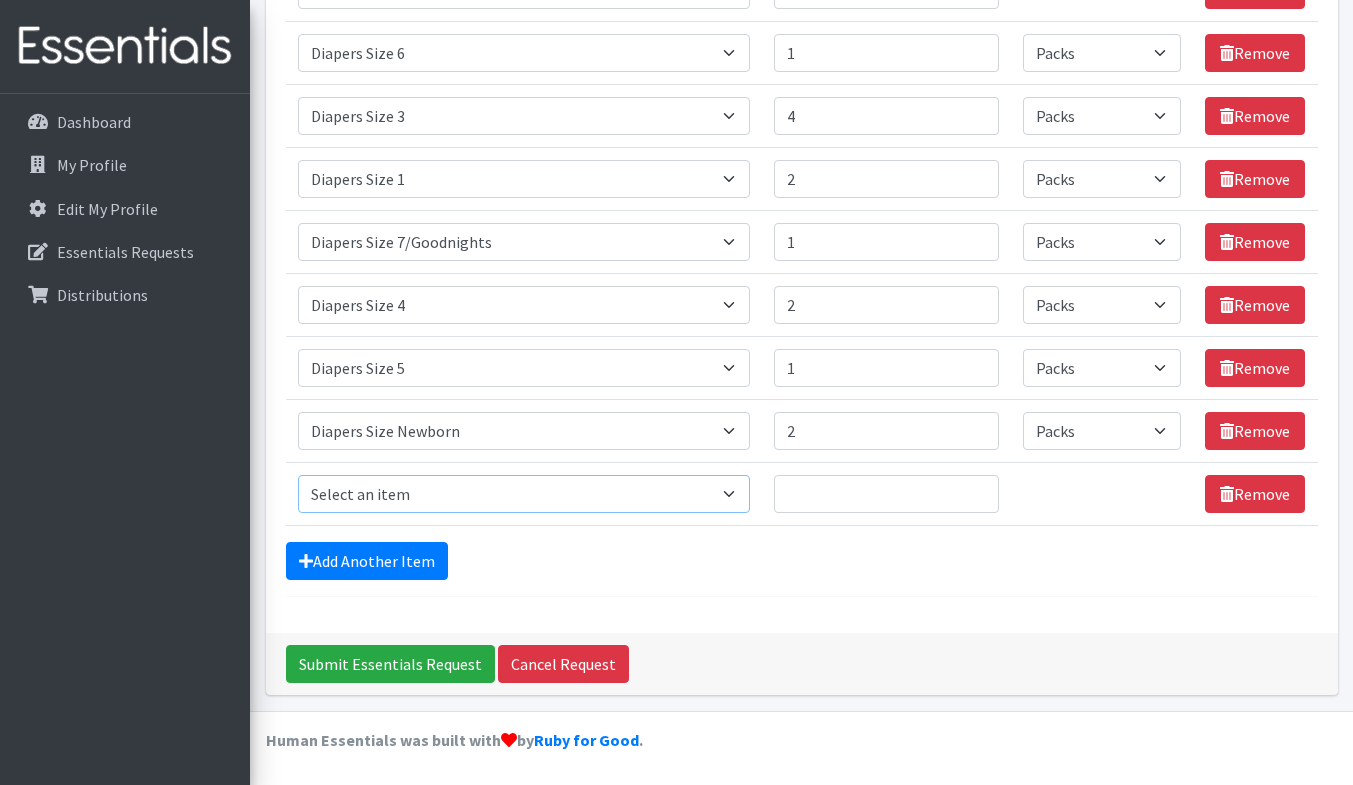 select on "5721" 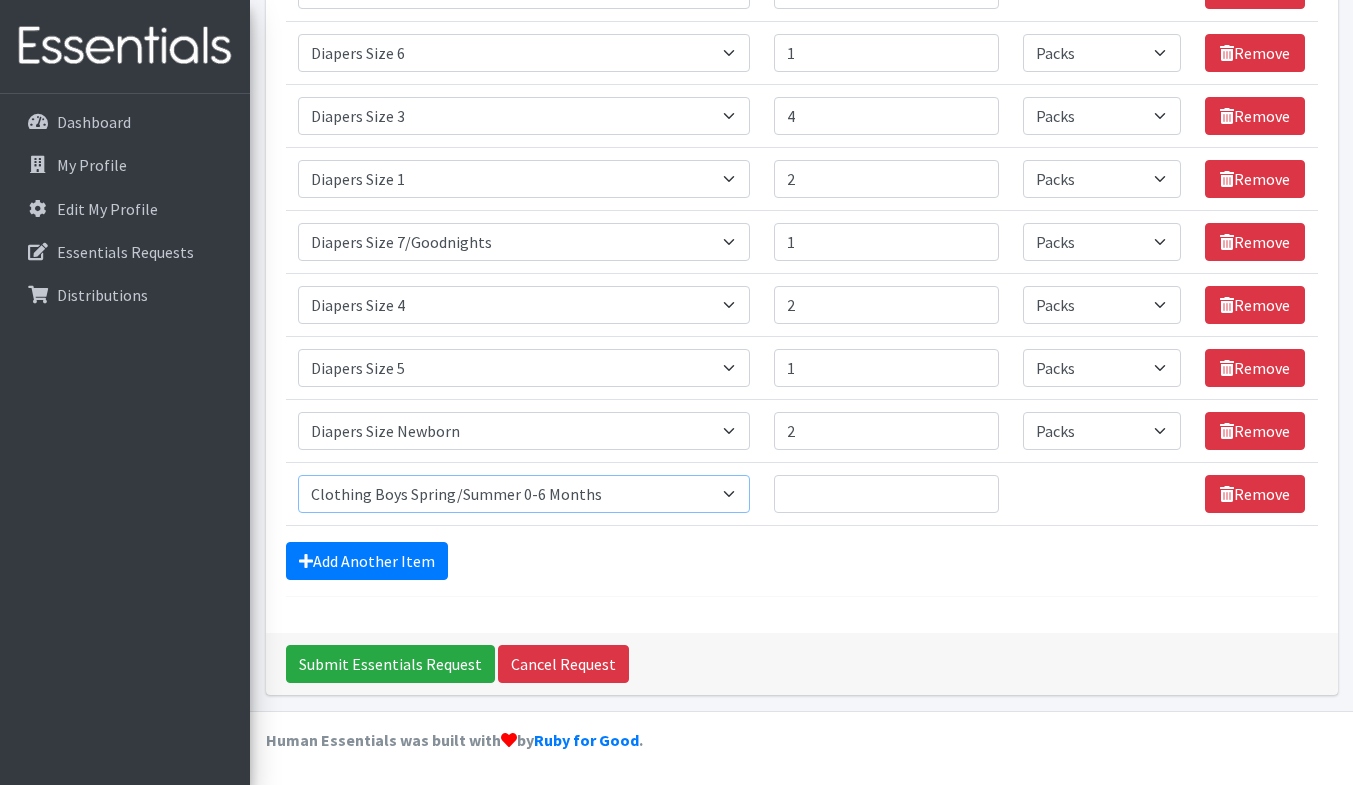 click on "Select an item
# of Children this order will serve
# of Individuals Living in Household
Activity Mat
Baby Carriers
Bath Tubs
Bed Pads
Bibs
Birthday Box - Boy
Birthday Box - Girl
Blankets/Swaddlers/Sleepsacks
Books
Bottles
Breast Pump
Bundle Me's
Car Seat - 3in1 up to 80 lbs.
Car Seat - Infant up to 22lbs. w/ handle
Clothing Boys Spring/Summer 0-6 Months
Clothing Boys Spring/Summer 12-18 Months
Clothing Boys Spring/Summer 18-24 Months
Clothing Boys Spring/Summer 2T
Clothing Boys Spring/Summer 3T
Clothing Boys Spring/Summer 4T
Clothing Boys Spring/Summer 5T
Clothing Boys Spring/Summer 6-12 Months
Clothing Boys Spring/Summer Premie/NB
Clothing Girls Fall/Winter 6-12 Months
Clothing Girls Spring/Summer 0-6 Months
Clothing Girls Spring/Summer 12-18 Months
Clothing Girls Spring/Summer 18-24 Months
Clothing Girls Spring/Summer 2T
Clothing Girls Spring/Summer 3T
Clothing Girls Spring/Summer 4T
Clothing Girls Spring/Summer 5T
Diaper Bags" at bounding box center [524, 494] 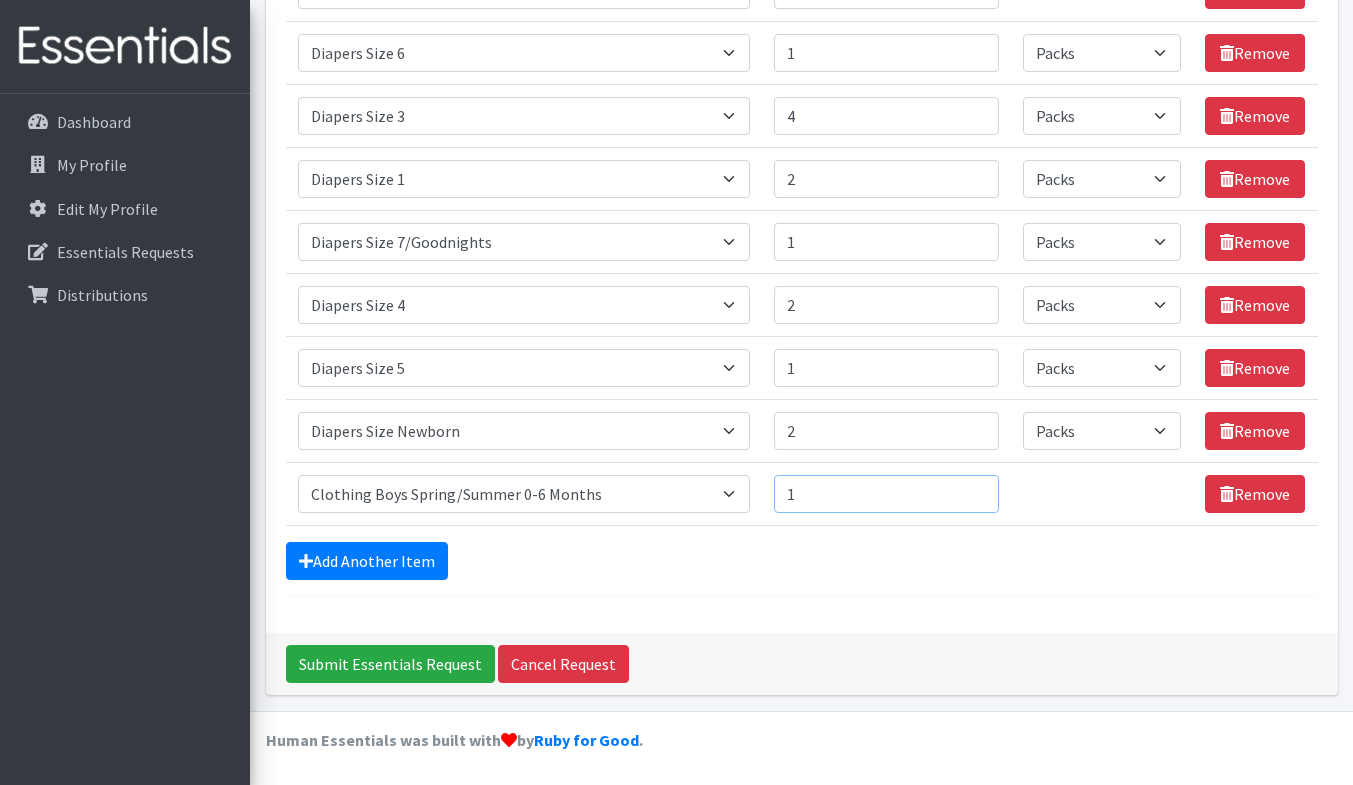 type on "1" 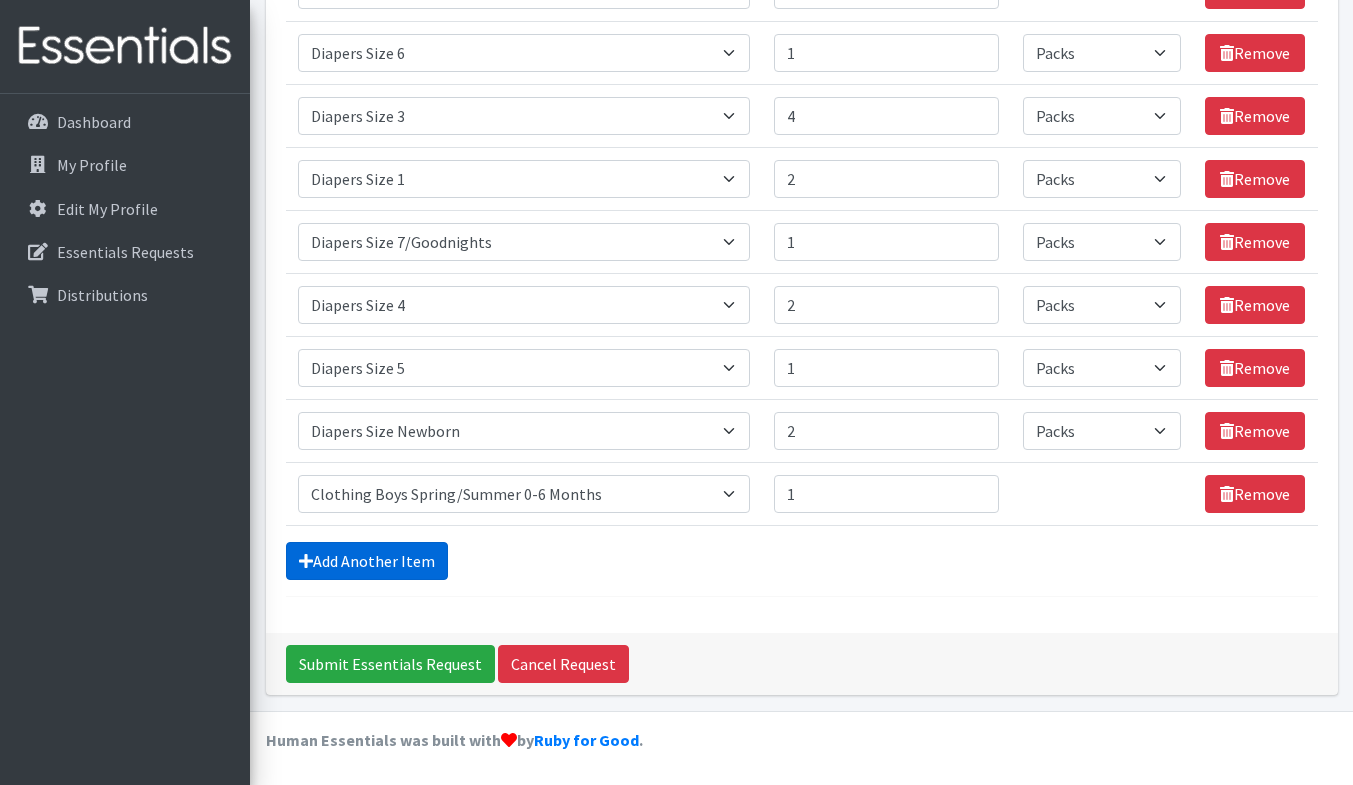 click on "Add Another Item" at bounding box center (367, 561) 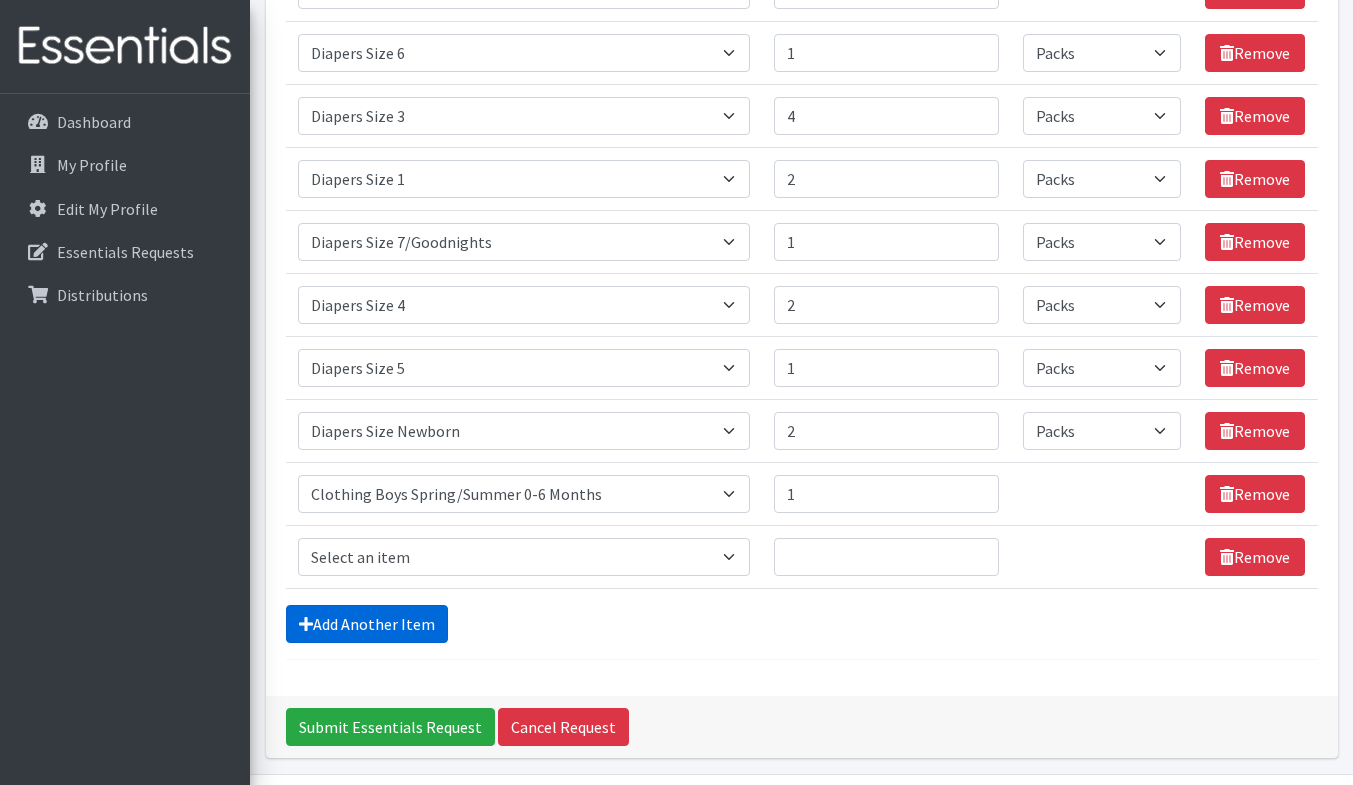 scroll, scrollTop: 667, scrollLeft: 0, axis: vertical 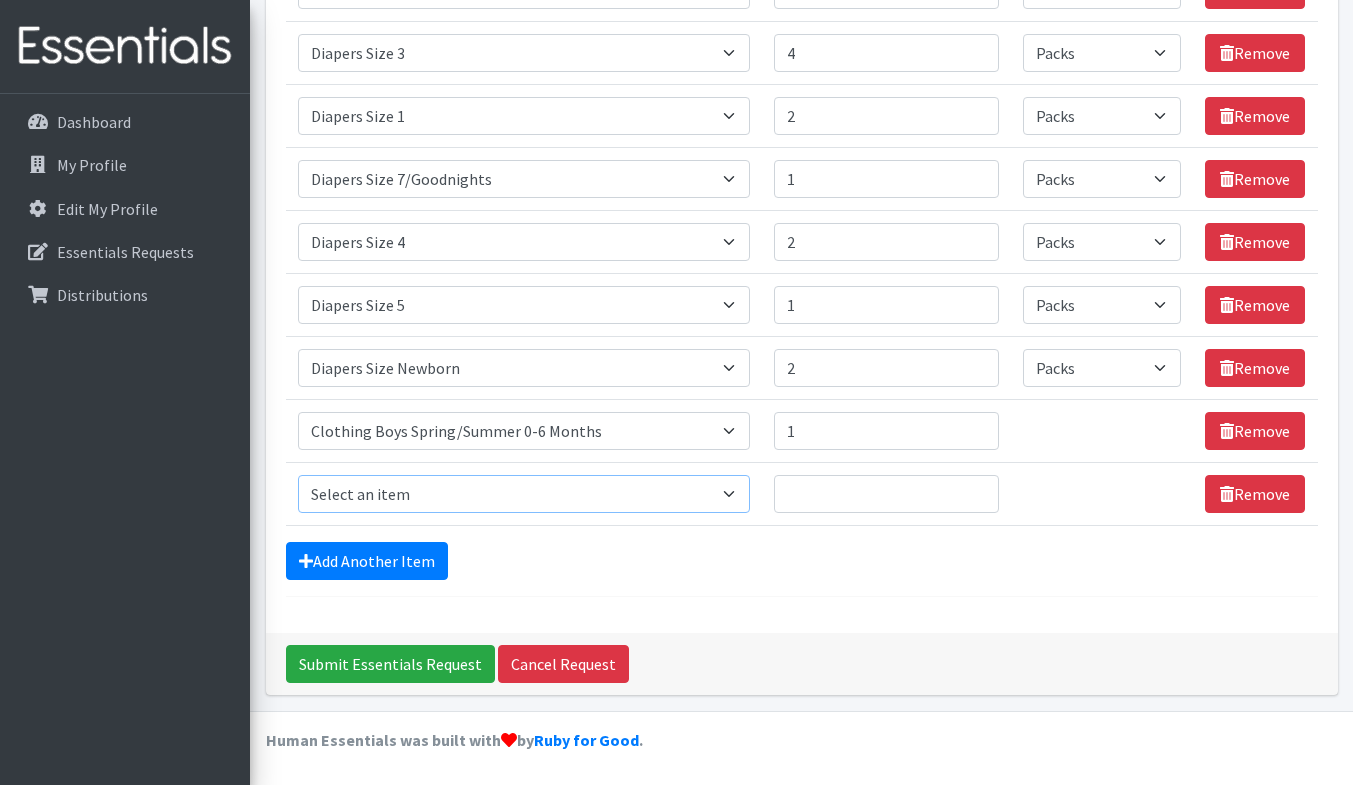 click on "Select an item
# of Children this order will serve
# of Individuals Living in Household
Activity Mat
Baby Carriers
Bath Tubs
Bed Pads
Bibs
Birthday Box - Boy
Birthday Box - Girl
Blankets/Swaddlers/Sleepsacks
Books
Bottles
Breast Pump
Bundle Me's
Car Seat - 3in1 up to 80 lbs.
Car Seat - Infant up to 22lbs. w/ handle
Clothing Boys Spring/Summer 0-6 Months
Clothing Boys Spring/Summer 12-18 Months
Clothing Boys Spring/Summer 18-24 Months
Clothing Boys Spring/Summer 2T
Clothing Boys Spring/Summer 3T
Clothing Boys Spring/Summer 4T
Clothing Boys Spring/Summer 5T
Clothing Boys Spring/Summer 6-12 Months
Clothing Boys Spring/Summer Premie/NB
Clothing Girls Fall/Winter 6-12 Months
Clothing Girls Spring/Summer 0-6 Months
Clothing Girls Spring/Summer 12-18 Months
Clothing Girls Spring/Summer 18-24 Months
Clothing Girls Spring/Summer 2T
Clothing Girls Spring/Summer 3T
Clothing Girls Spring/Summer 4T
Clothing Girls Spring/Summer 5T
Diaper Bags" at bounding box center [524, 494] 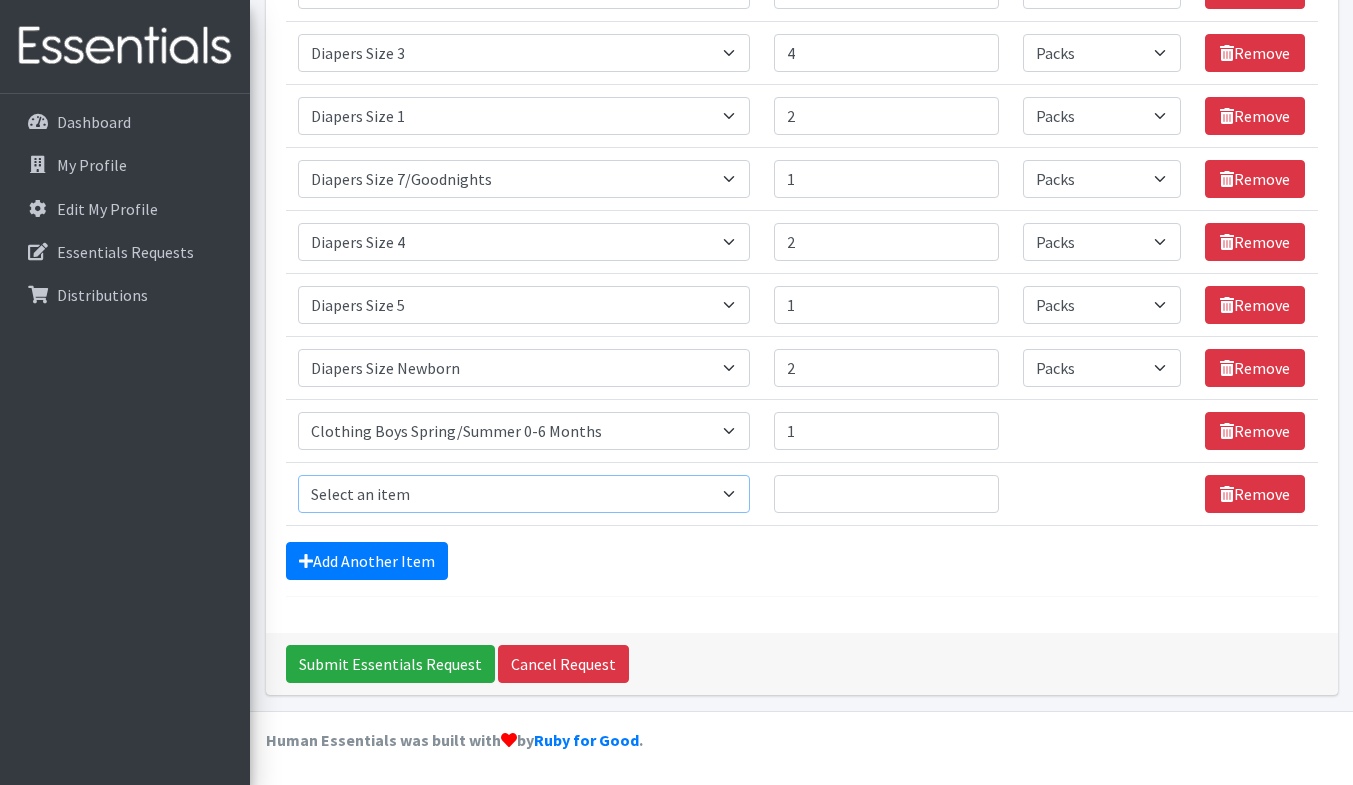 select on "5725" 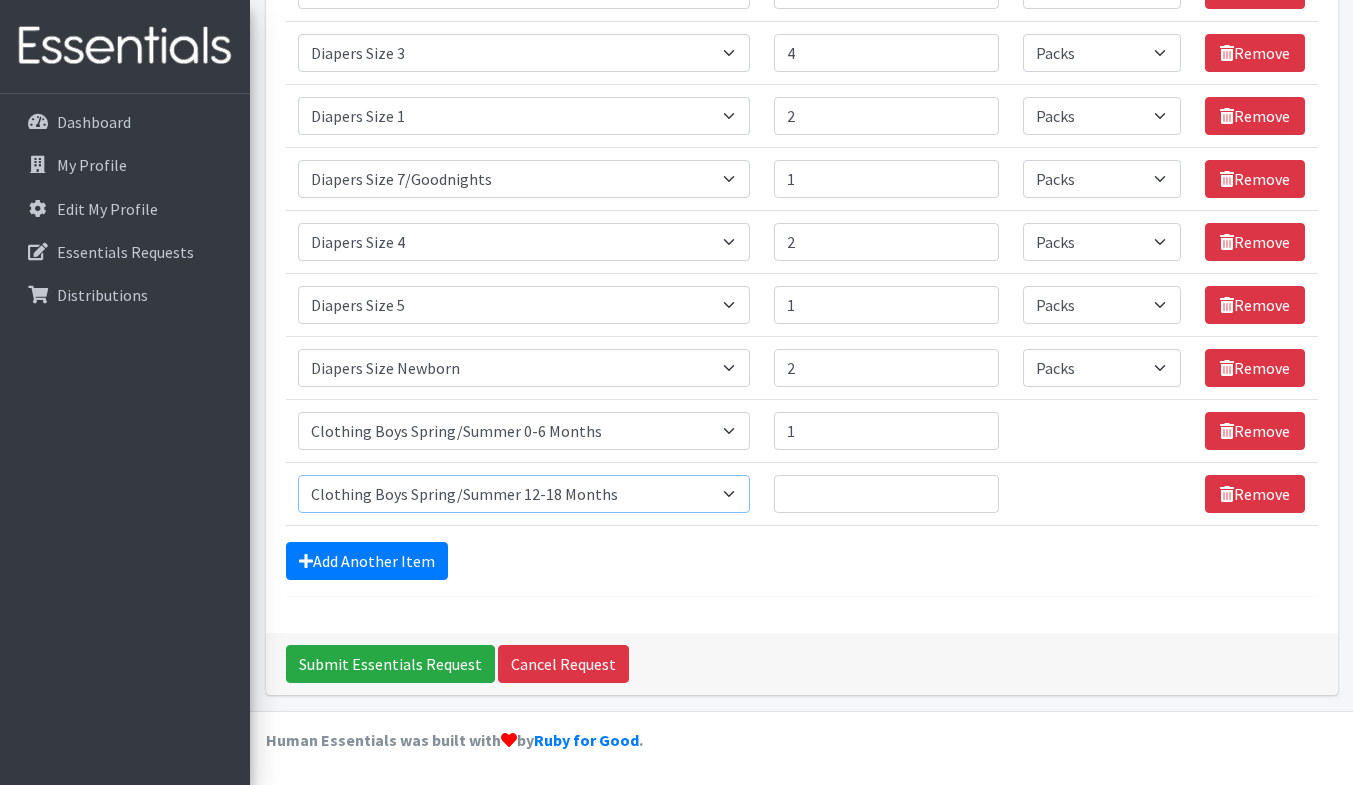 click on "Select an item
# of Children this order will serve
# of Individuals Living in Household
Activity Mat
Baby Carriers
Bath Tubs
Bed Pads
Bibs
Birthday Box - Boy
Birthday Box - Girl
Blankets/Swaddlers/Sleepsacks
Books
Bottles
Breast Pump
Bundle Me's
Car Seat - 3in1 up to 80 lbs.
Car Seat - Infant up to 22lbs. w/ handle
Clothing Boys Spring/Summer 0-6 Months
Clothing Boys Spring/Summer 12-18 Months
Clothing Boys Spring/Summer 18-24 Months
Clothing Boys Spring/Summer 2T
Clothing Boys Spring/Summer 3T
Clothing Boys Spring/Summer 4T
Clothing Boys Spring/Summer 5T
Clothing Boys Spring/Summer 6-12 Months
Clothing Boys Spring/Summer Premie/NB
Clothing Girls Fall/Winter 6-12 Months
Clothing Girls Spring/Summer 0-6 Months
Clothing Girls Spring/Summer 12-18 Months
Clothing Girls Spring/Summer 18-24 Months
Clothing Girls Spring/Summer 2T
Clothing Girls Spring/Summer 3T
Clothing Girls Spring/Summer 4T
Clothing Girls Spring/Summer 5T
Diaper Bags" at bounding box center (524, 494) 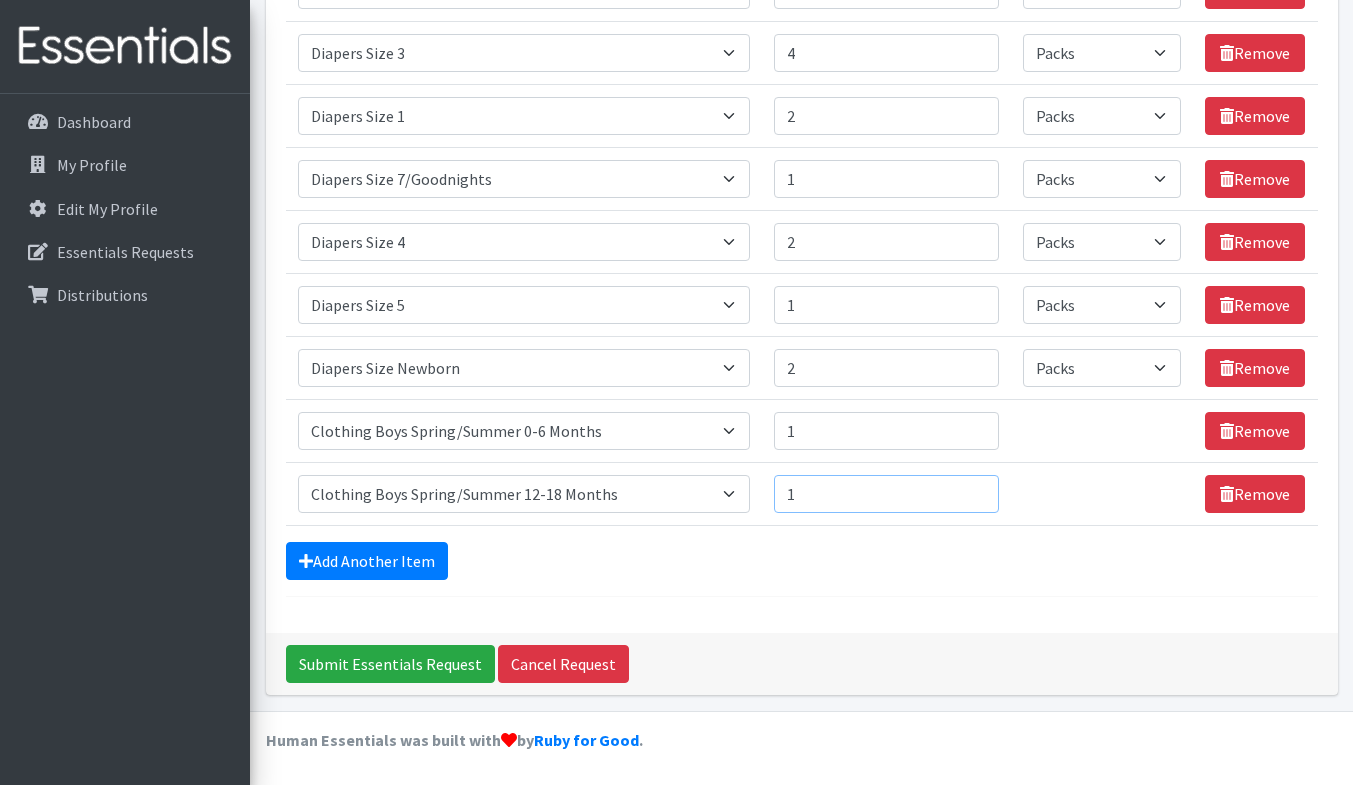 type on "1" 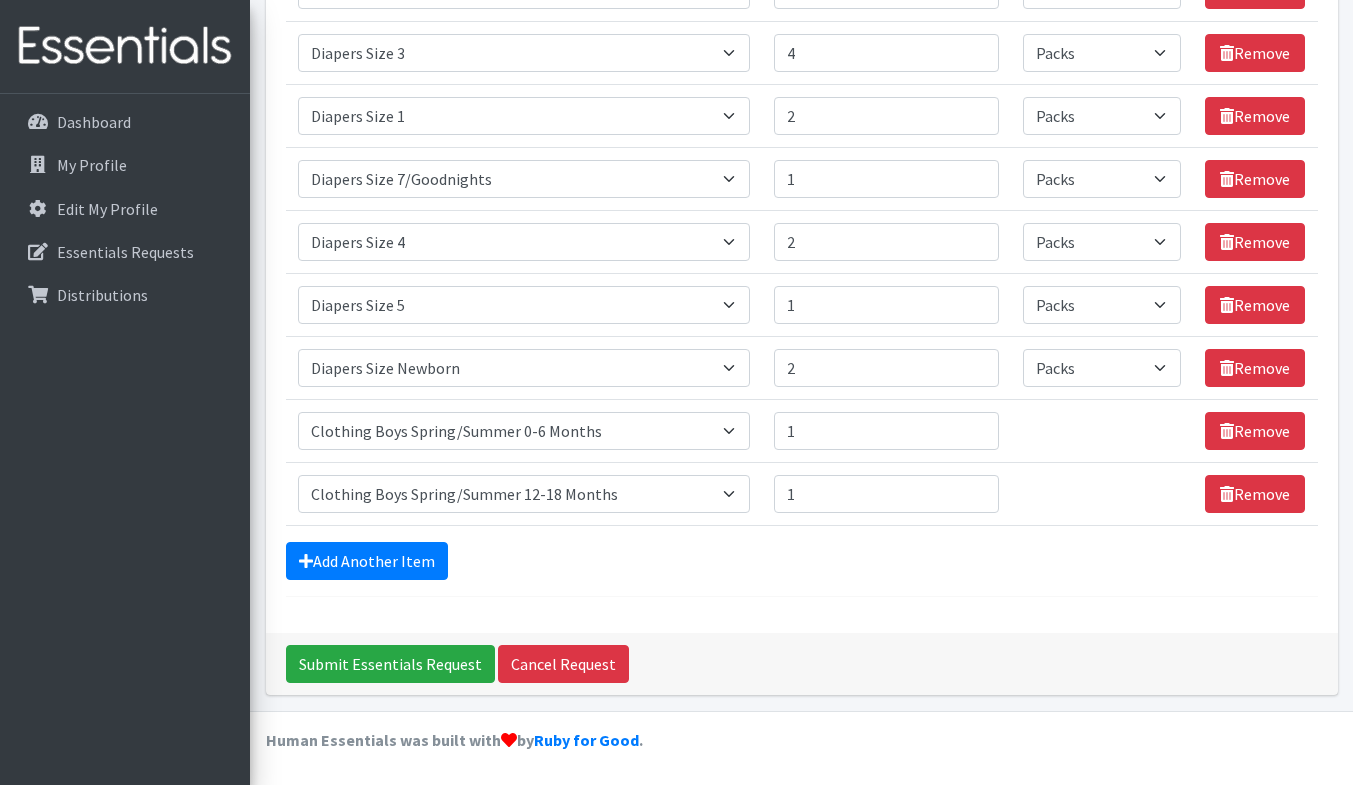 click on "Add Another Item" at bounding box center (802, 561) 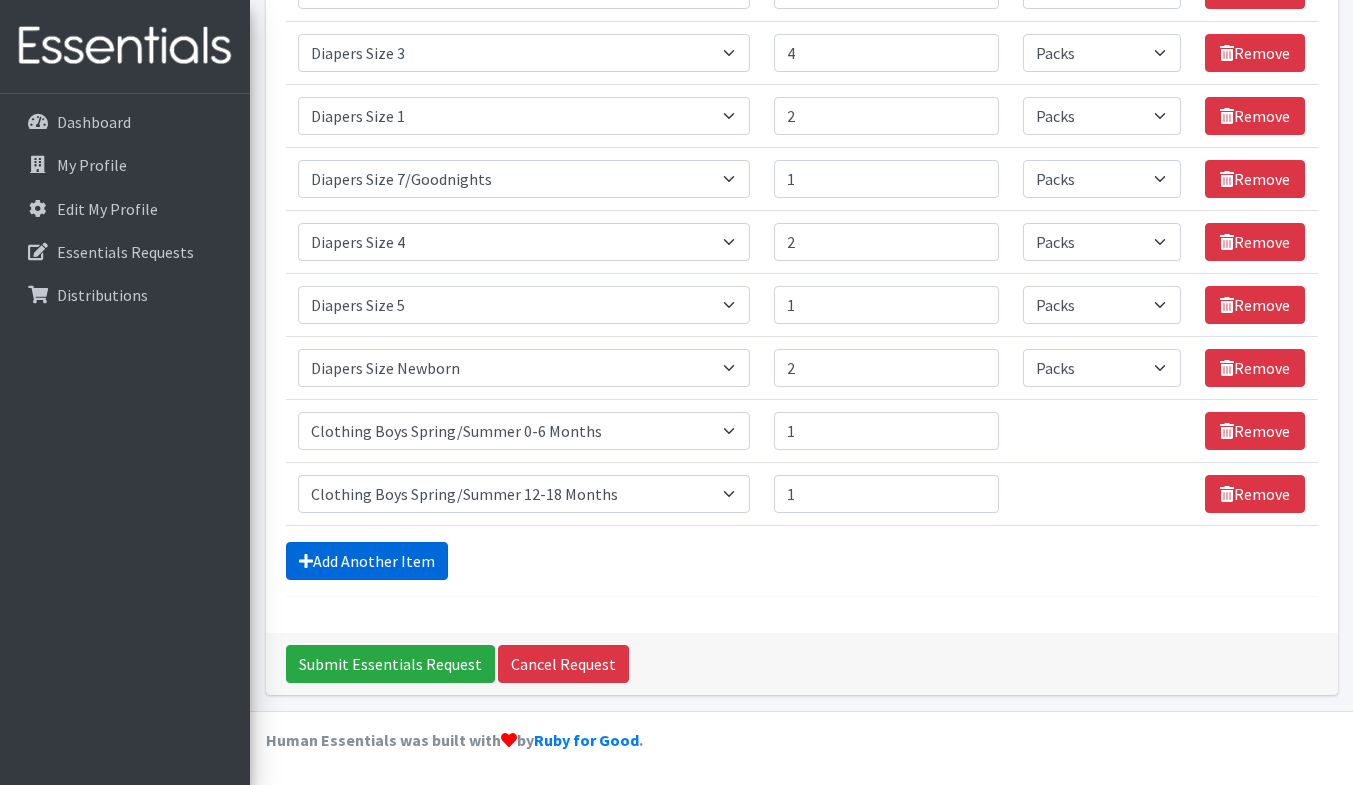 click on "Add Another Item" at bounding box center (367, 561) 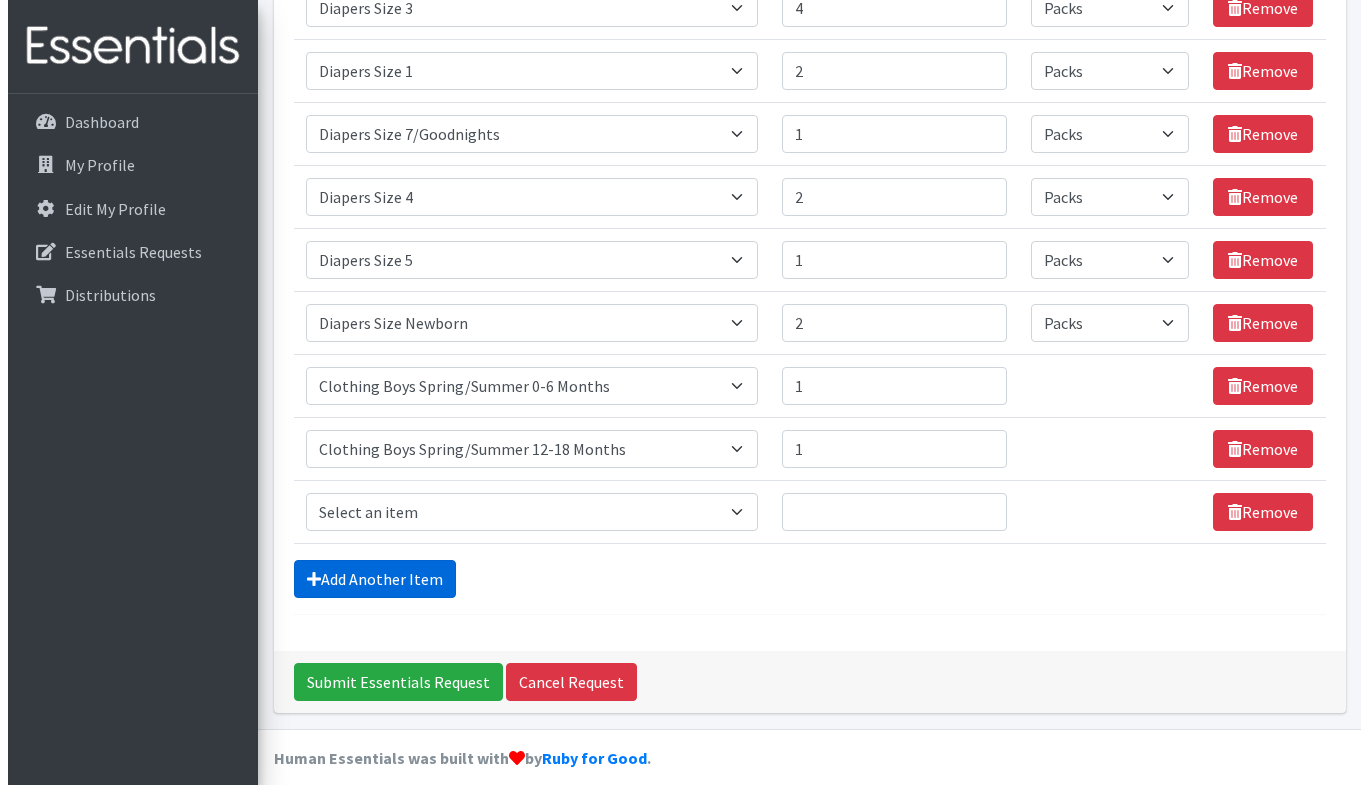 scroll, scrollTop: 730, scrollLeft: 0, axis: vertical 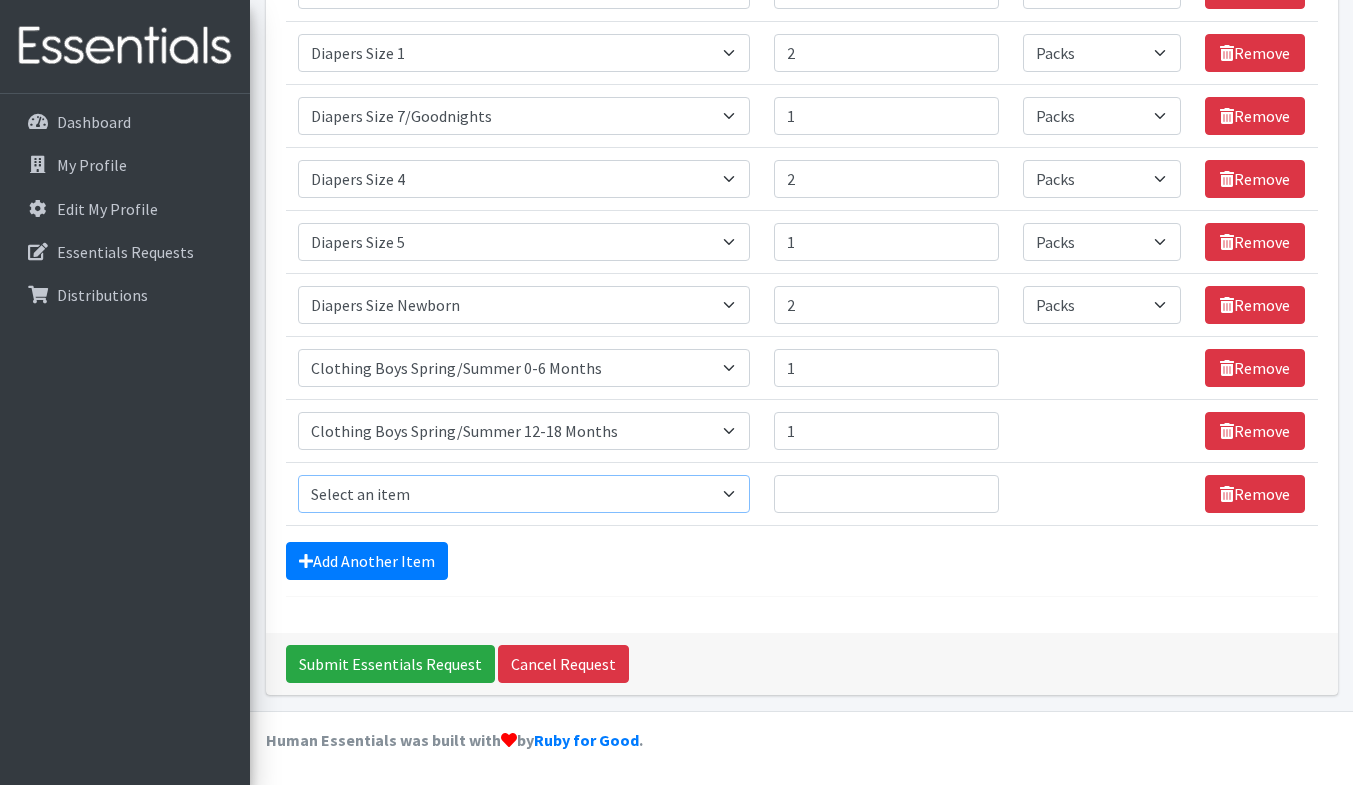 click on "Select an item
# of Children this order will serve
# of Individuals Living in Household
Activity Mat
Baby Carriers
Bath Tubs
Bed Pads
Bibs
Birthday Box - Boy
Birthday Box - Girl
Blankets/Swaddlers/Sleepsacks
Books
Bottles
Breast Pump
Bundle Me's
Car Seat - 3in1 up to 80 lbs.
Car Seat - Infant up to 22lbs. w/ handle
Clothing Boys Spring/Summer 0-6 Months
Clothing Boys Spring/Summer 12-18 Months
Clothing Boys Spring/Summer 18-24 Months
Clothing Boys Spring/Summer 2T
Clothing Boys Spring/Summer 3T
Clothing Boys Spring/Summer 4T
Clothing Boys Spring/Summer 5T
Clothing Boys Spring/Summer 6-12 Months
Clothing Boys Spring/Summer Premie/NB
Clothing Girls Fall/Winter 6-12 Months
Clothing Girls Spring/Summer 0-6 Months
Clothing Girls Spring/Summer 12-18 Months
Clothing Girls Spring/Summer 18-24 Months
Clothing Girls Spring/Summer 2T
Clothing Girls Spring/Summer 3T
Clothing Girls Spring/Summer 4T
Clothing Girls Spring/Summer 5T
Diaper Bags" at bounding box center [524, 494] 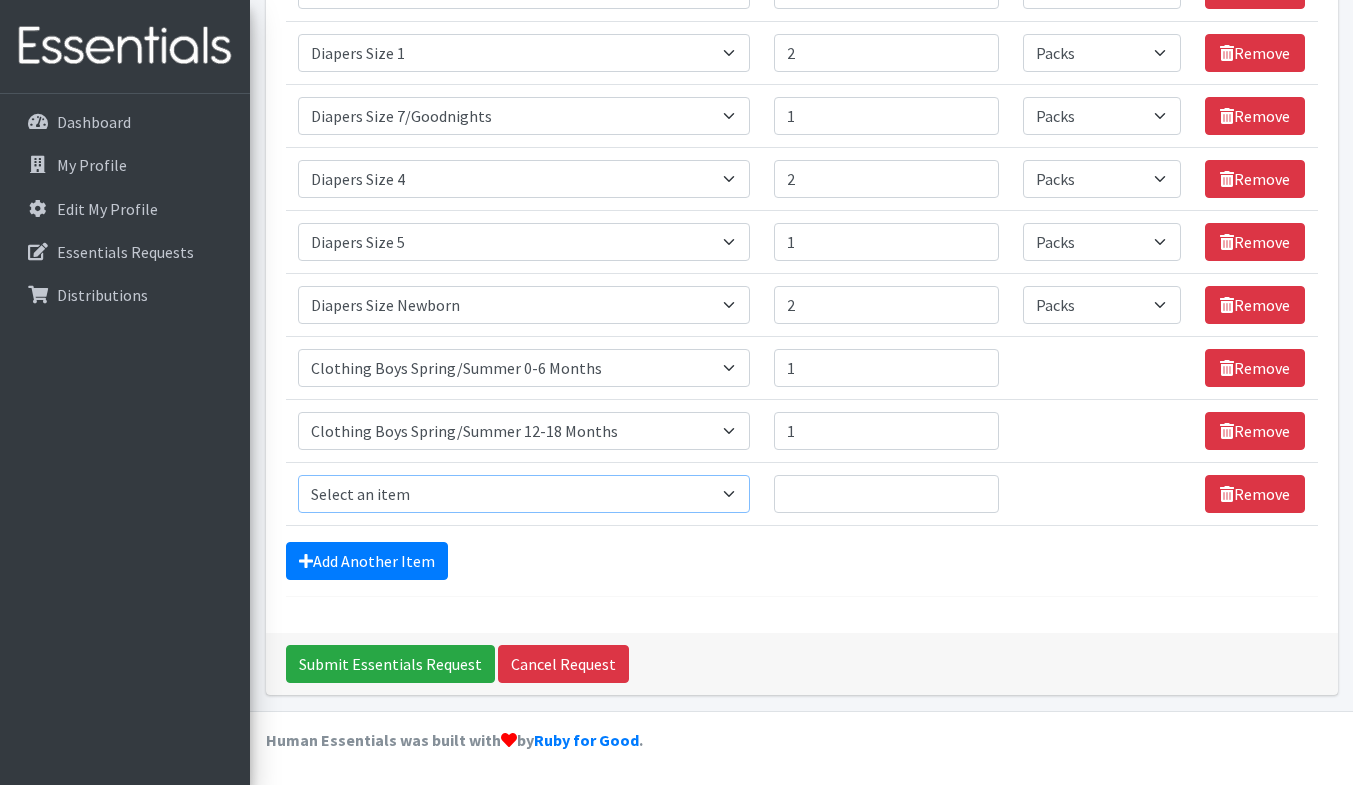 select on "1943" 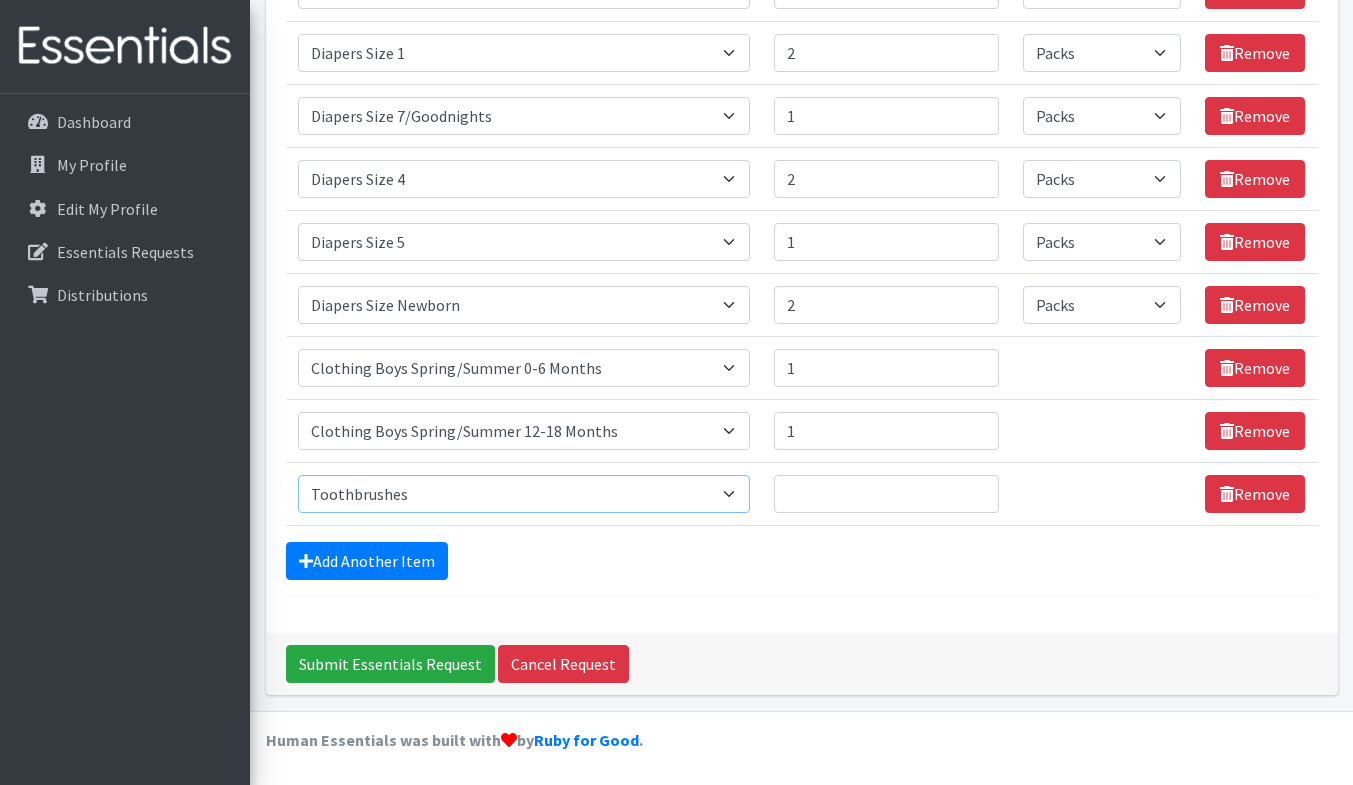 click on "Select an item
# of Children this order will serve
# of Individuals Living in Household
Activity Mat
Baby Carriers
Bath Tubs
Bed Pads
Bibs
Birthday Box - Boy
Birthday Box - Girl
Blankets/Swaddlers/Sleepsacks
Books
Bottles
Breast Pump
Bundle Me's
Car Seat - 3in1 up to 80 lbs.
Car Seat - Infant up to 22lbs. w/ handle
Clothing Boys Spring/Summer 0-6 Months
Clothing Boys Spring/Summer 12-18 Months
Clothing Boys Spring/Summer 18-24 Months
Clothing Boys Spring/Summer 2T
Clothing Boys Spring/Summer 3T
Clothing Boys Spring/Summer 4T
Clothing Boys Spring/Summer 5T
Clothing Boys Spring/Summer 6-12 Months
Clothing Boys Spring/Summer Premie/NB
Clothing Girls Fall/Winter 6-12 Months
Clothing Girls Spring/Summer 0-6 Months
Clothing Girls Spring/Summer 12-18 Months
Clothing Girls Spring/Summer 18-24 Months
Clothing Girls Spring/Summer 2T
Clothing Girls Spring/Summer 3T
Clothing Girls Spring/Summer 4T
Clothing Girls Spring/Summer 5T
Diaper Bags" at bounding box center [524, 494] 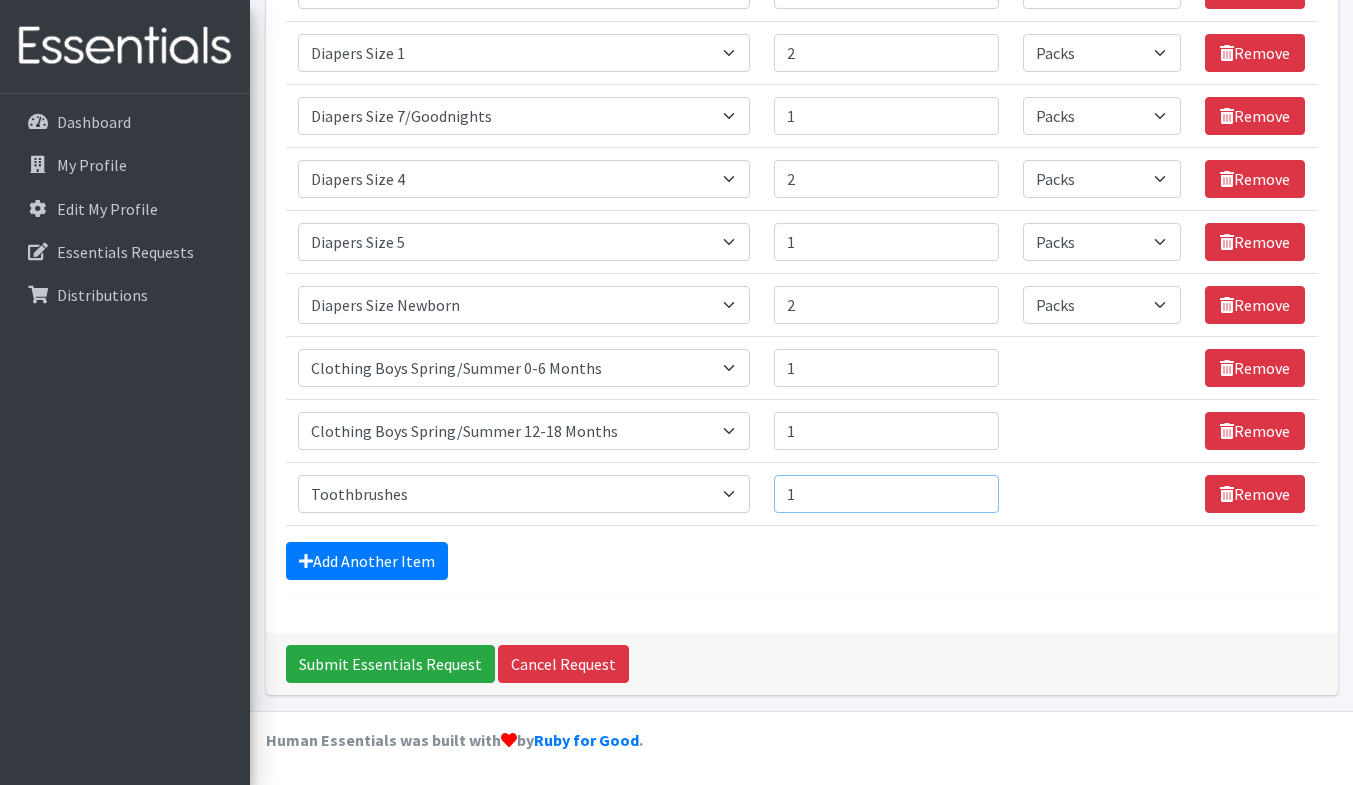 type on "1" 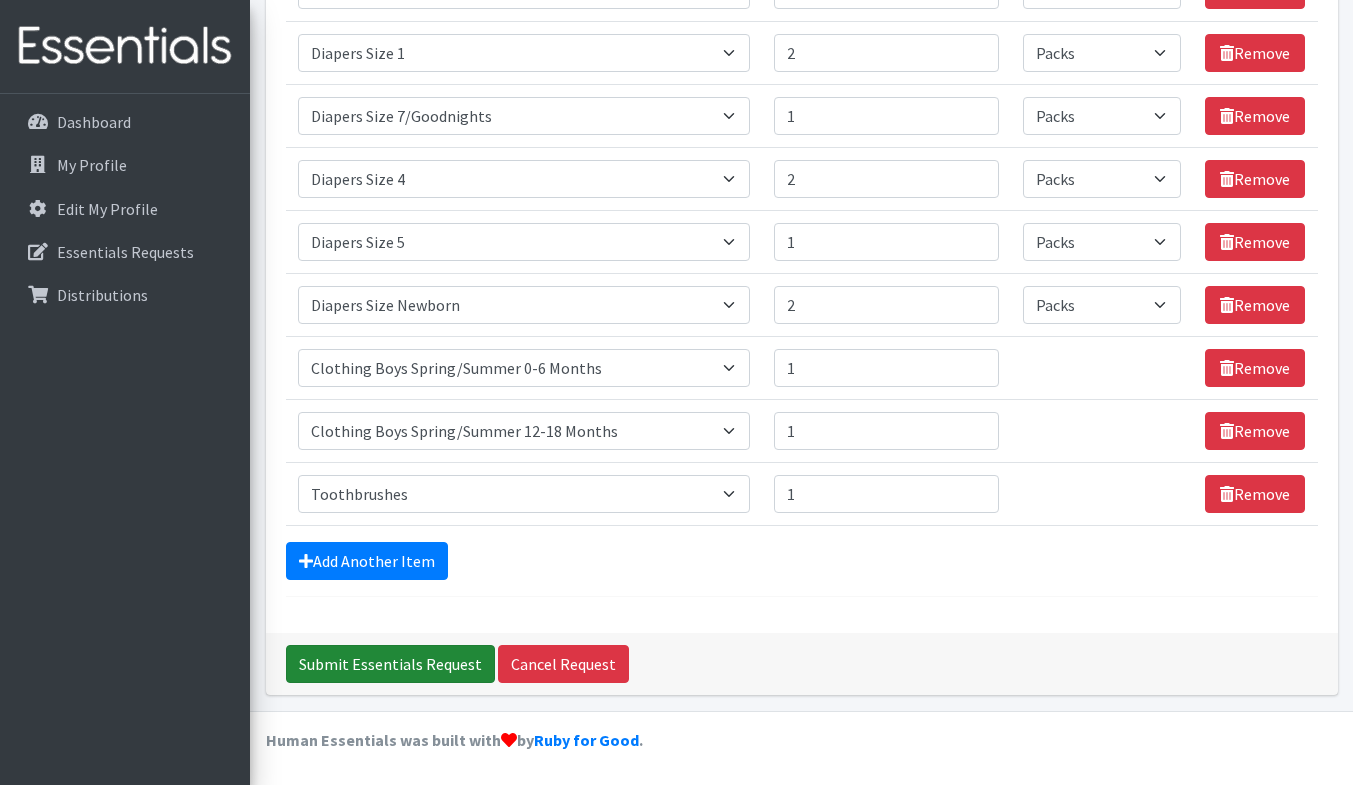 click on "Submit Essentials Request" at bounding box center (390, 664) 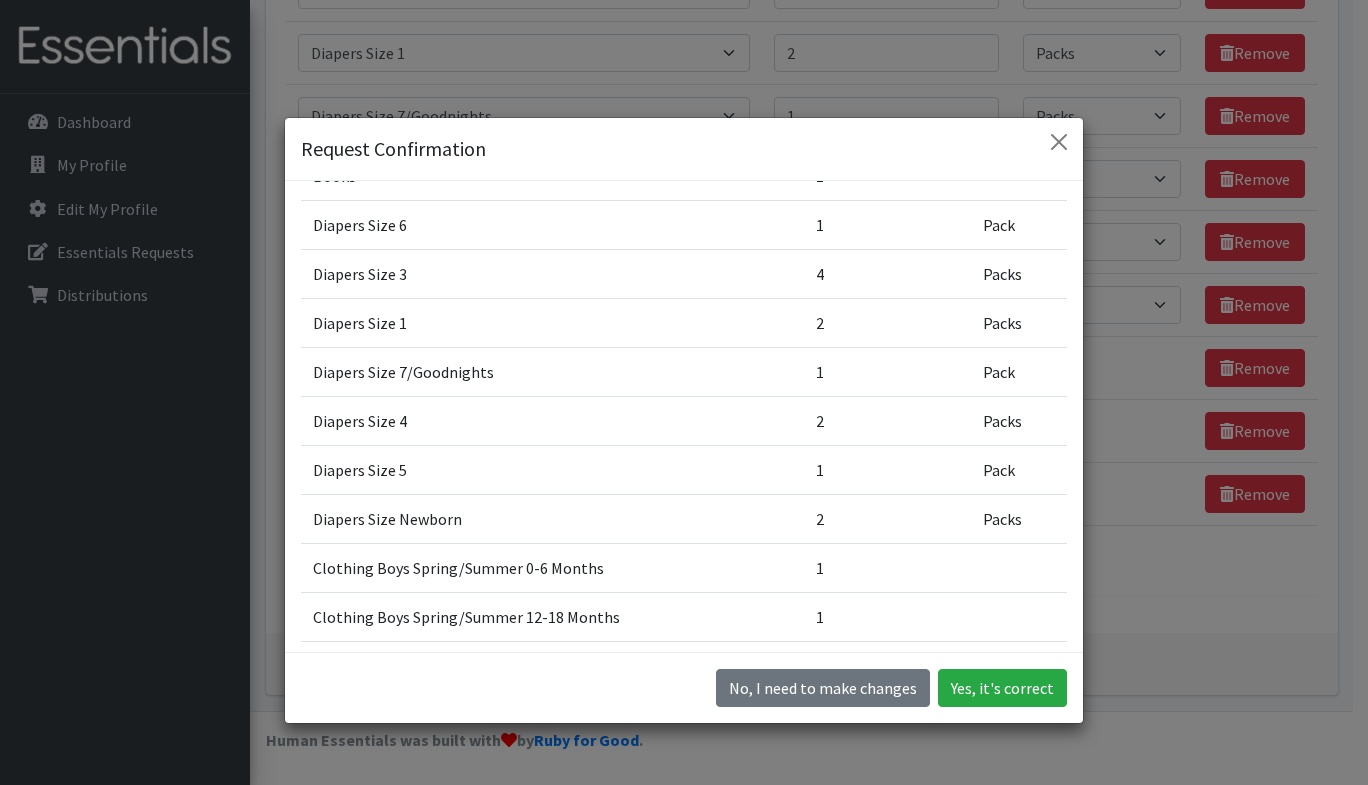 scroll, scrollTop: 433, scrollLeft: 0, axis: vertical 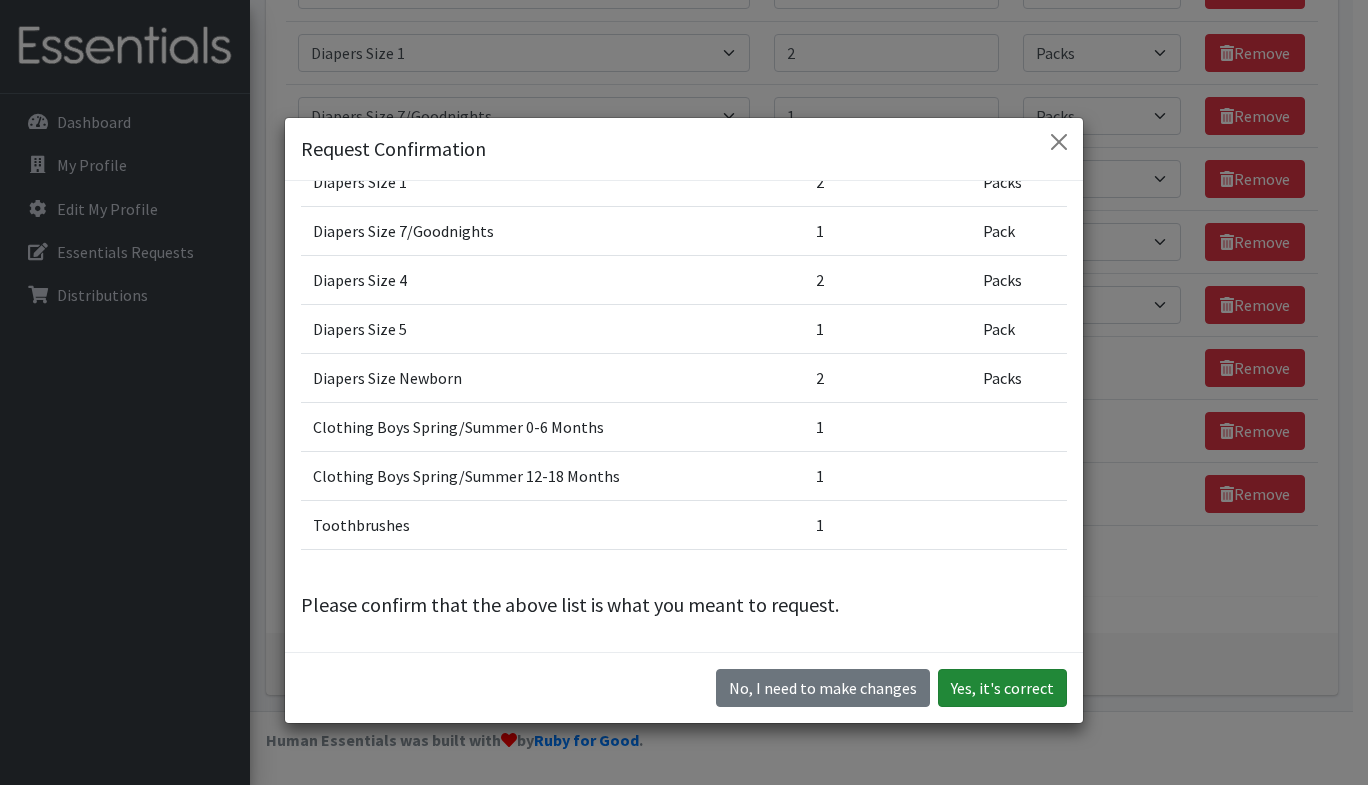 drag, startPoint x: 1022, startPoint y: 691, endPoint x: 1026, endPoint y: 572, distance: 119.06721 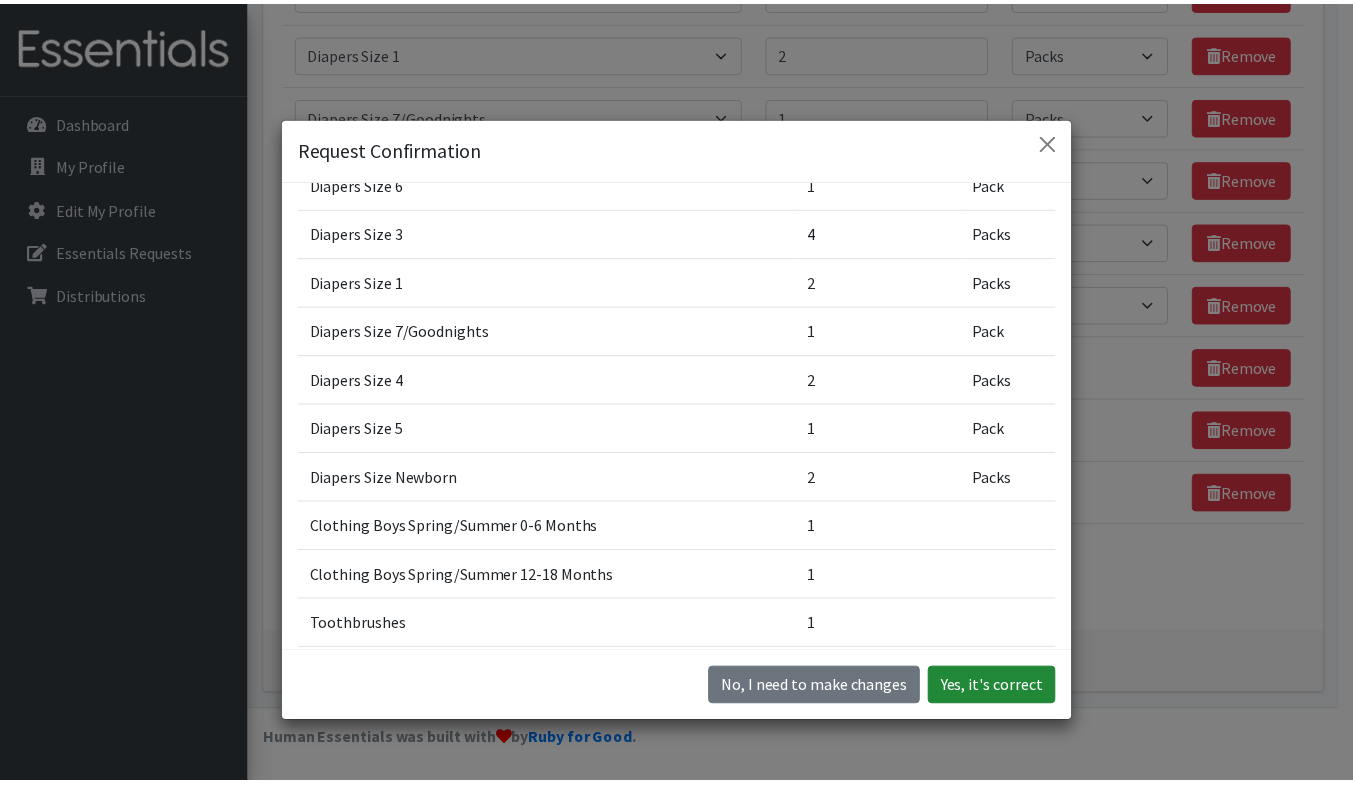scroll, scrollTop: 335, scrollLeft: 0, axis: vertical 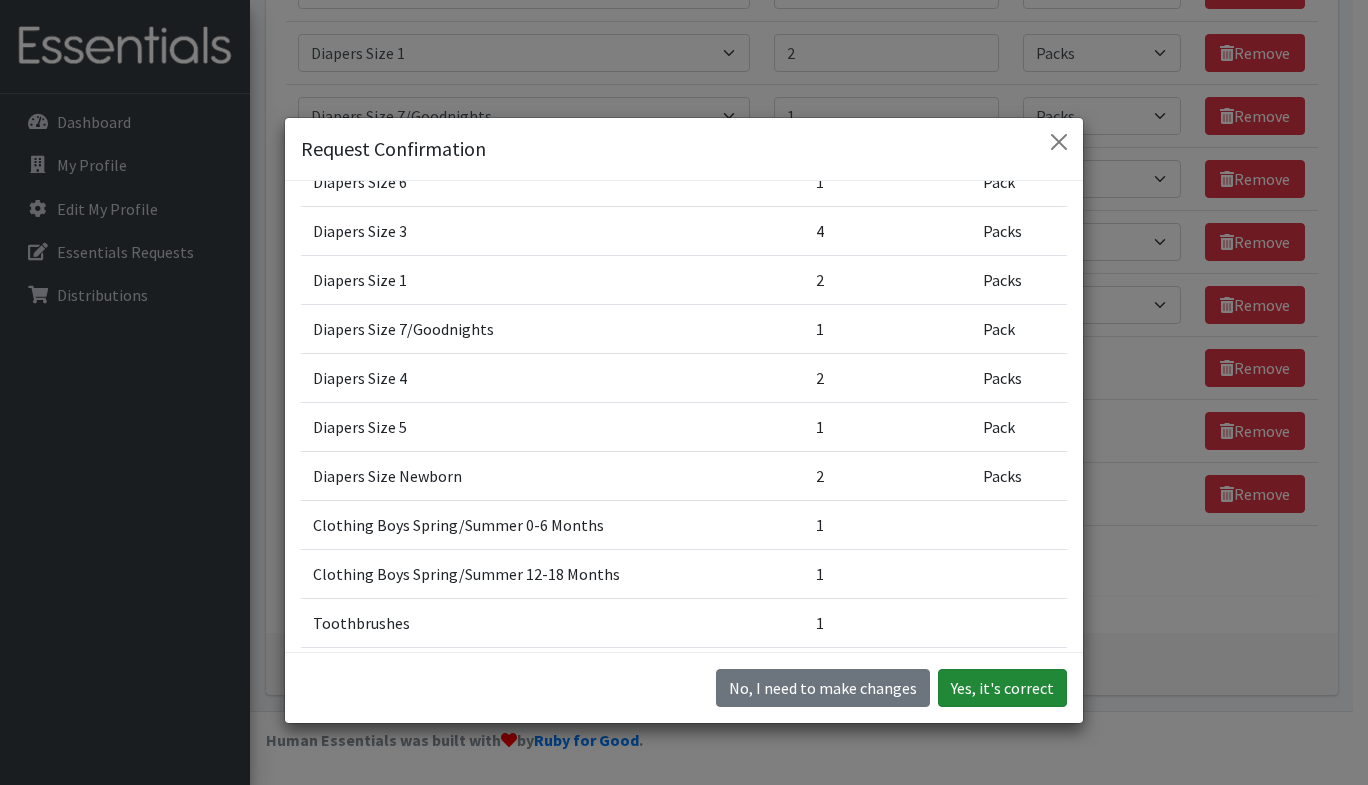 click on "Yes, it's correct" at bounding box center [1002, 688] 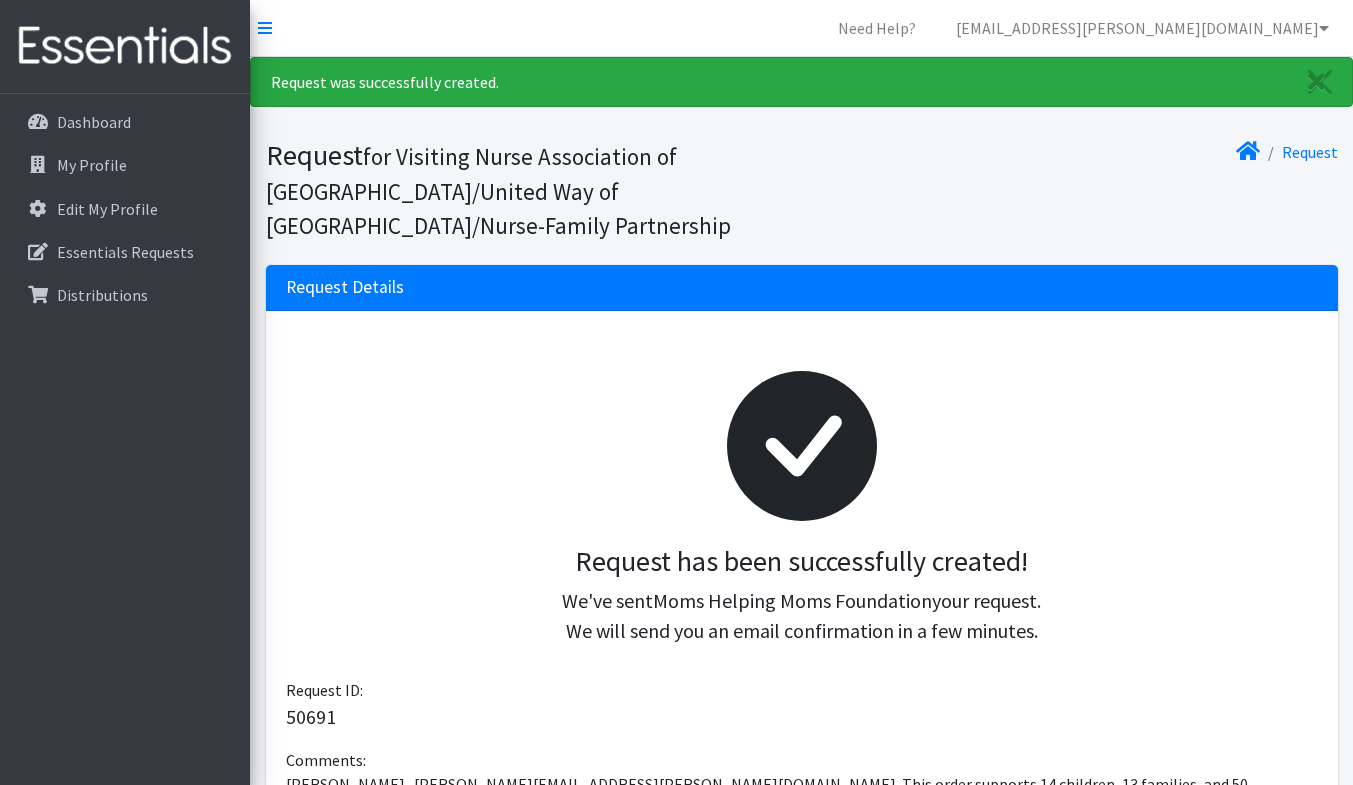 scroll, scrollTop: 0, scrollLeft: 0, axis: both 